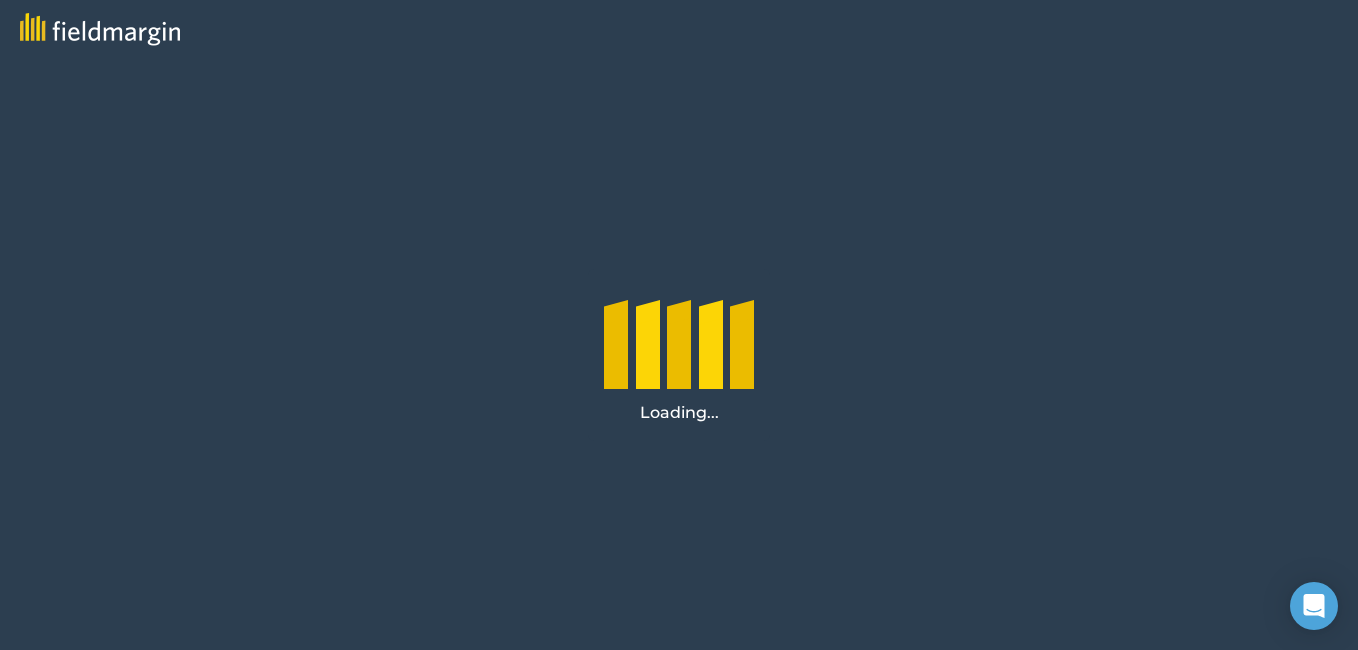 scroll, scrollTop: 0, scrollLeft: 0, axis: both 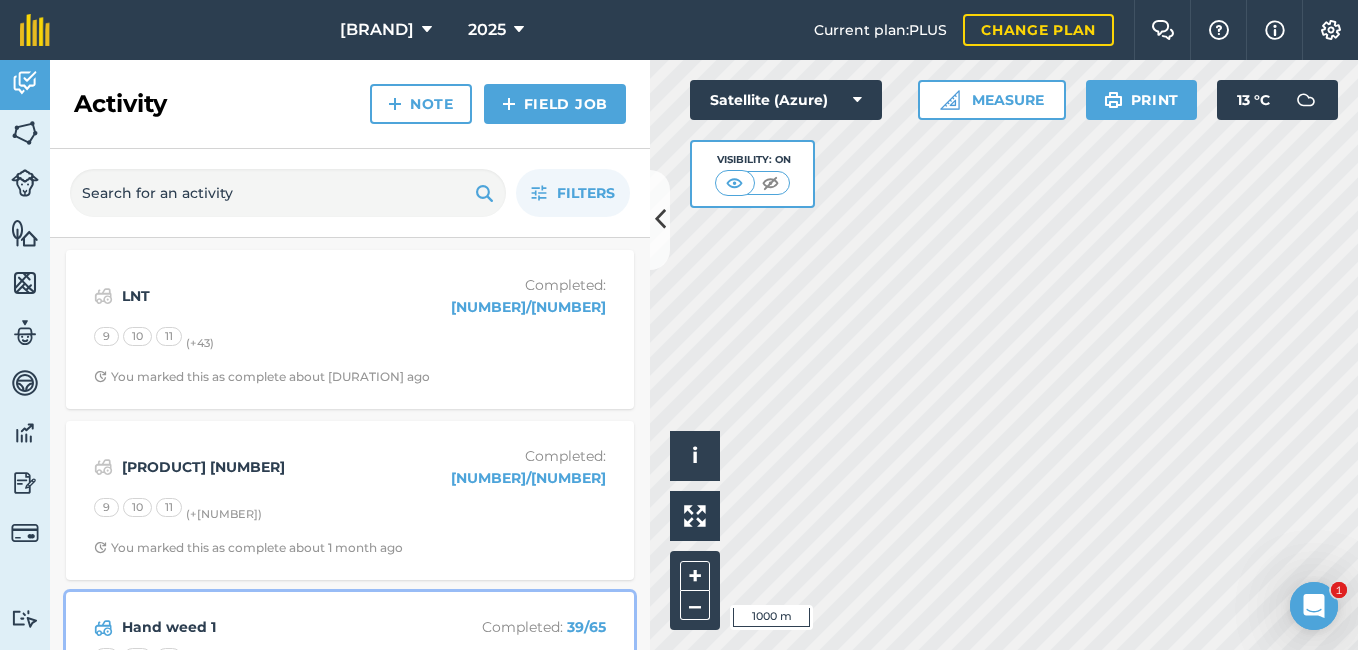 click on "Hand weed 1" at bounding box center [280, 627] 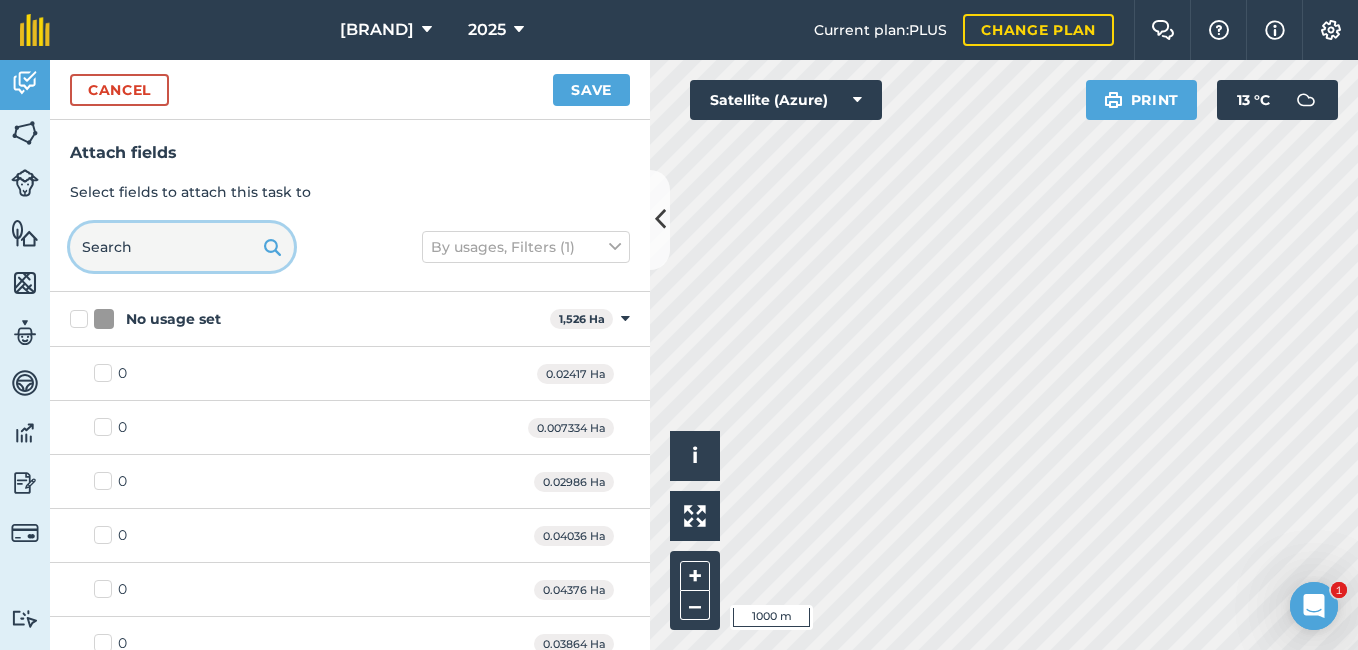click at bounding box center (182, 247) 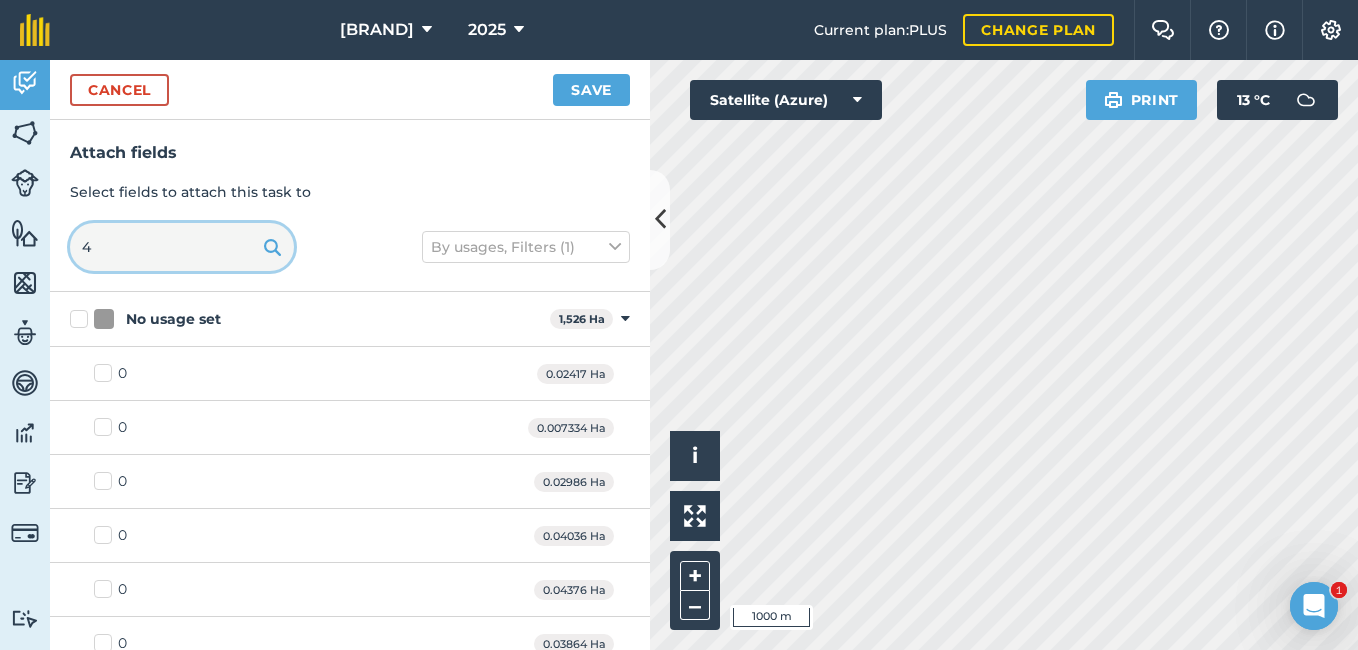 type on "44" 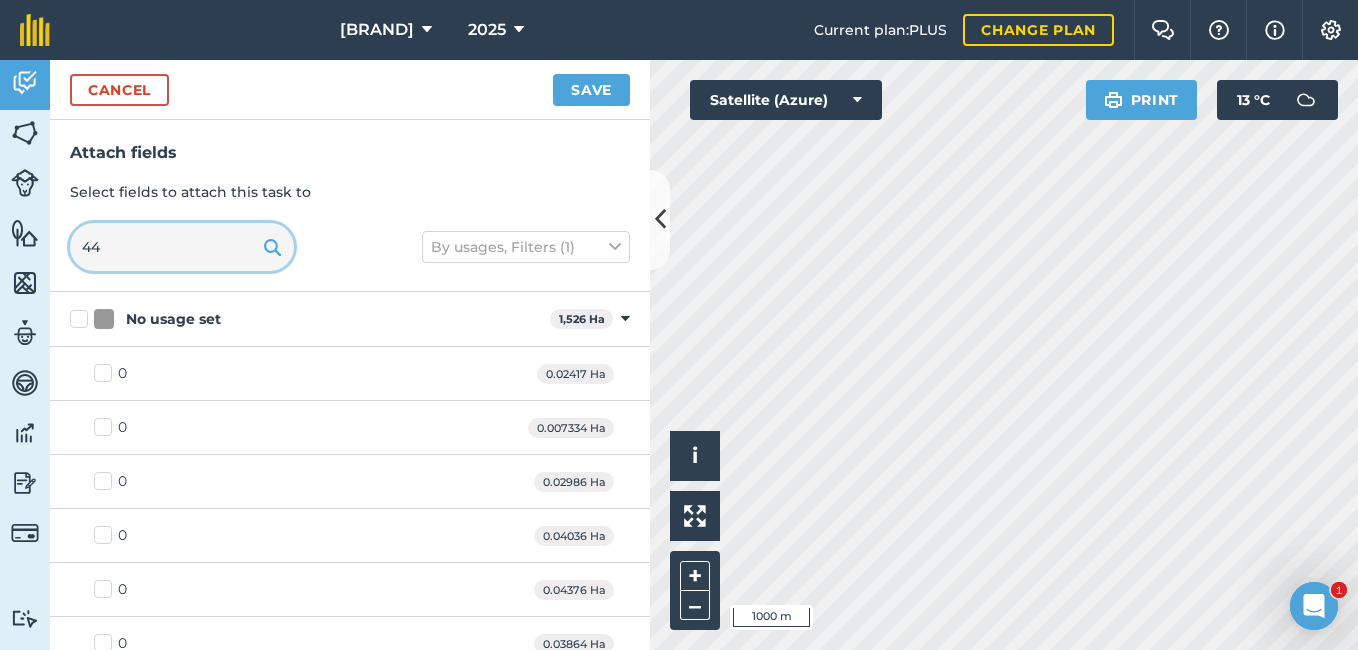 checkbox on "true" 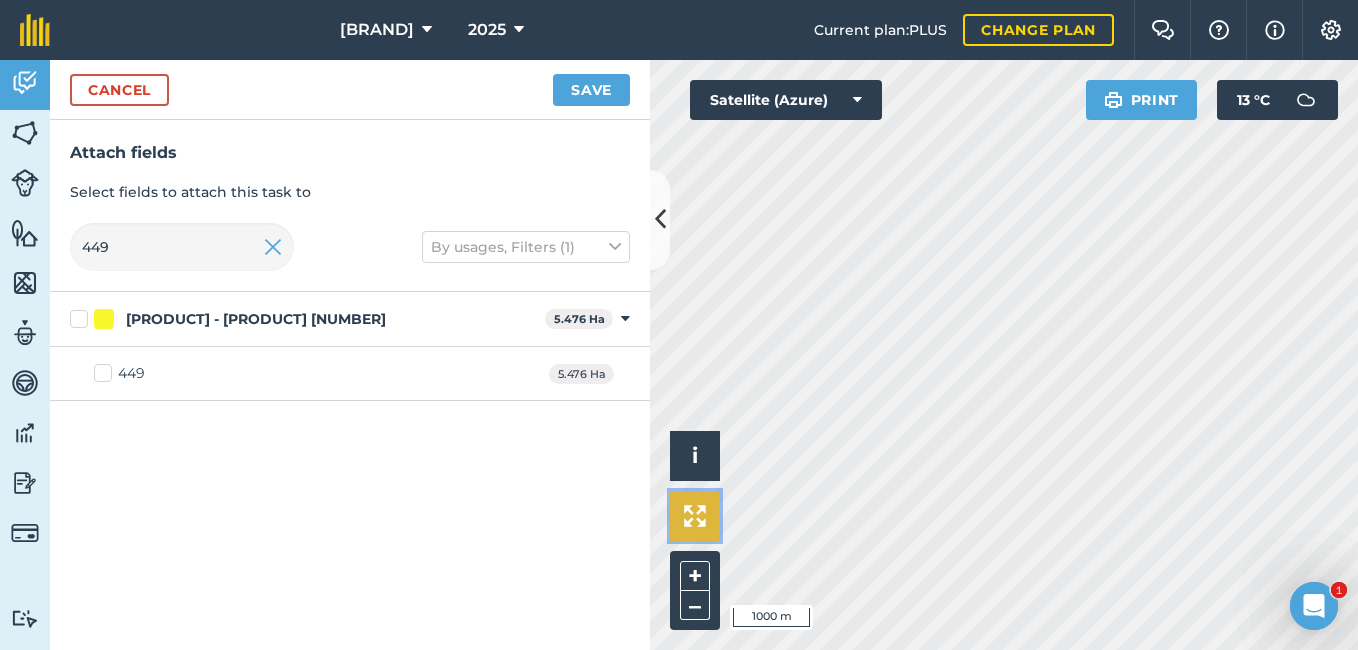 click at bounding box center (695, 516) 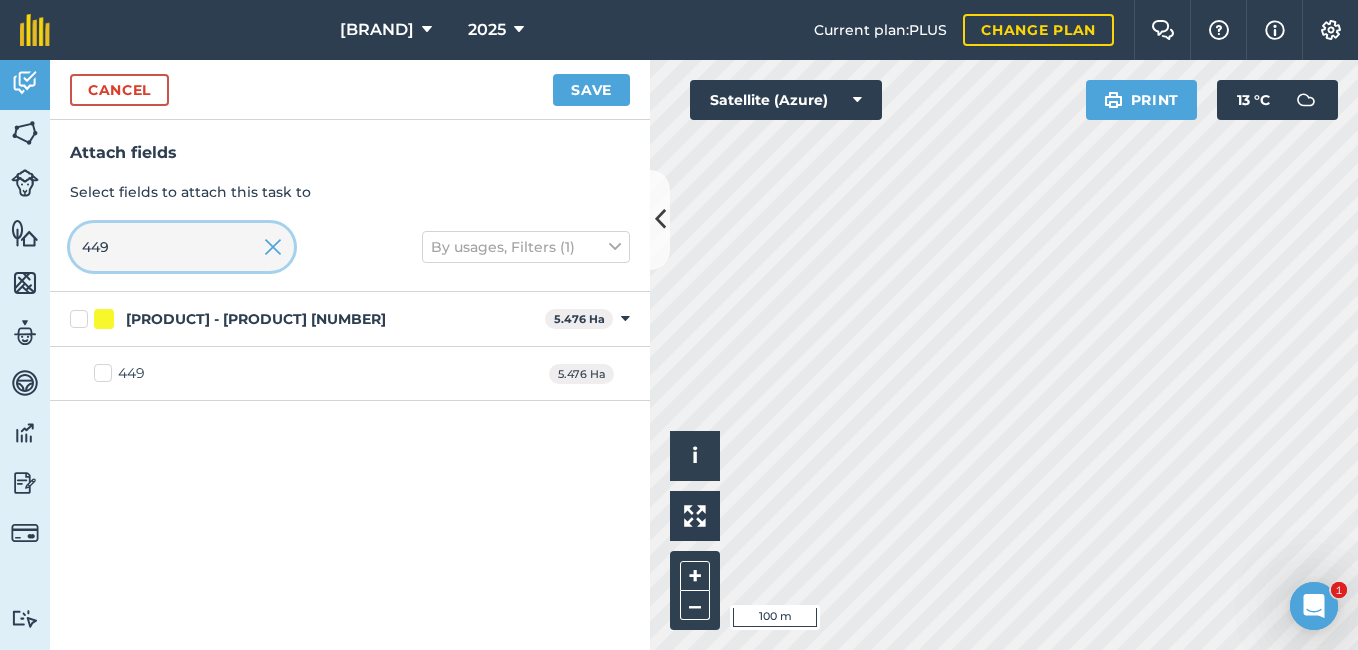 click on "449" at bounding box center (182, 247) 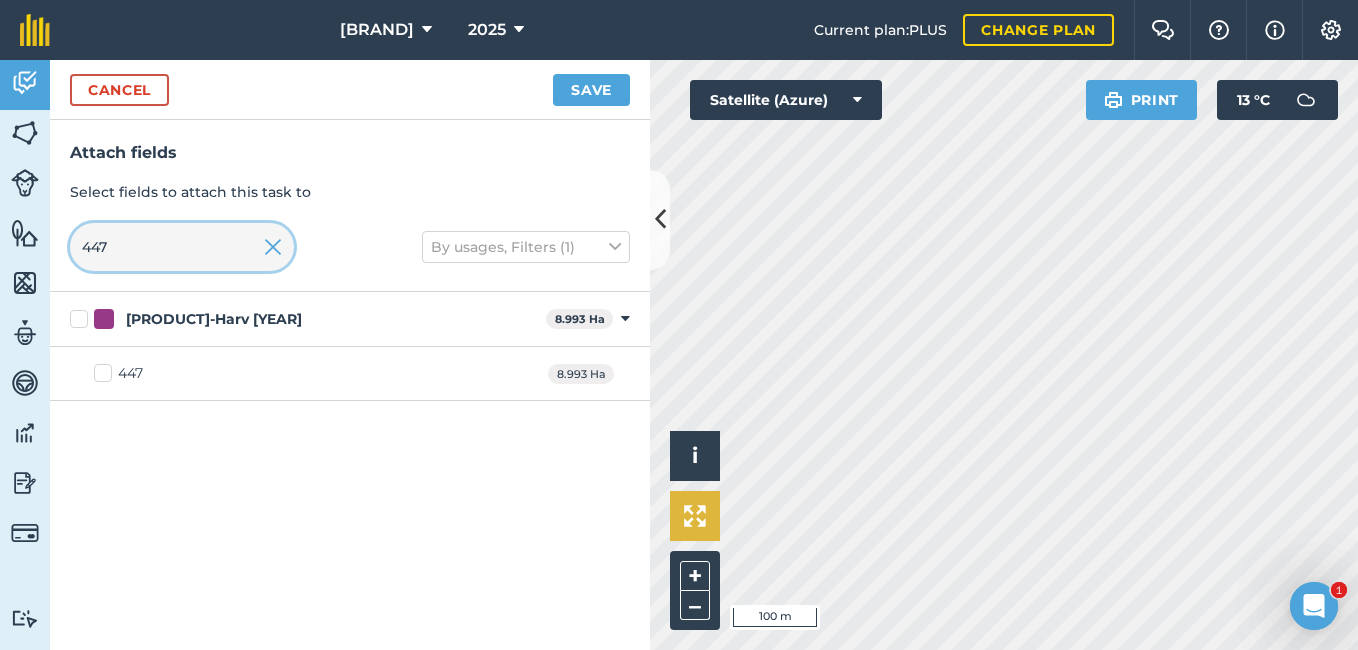 type on "447" 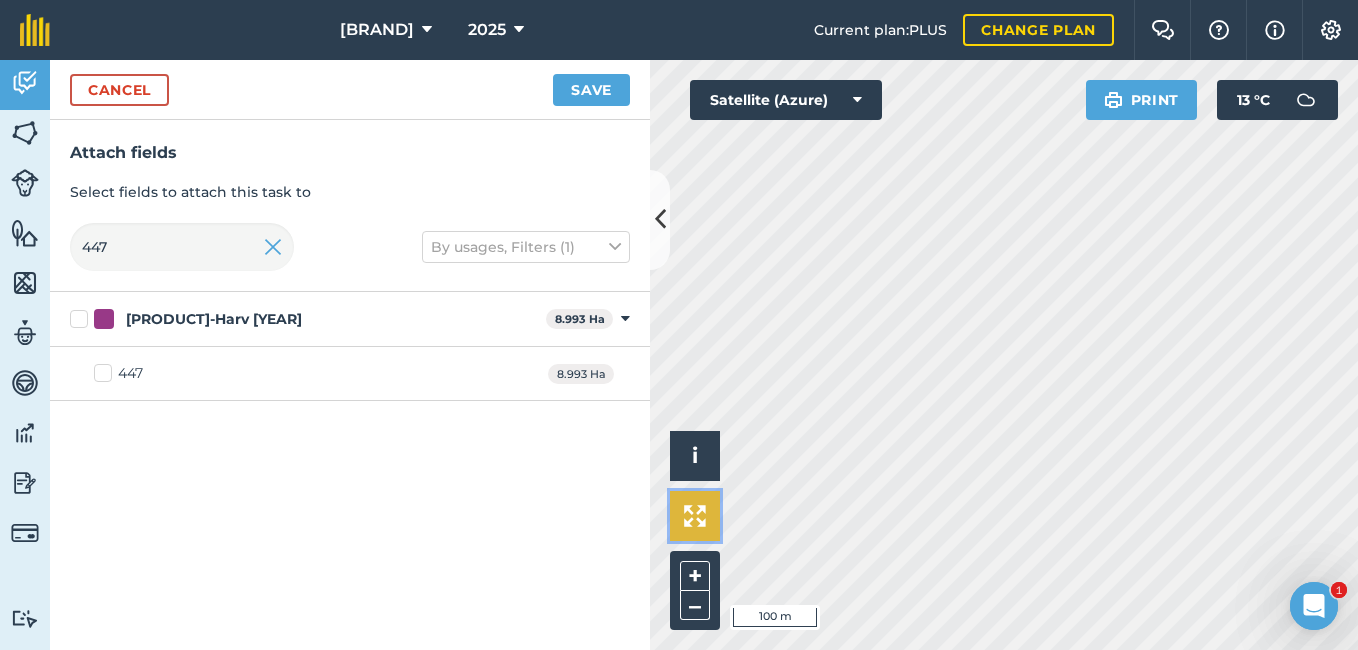 click at bounding box center [695, 516] 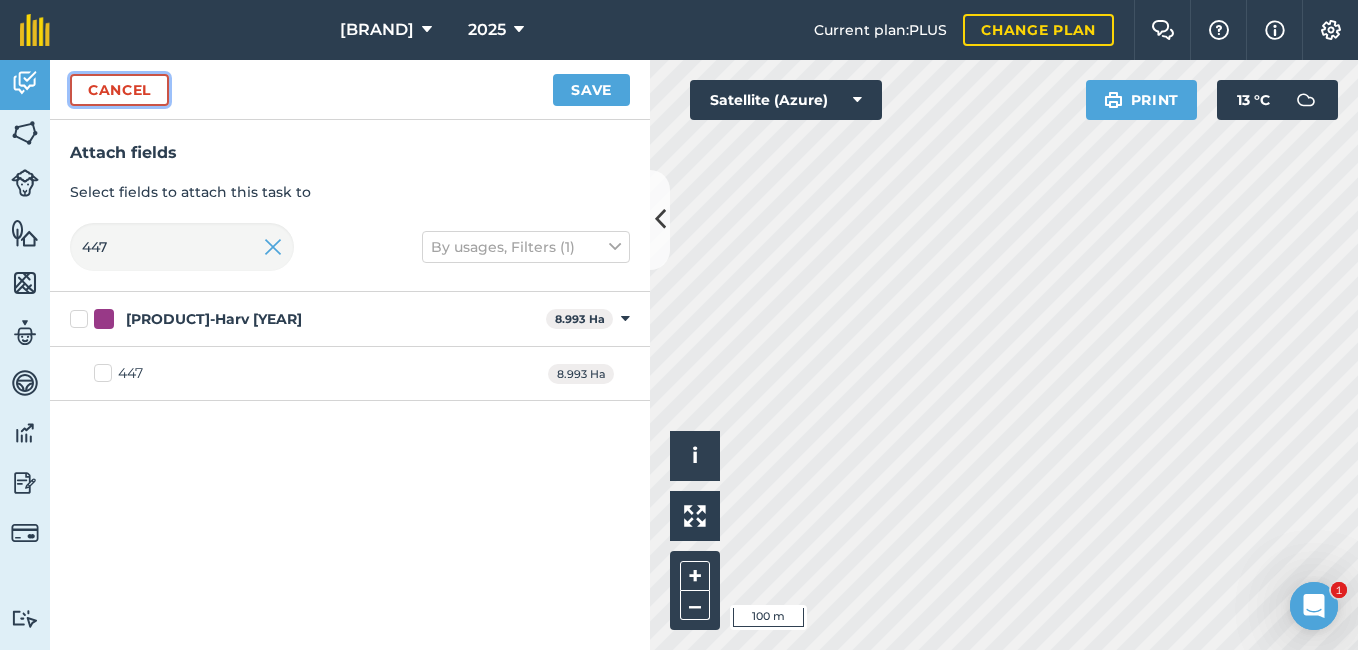 click on "Cancel" at bounding box center (119, 90) 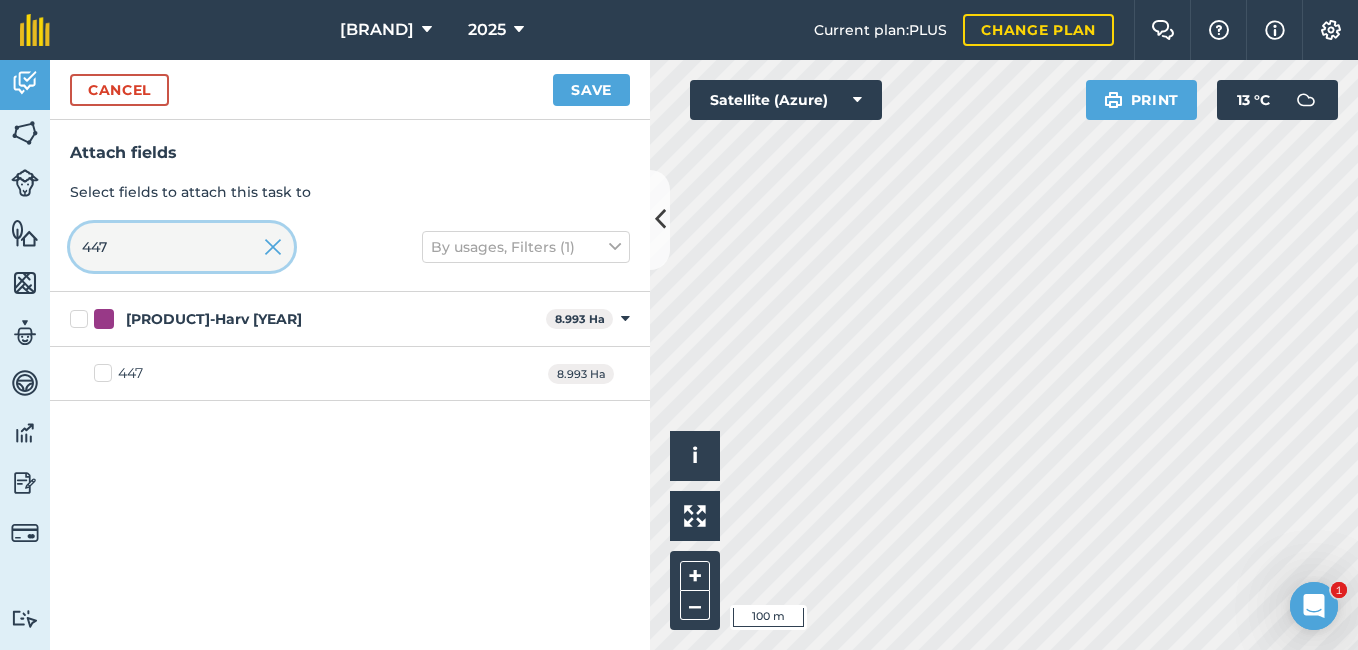 click on "447" at bounding box center (182, 247) 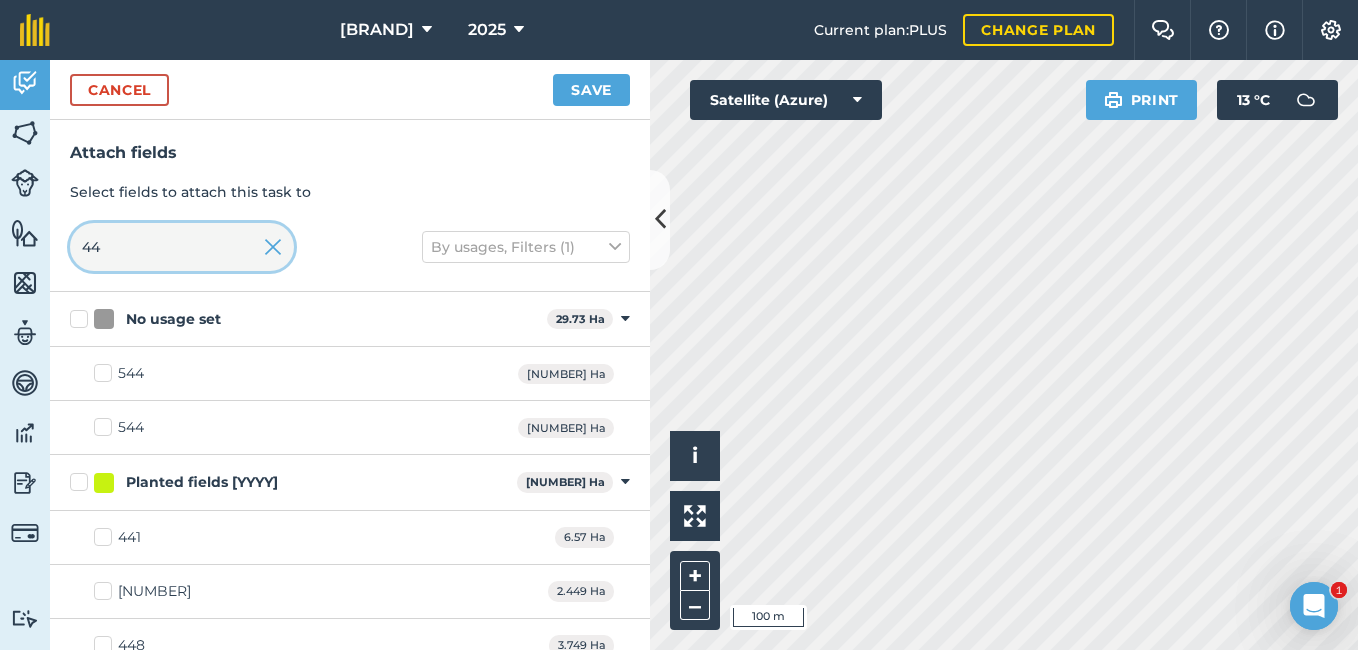 type on "4" 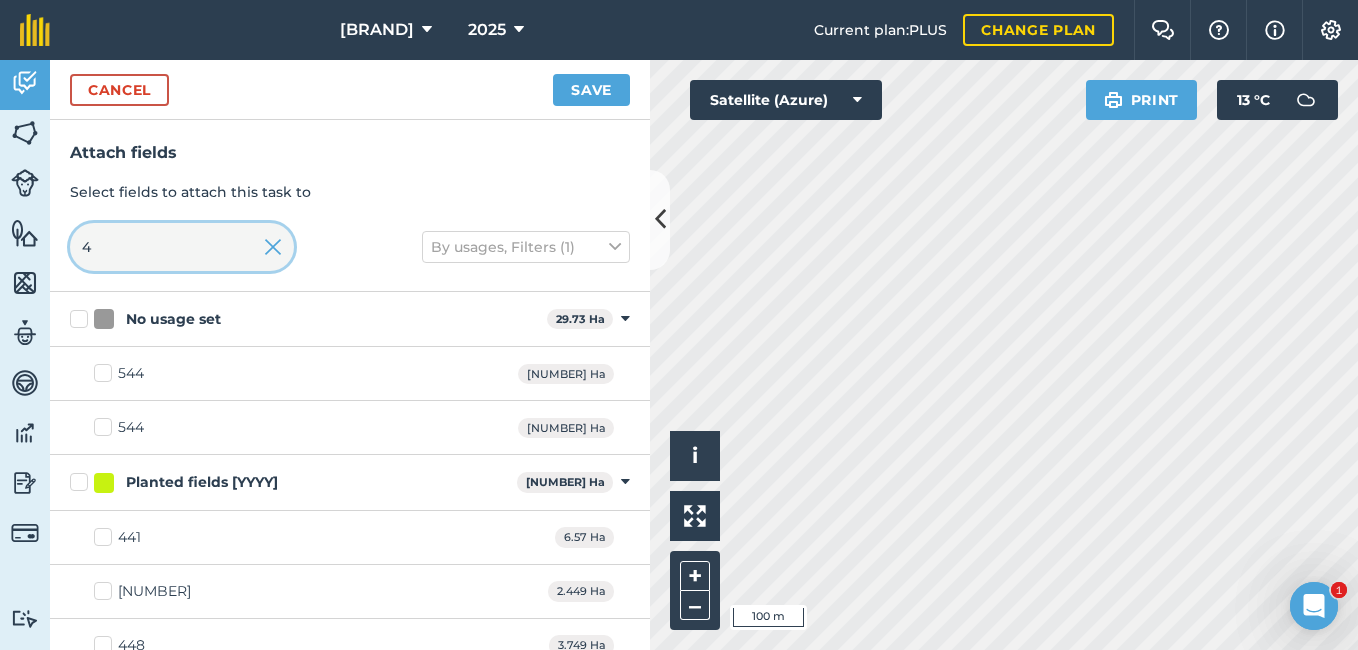 type 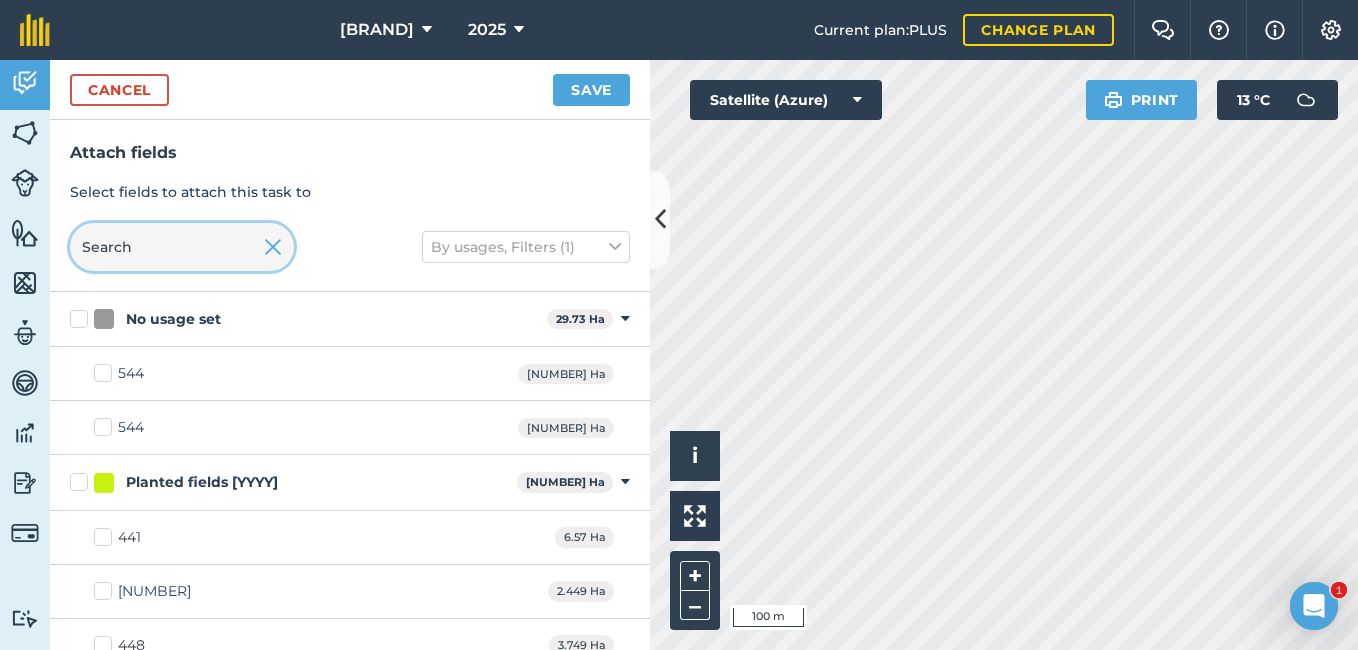 checkbox on "false" 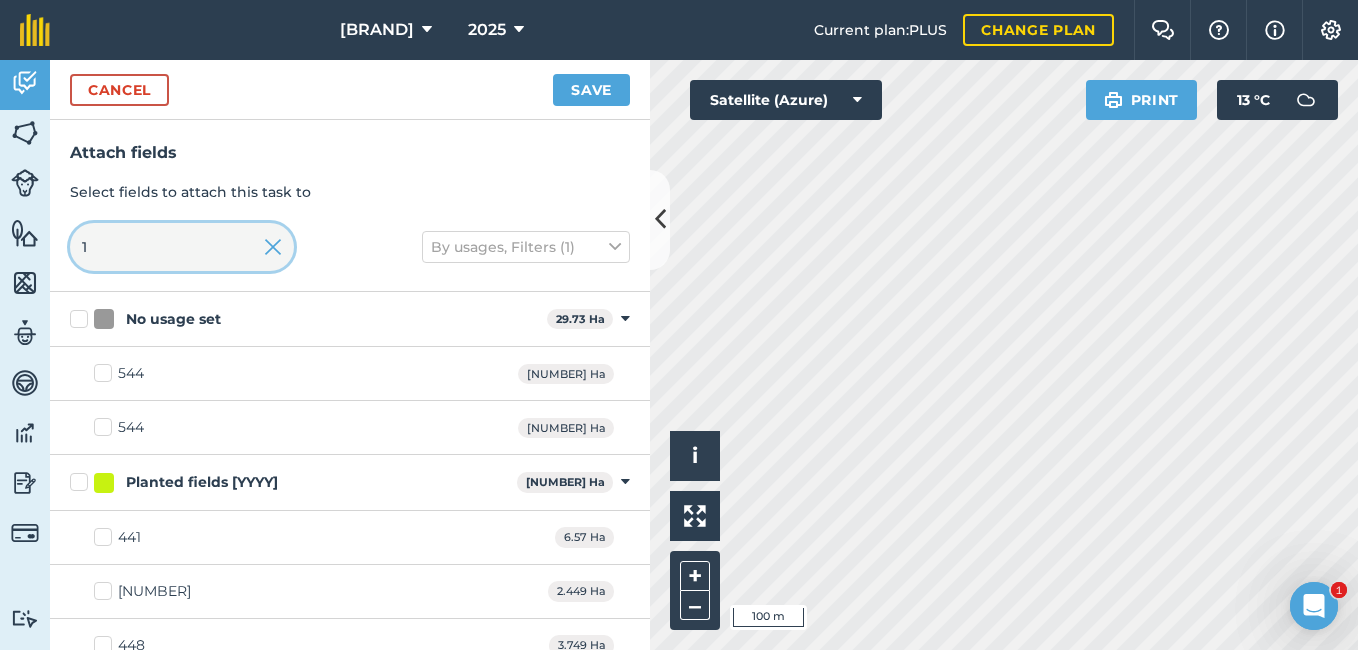 type on "11" 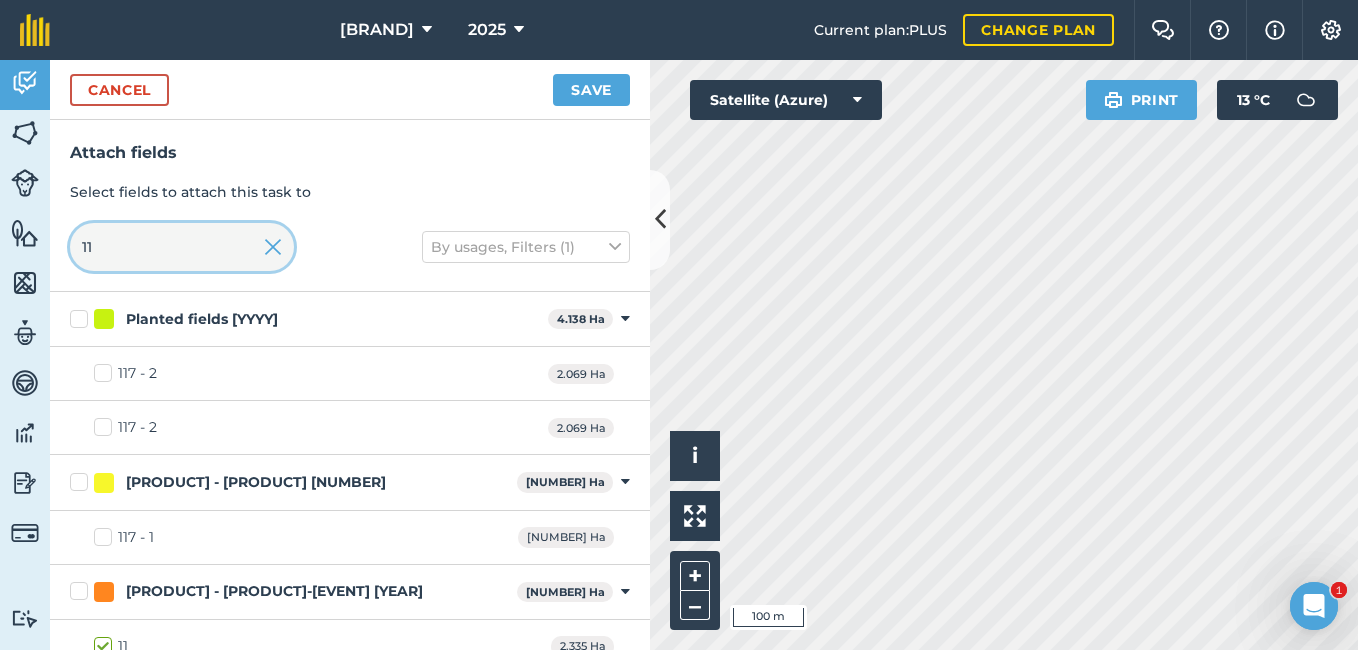 checkbox on "true" 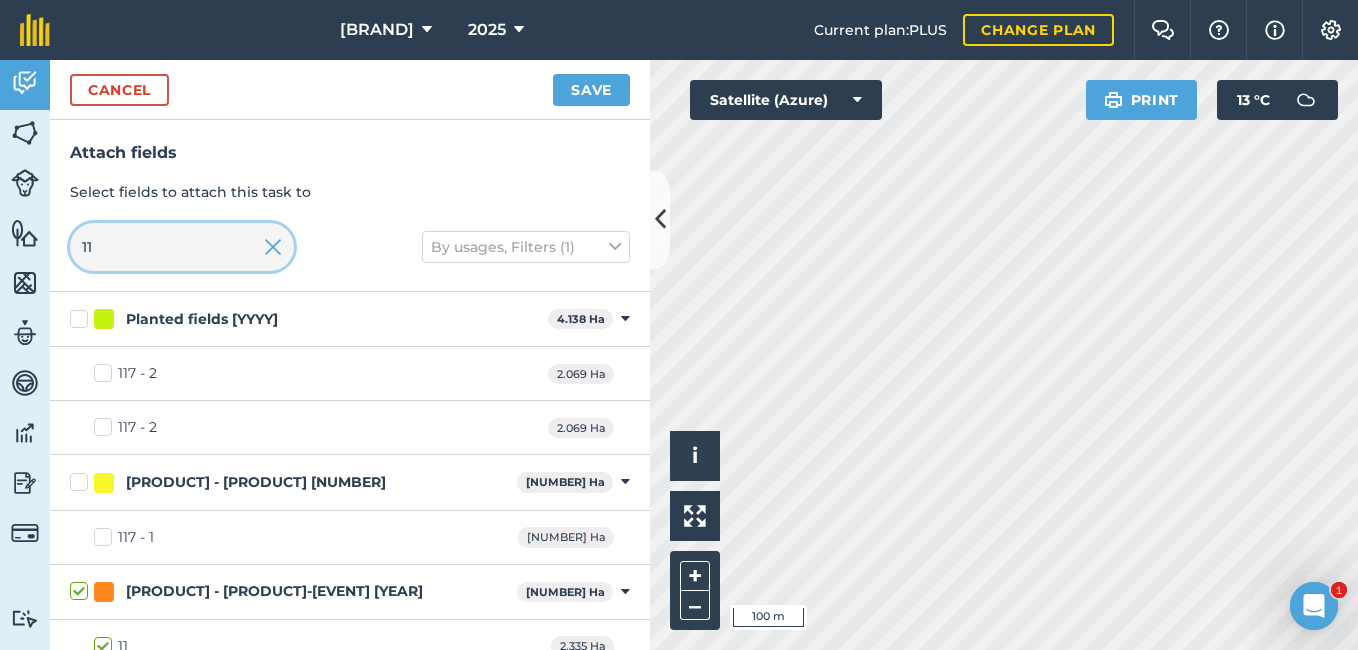 type on "11" 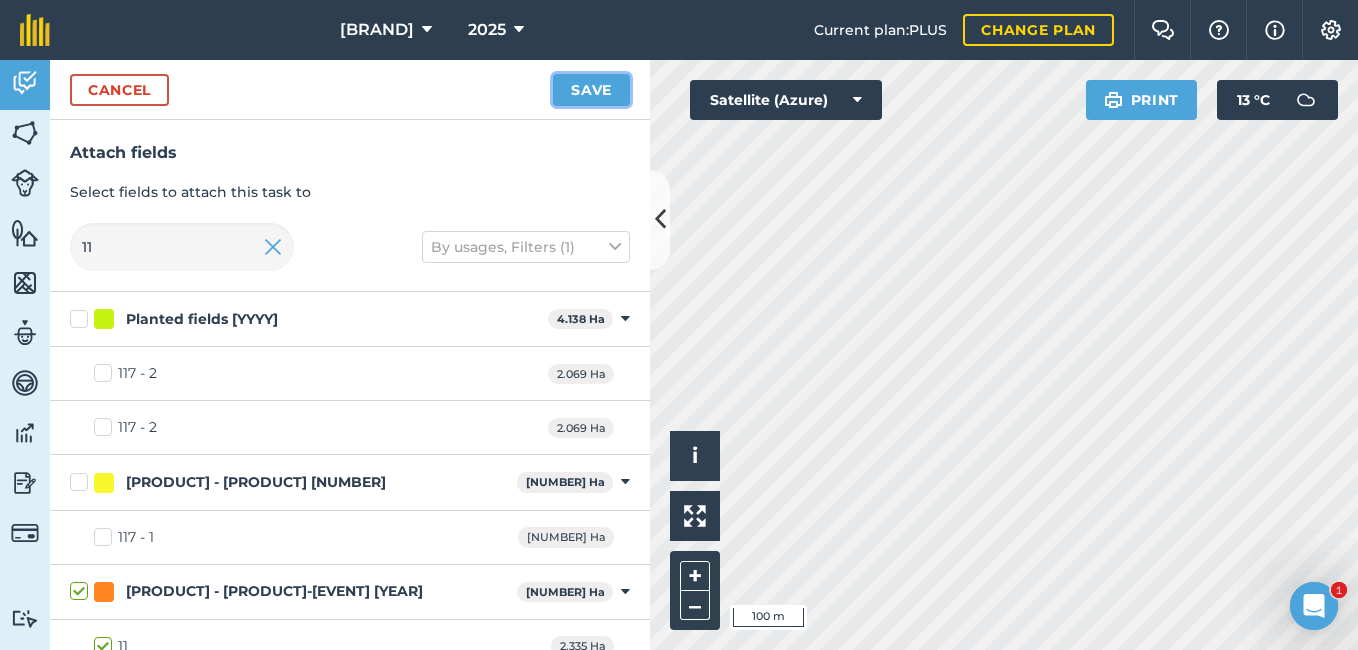 click on "Save" at bounding box center [591, 90] 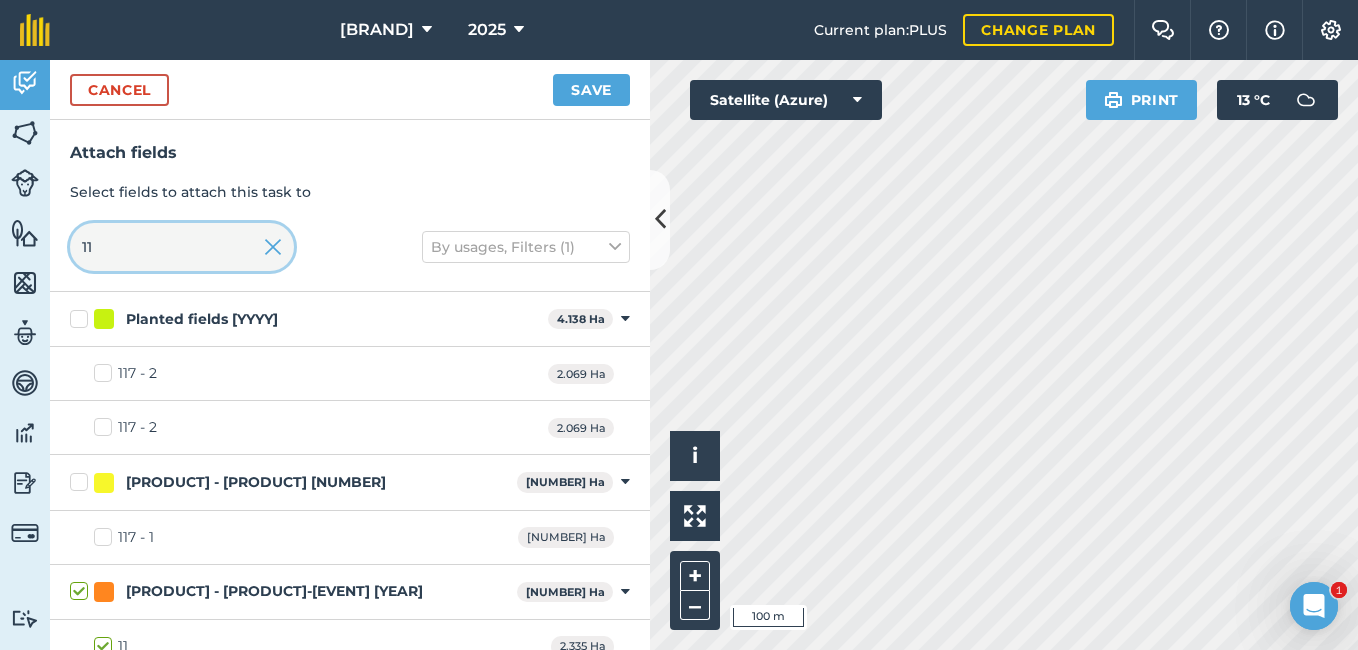 click on "11" at bounding box center [182, 247] 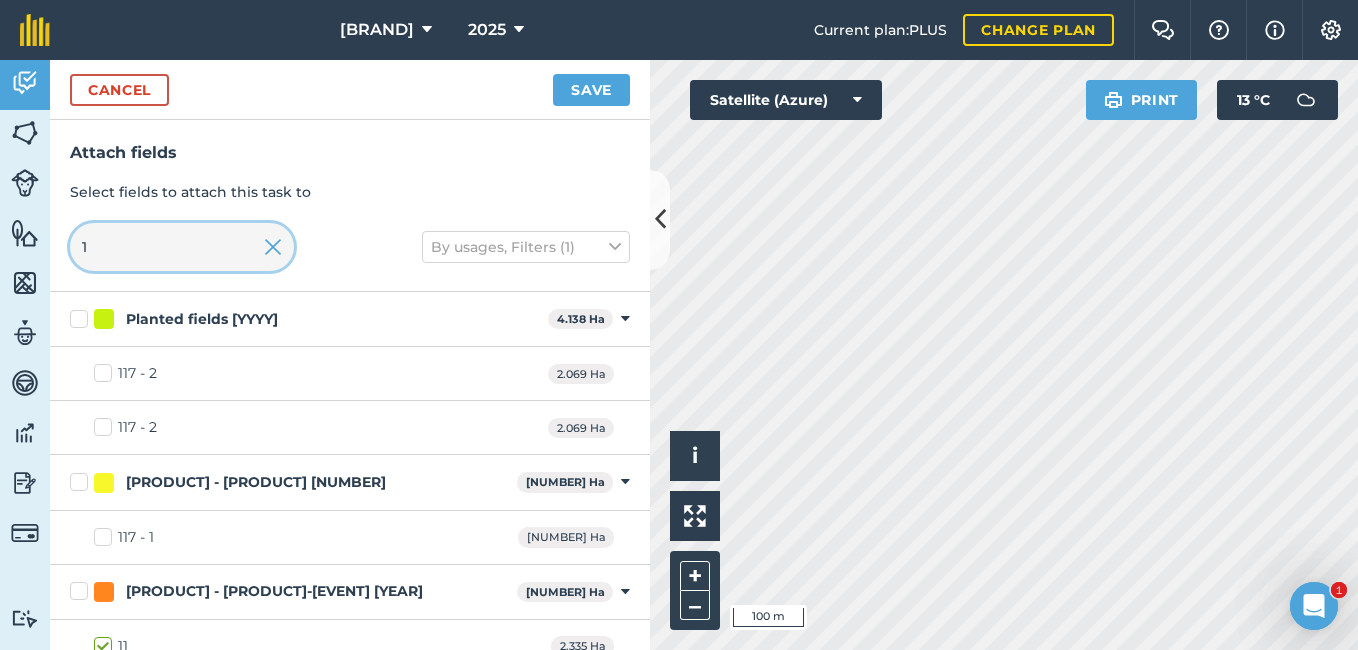 type on "10" 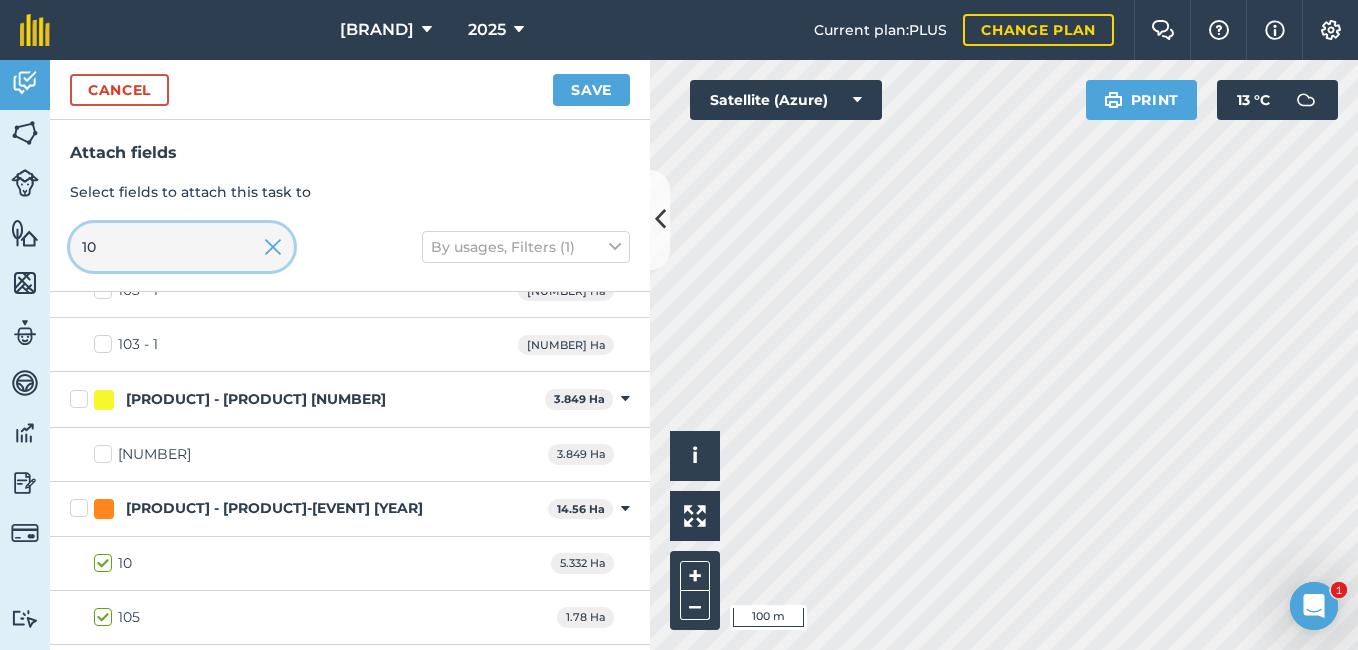 scroll, scrollTop: 304, scrollLeft: 0, axis: vertical 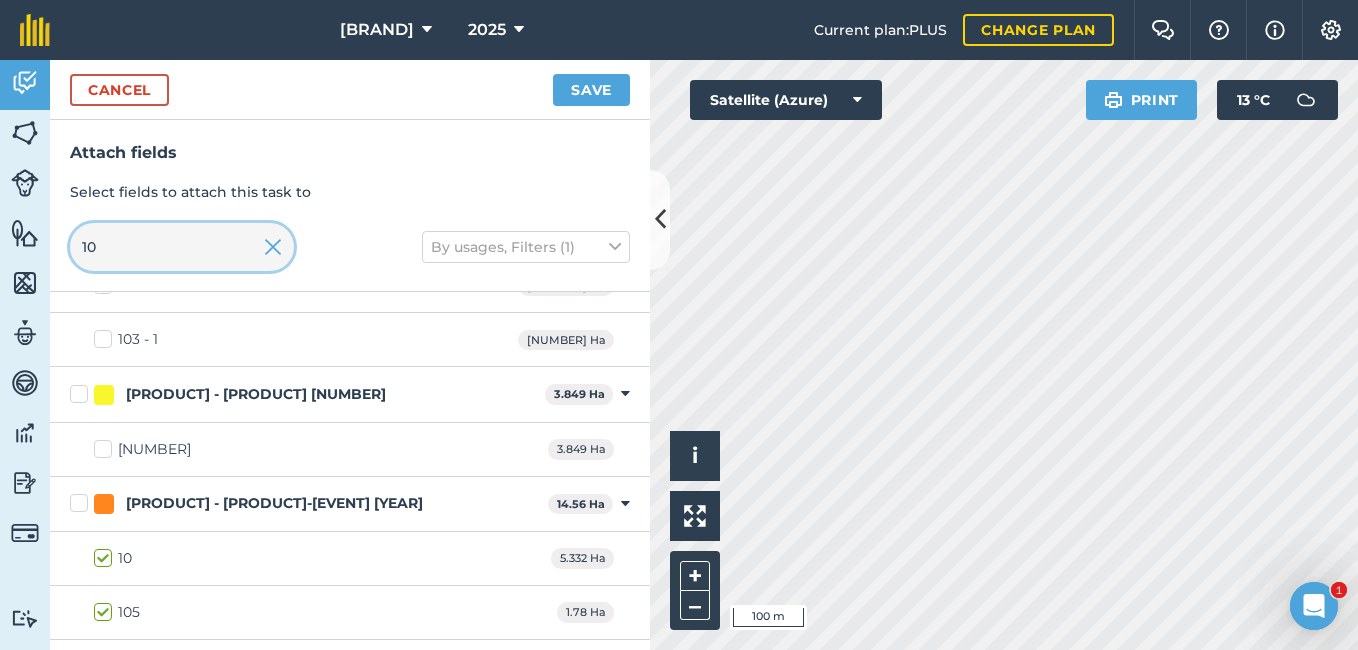 click on "10" at bounding box center [182, 247] 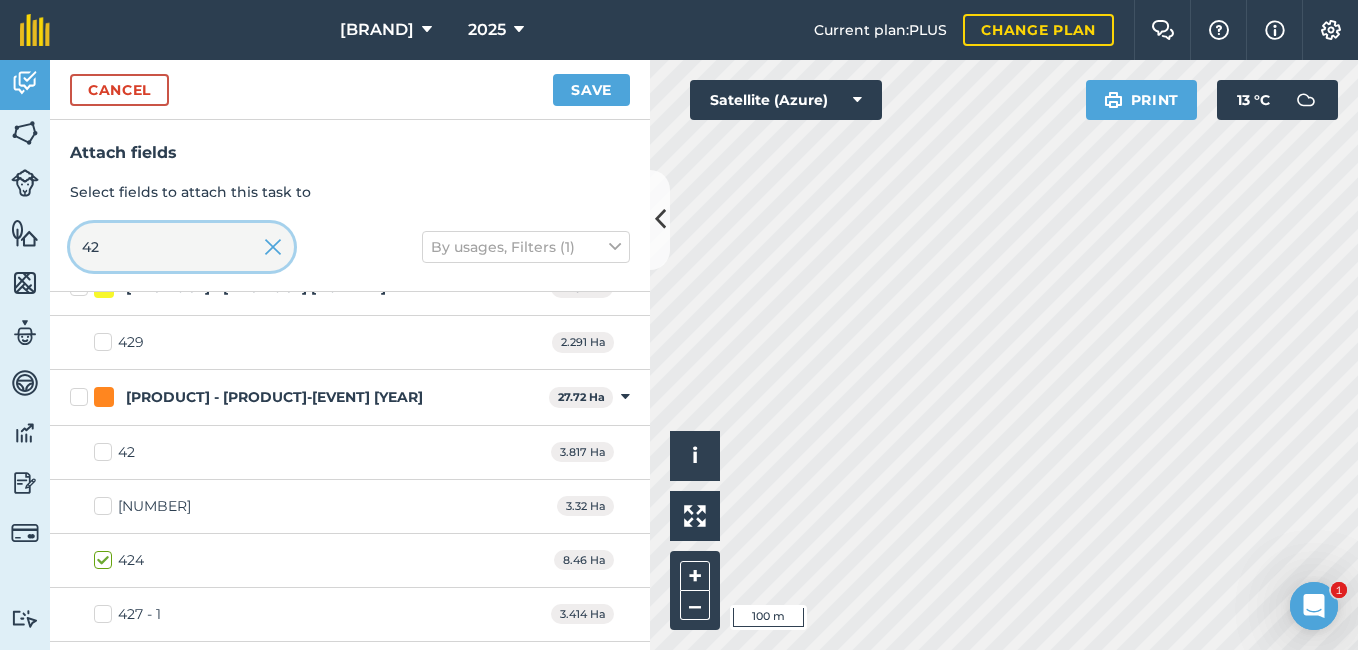 scroll, scrollTop: 729, scrollLeft: 0, axis: vertical 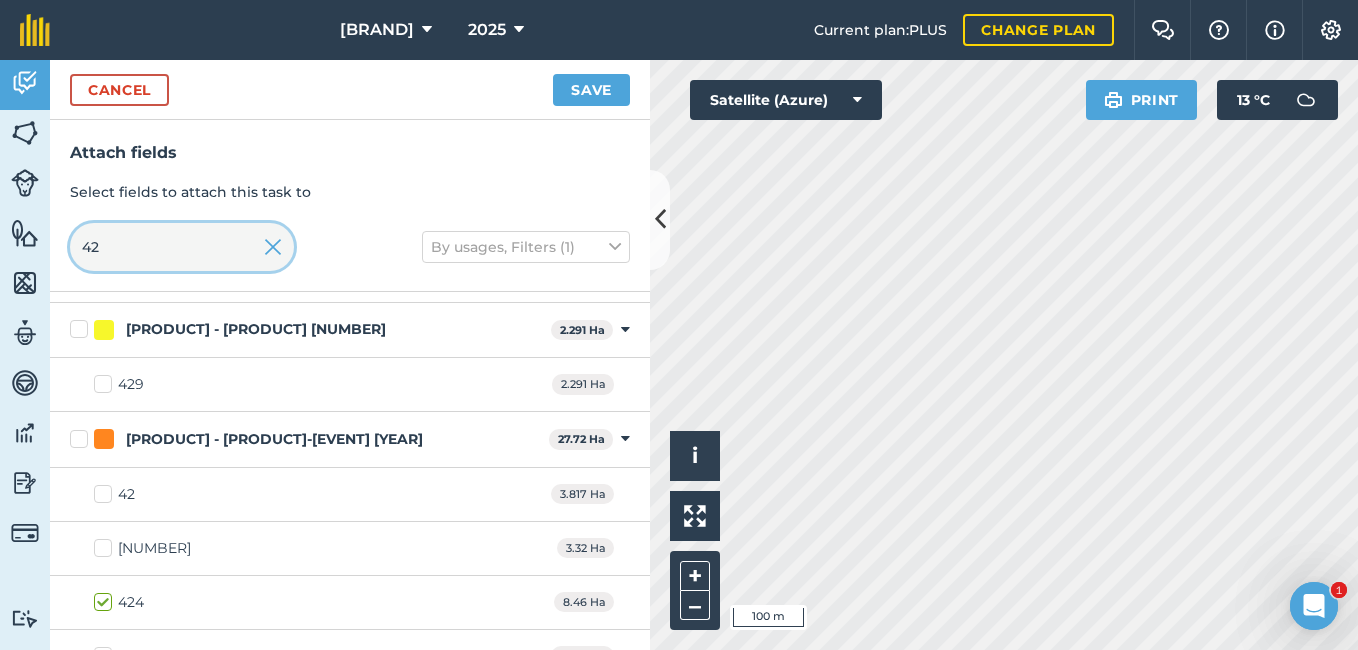type on "42" 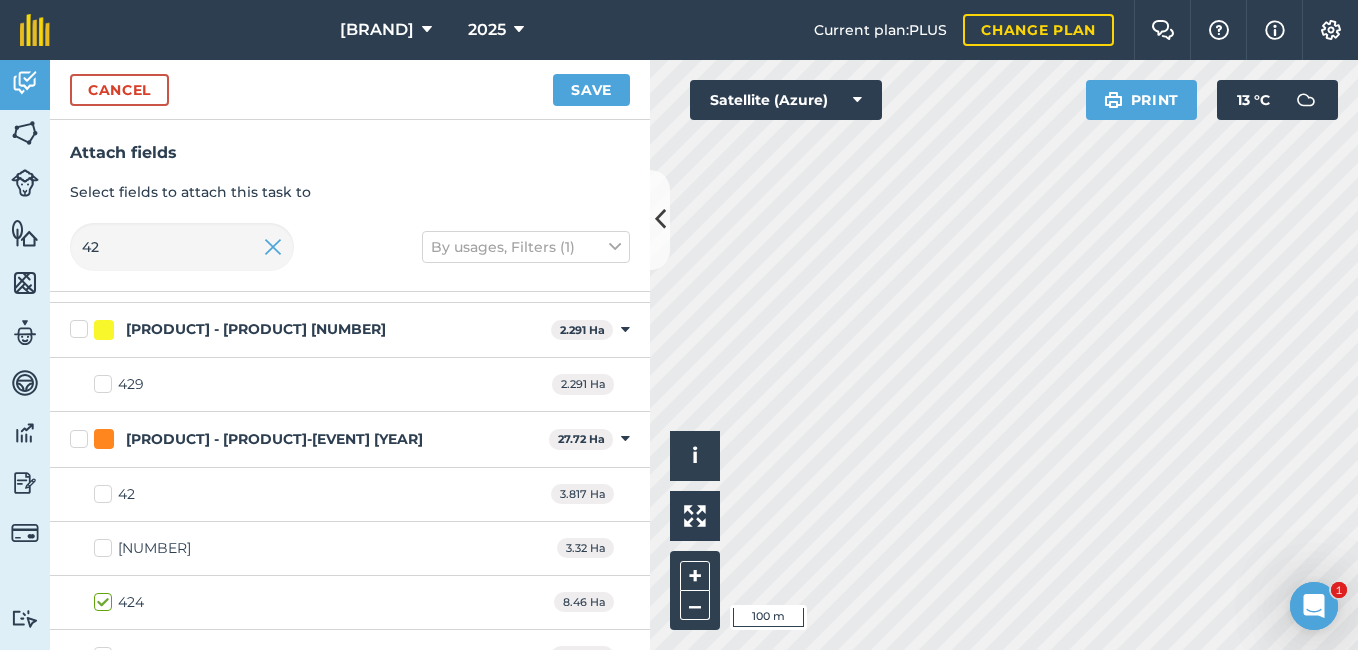 click on "42" at bounding box center [114, 494] 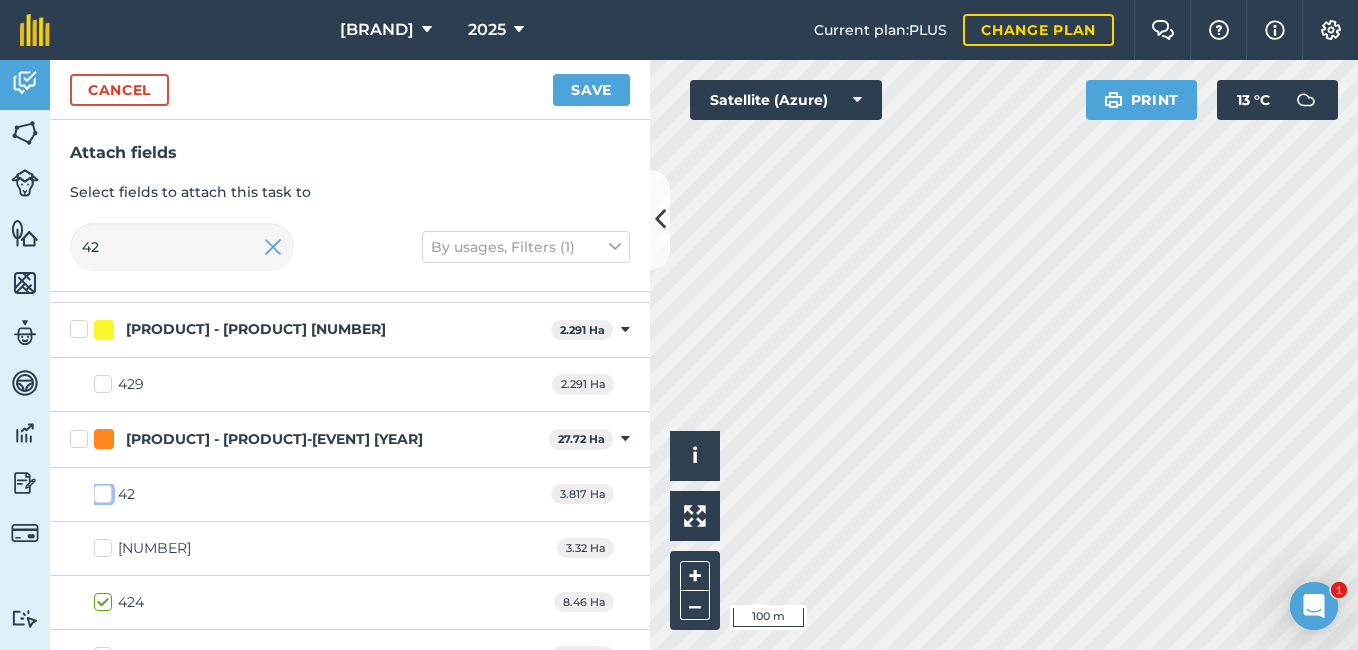 click on "42" at bounding box center [100, 490] 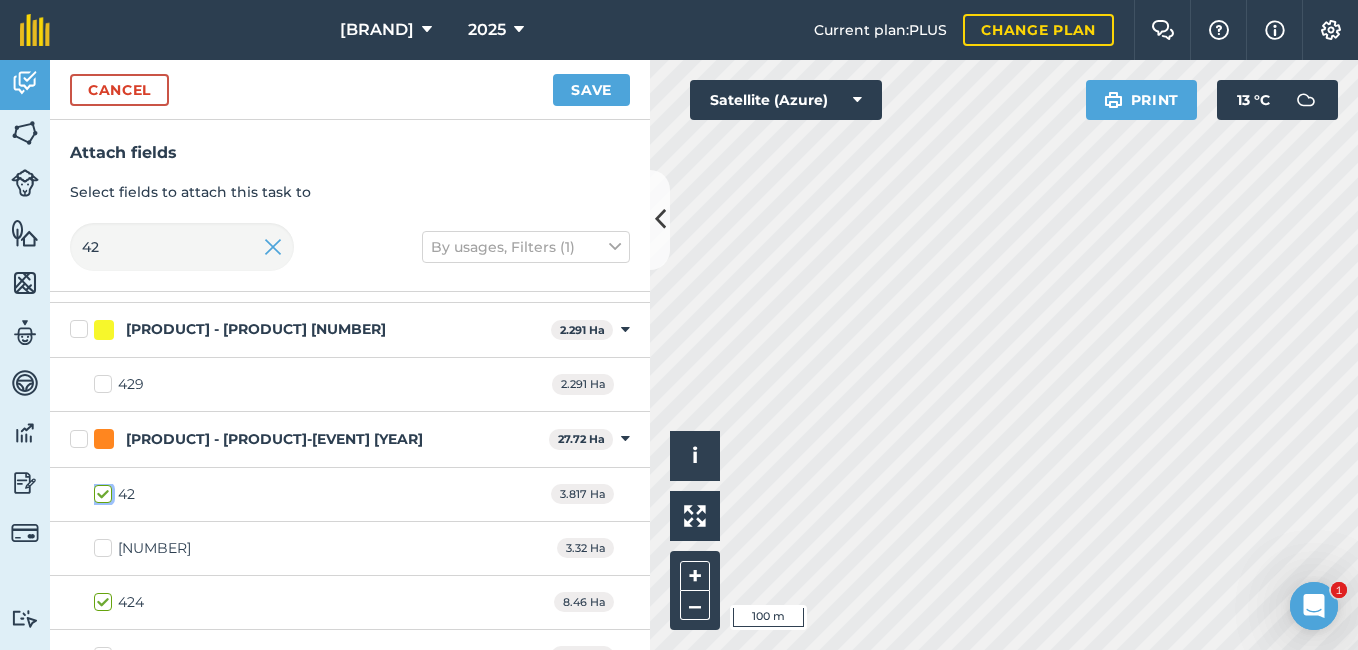 checkbox on "true" 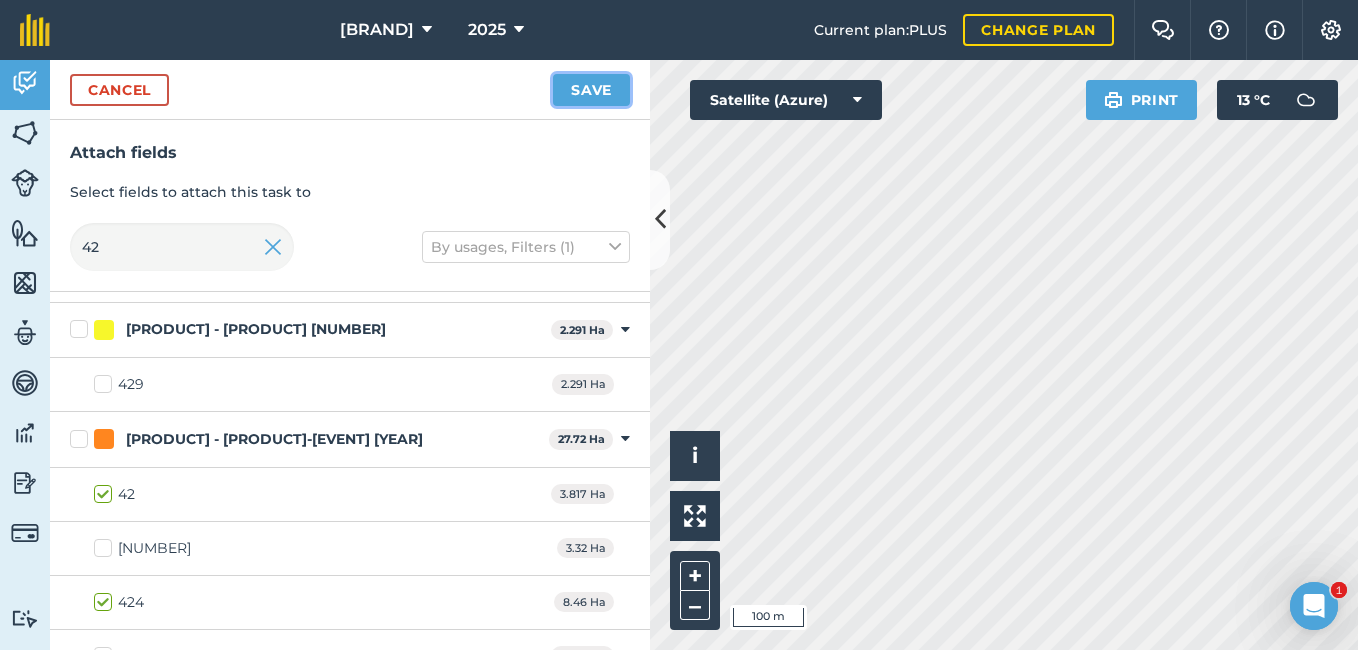 click on "Save" at bounding box center (591, 90) 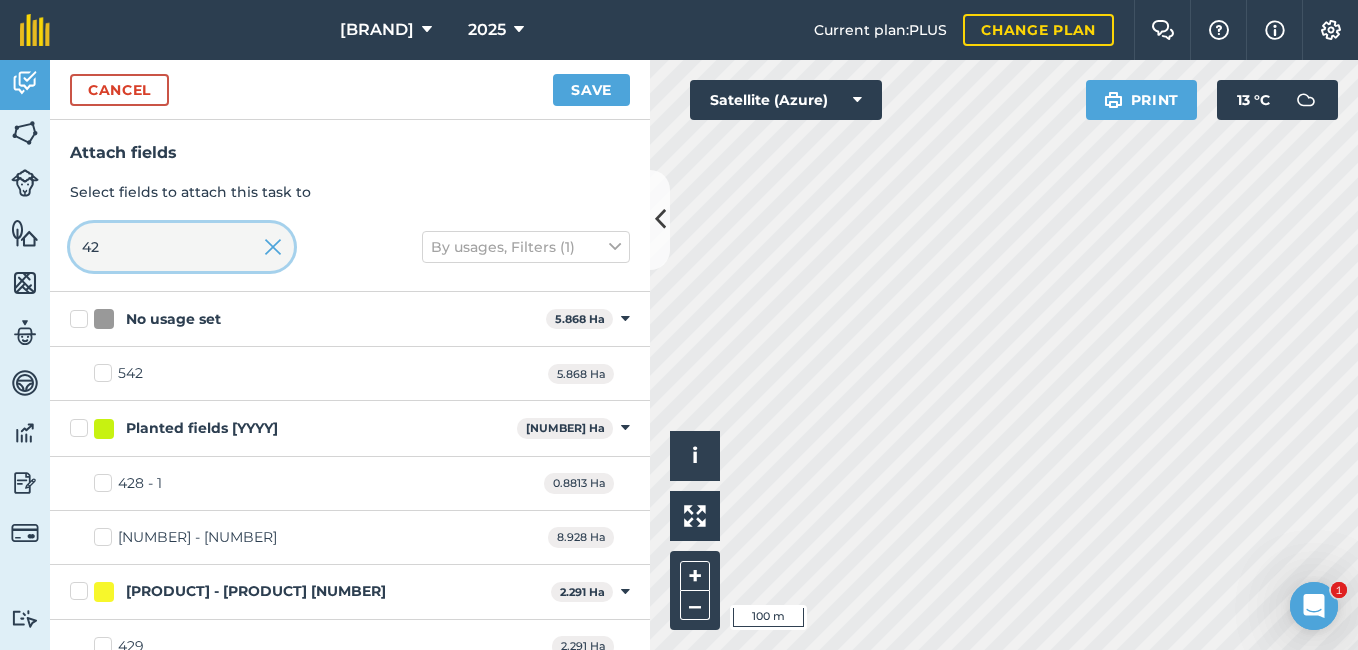 click on "42" at bounding box center (182, 247) 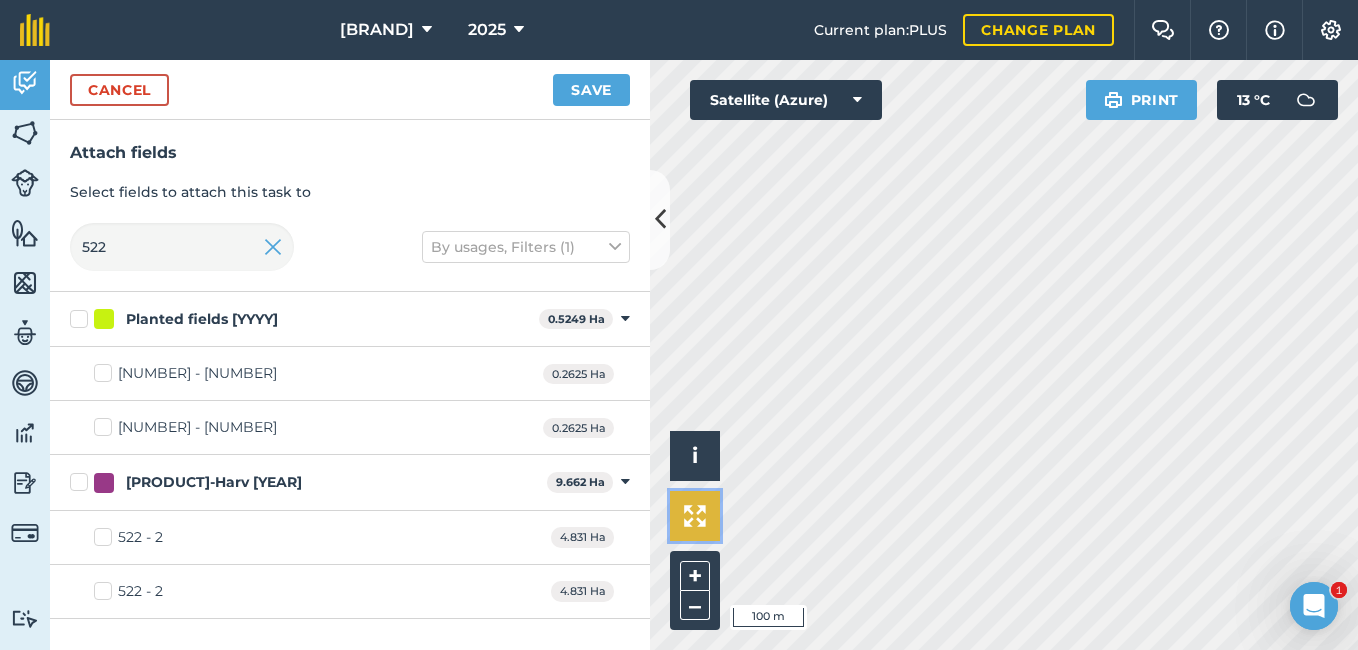 click at bounding box center (695, 516) 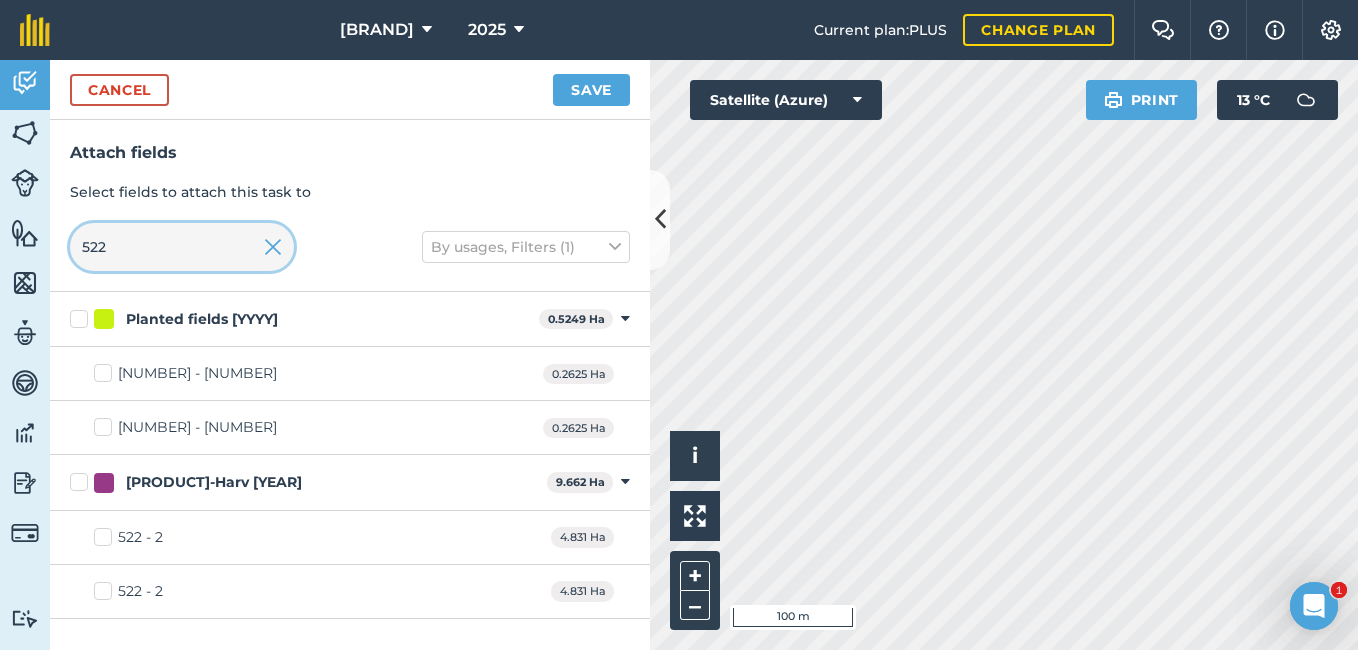 click on "522" at bounding box center (182, 247) 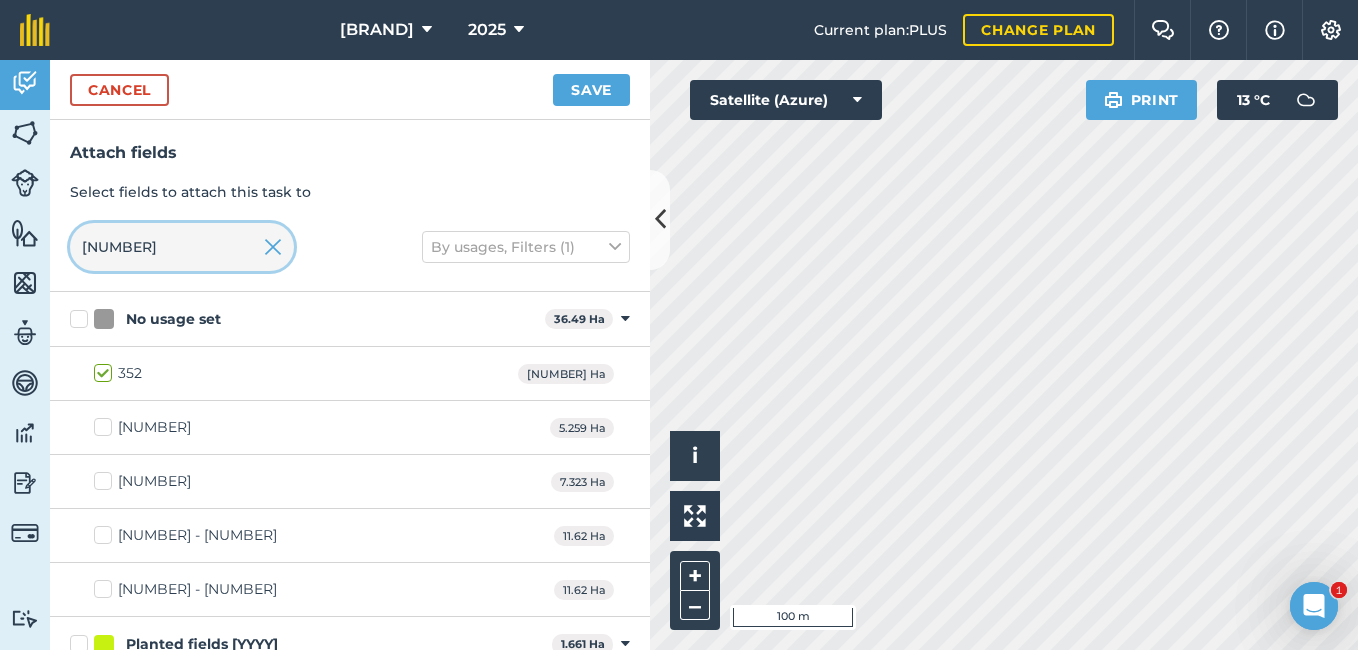 type on "5" 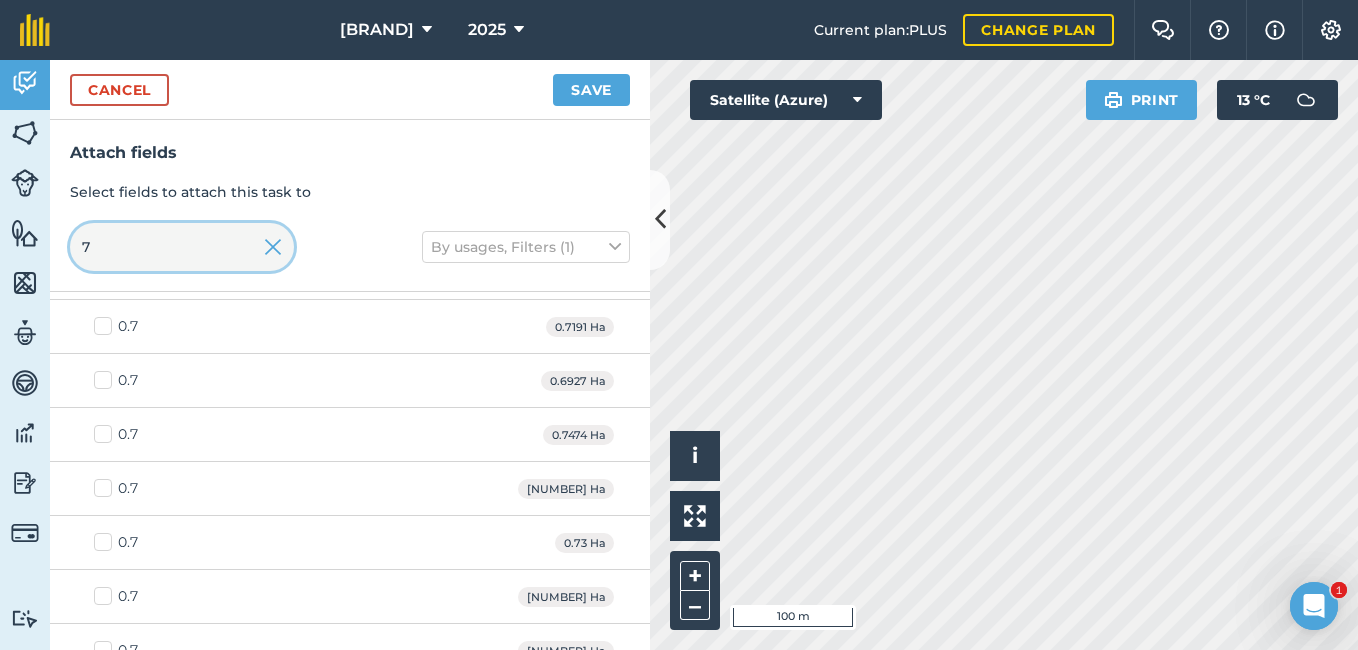 scroll, scrollTop: 4624, scrollLeft: 0, axis: vertical 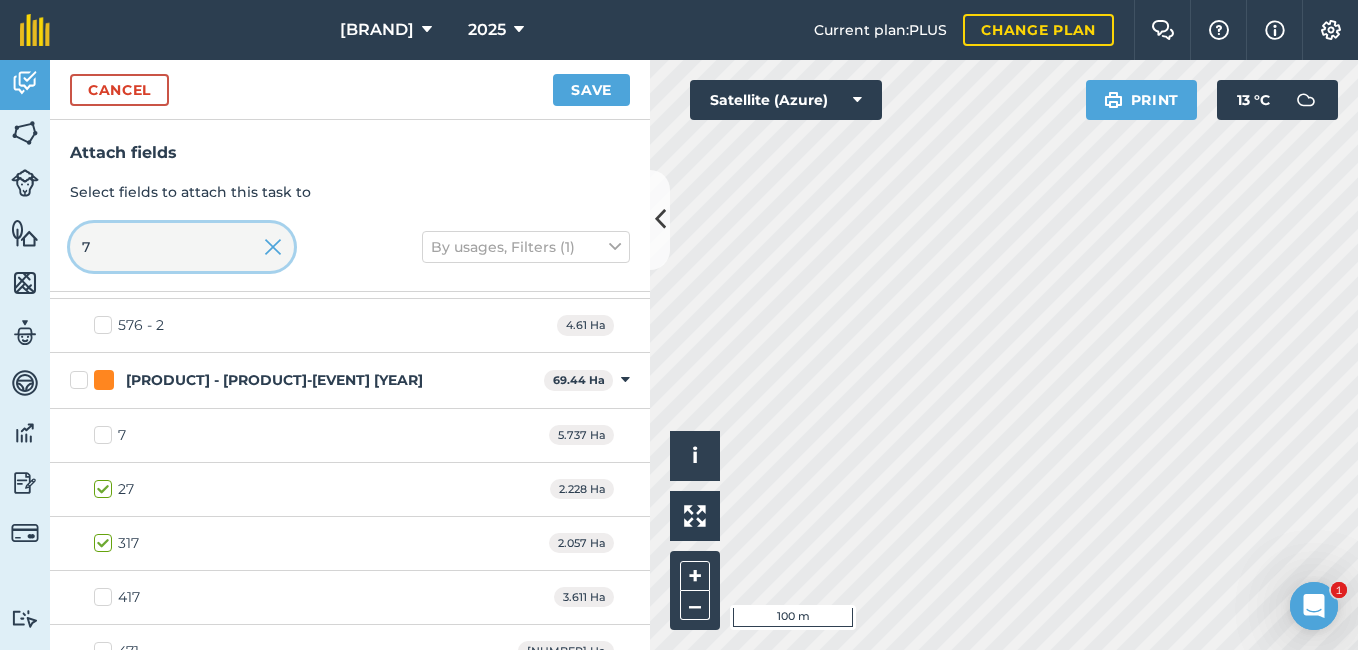 type on "7" 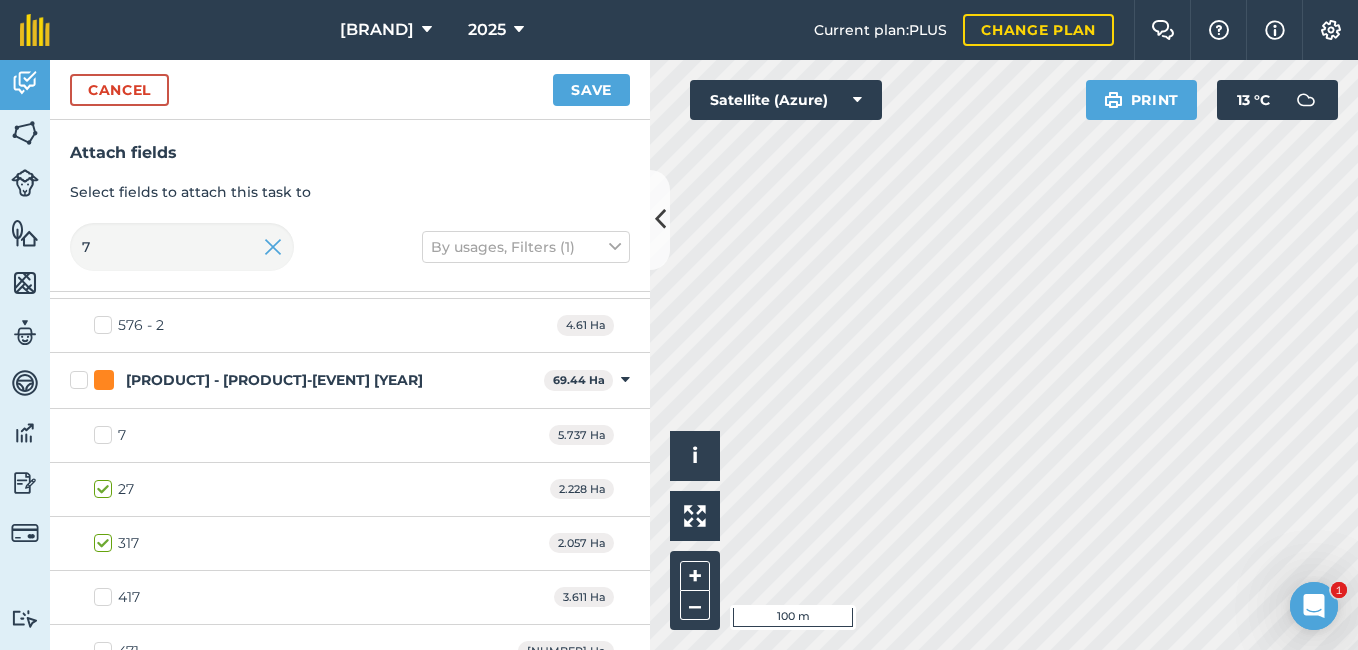 click on "7" at bounding box center [110, 435] 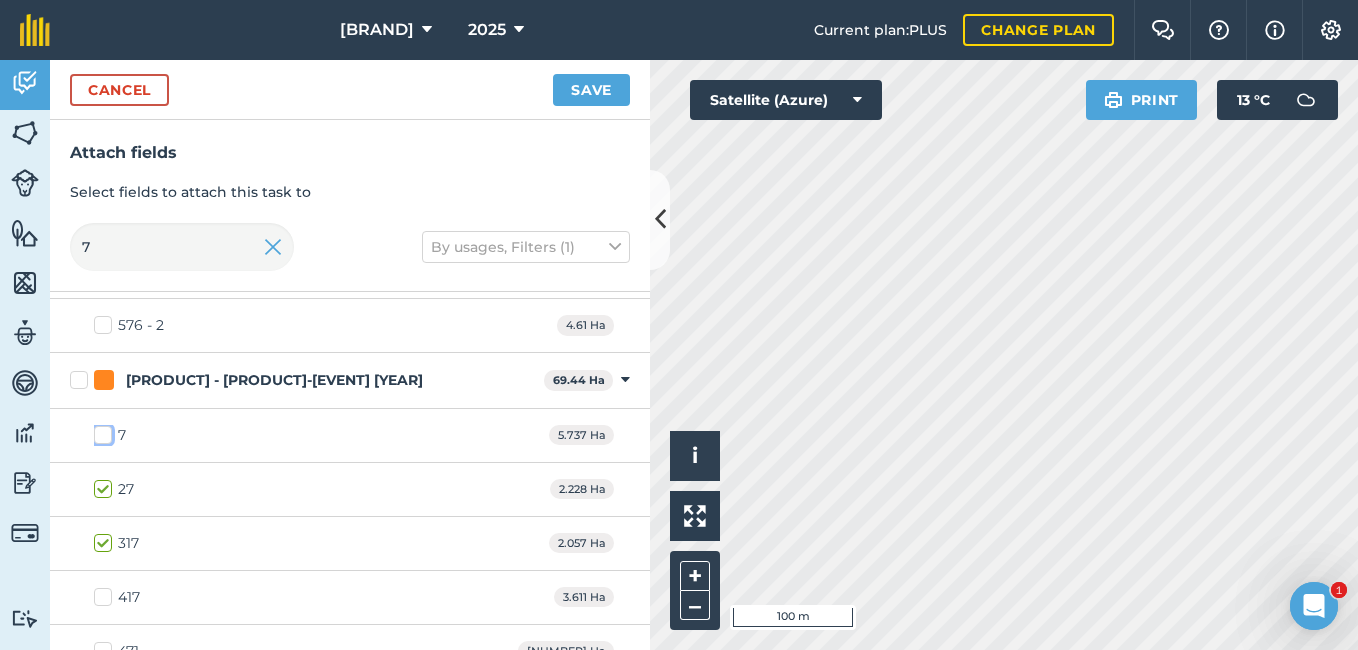 click on "7" at bounding box center (100, 431) 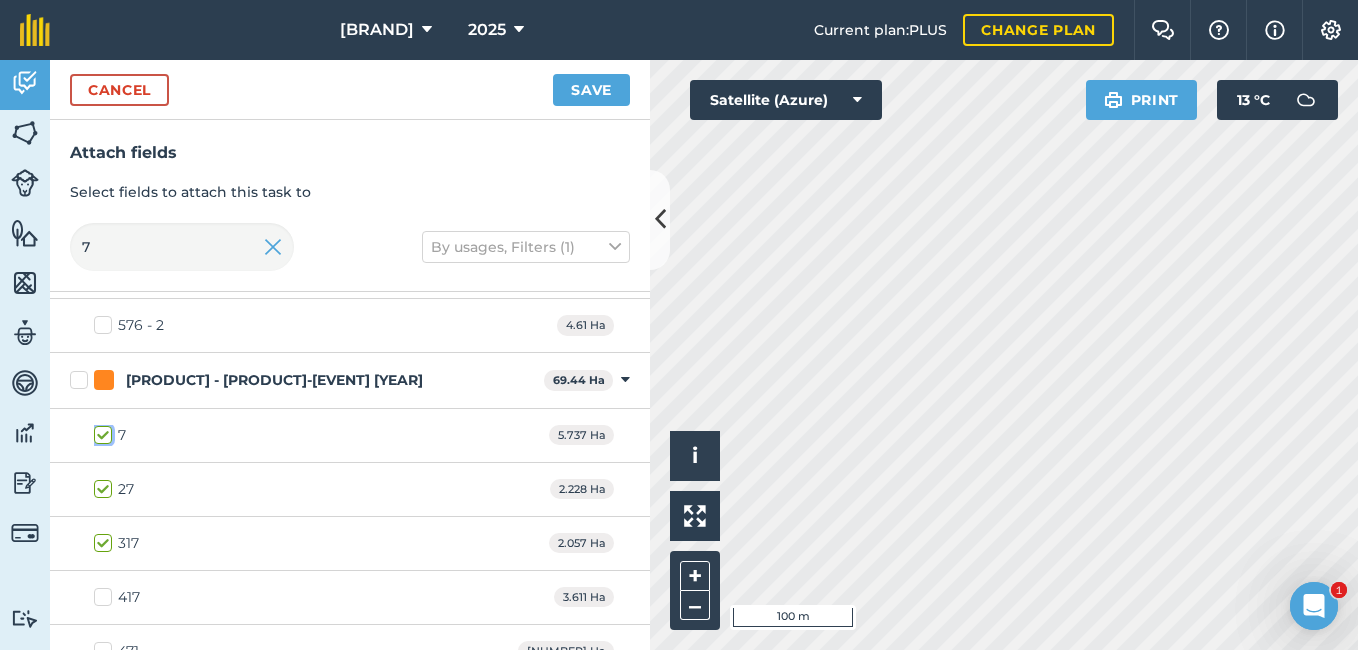 checkbox on "true" 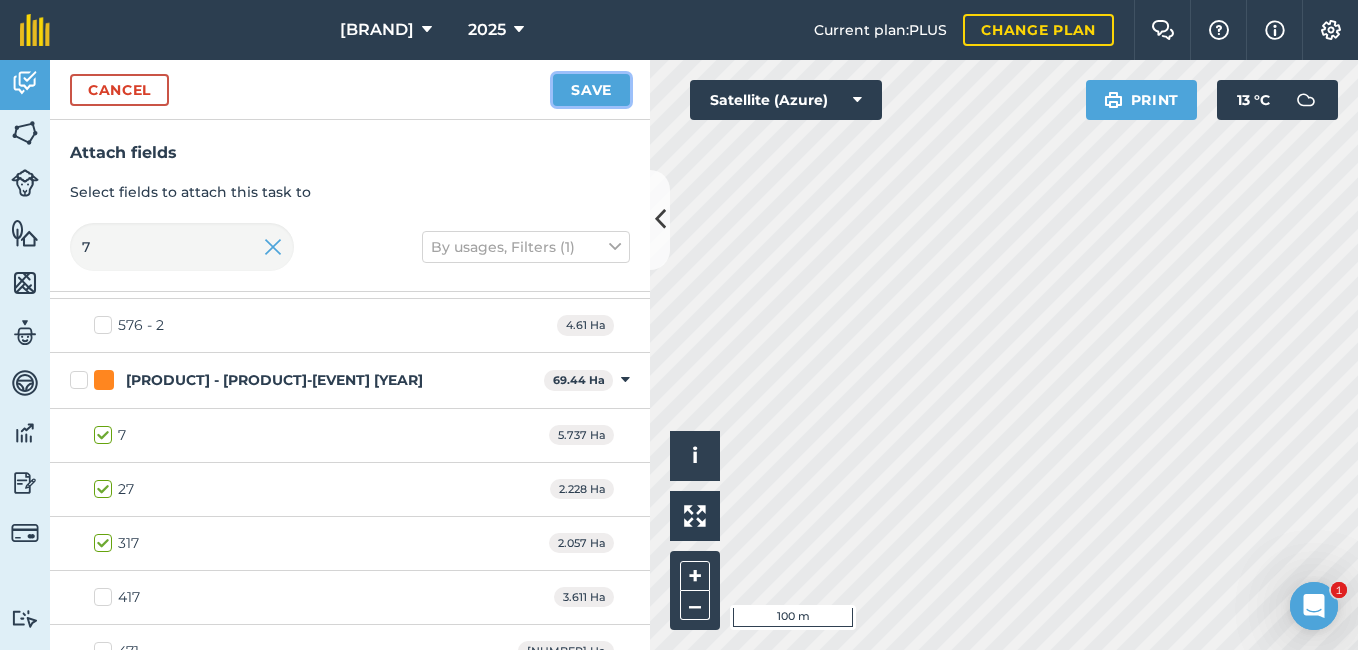 click on "Save" at bounding box center [591, 90] 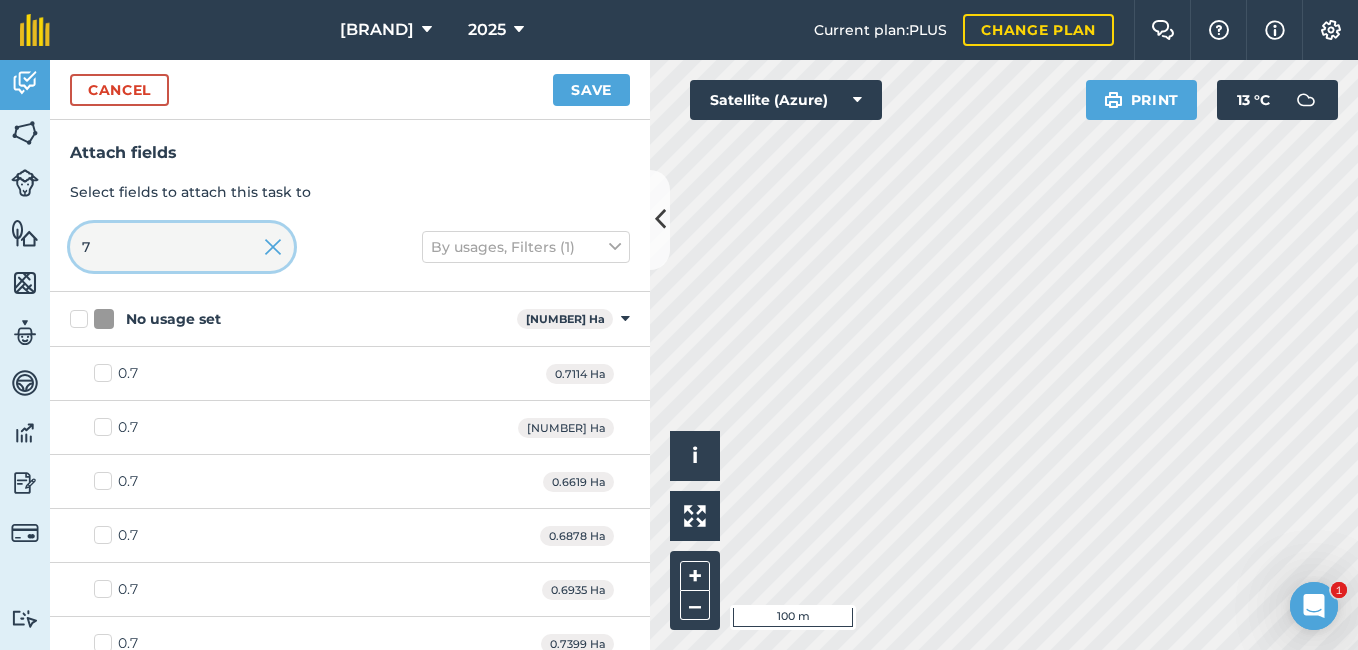 click on "7" at bounding box center (182, 247) 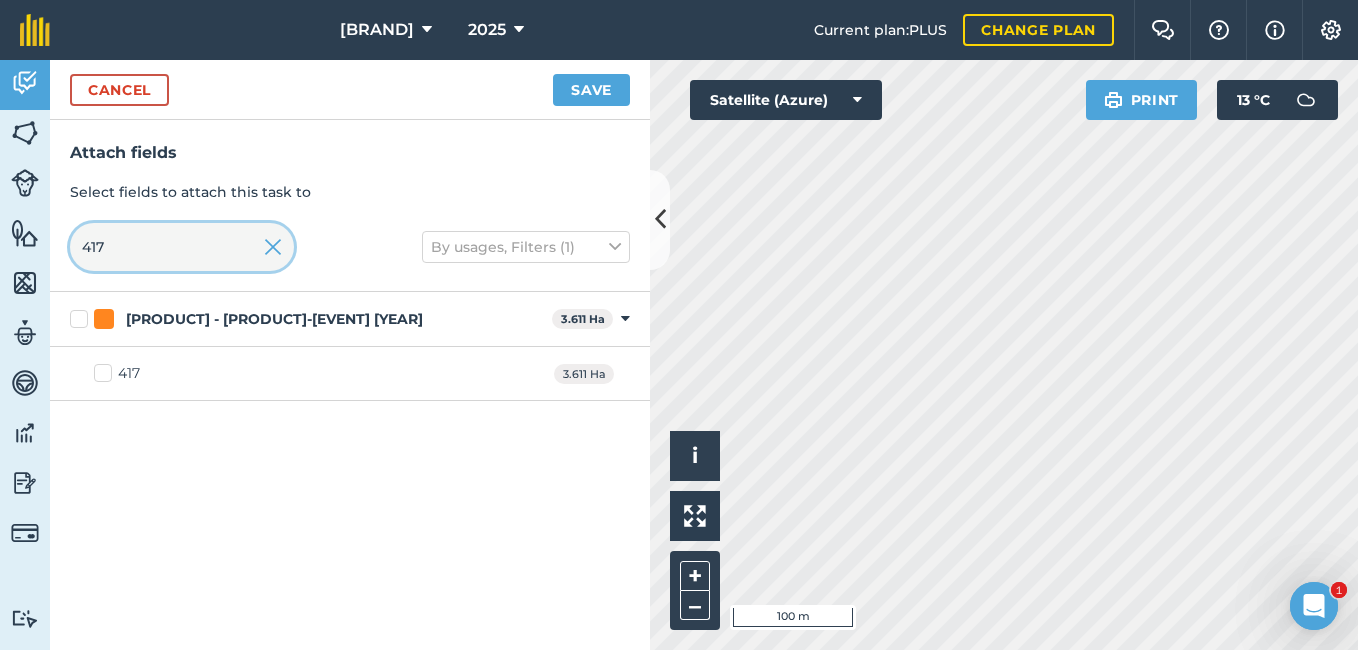 type on "417" 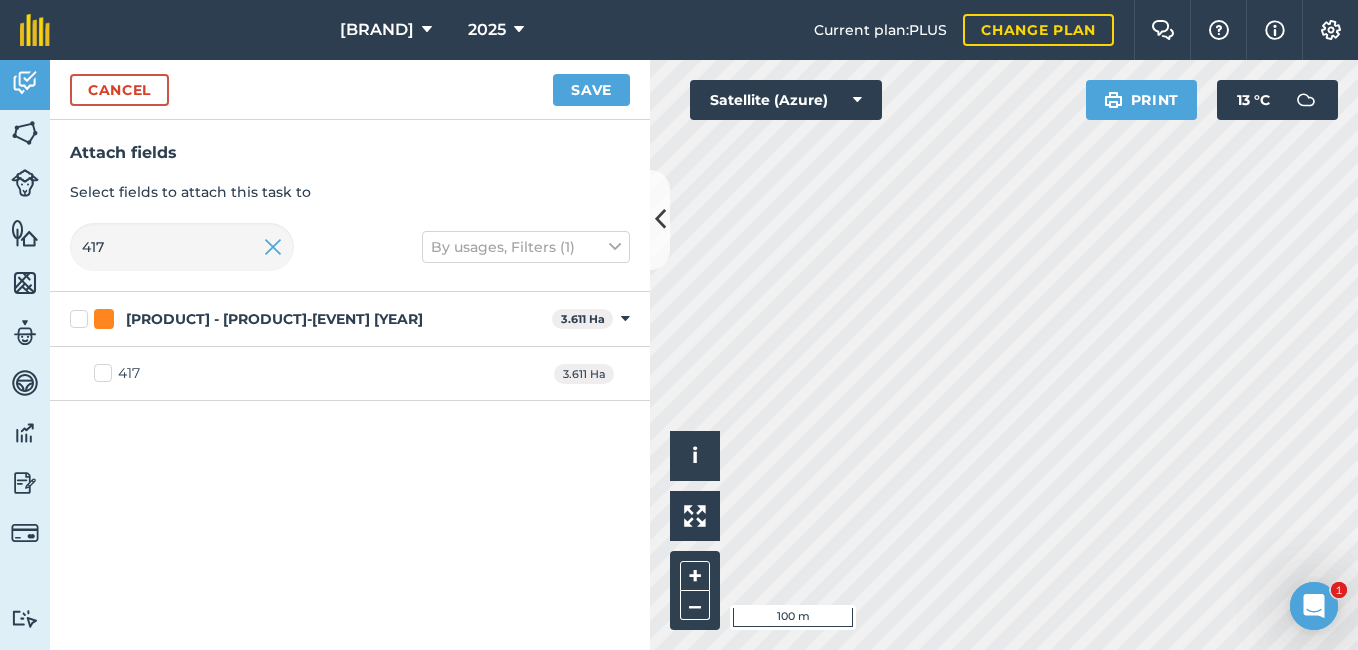 click on "417" at bounding box center (117, 373) 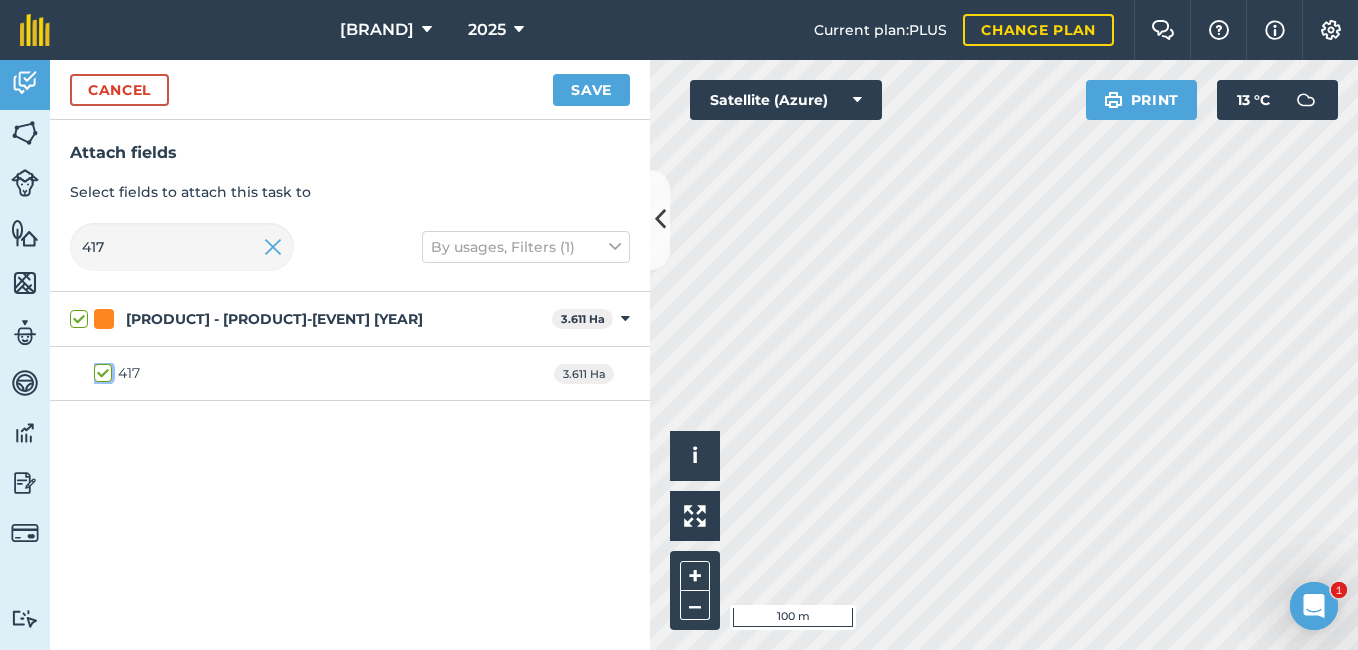 checkbox on "true" 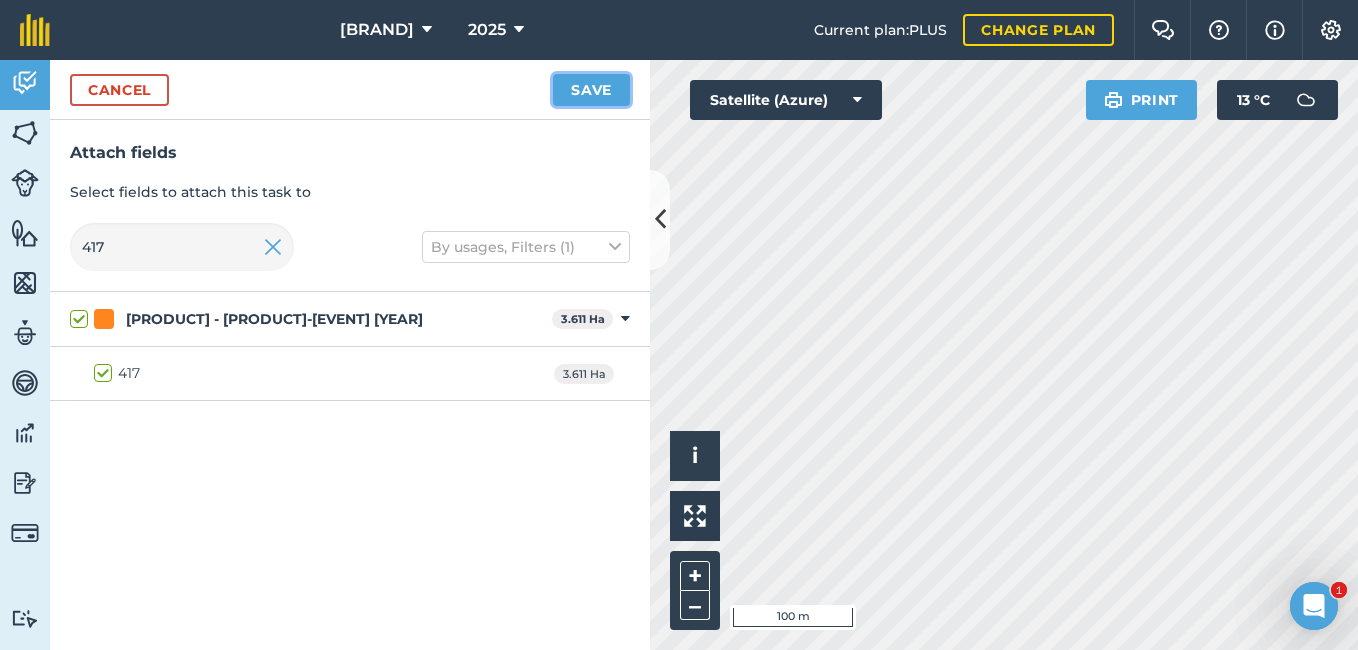 click on "Save" at bounding box center [591, 90] 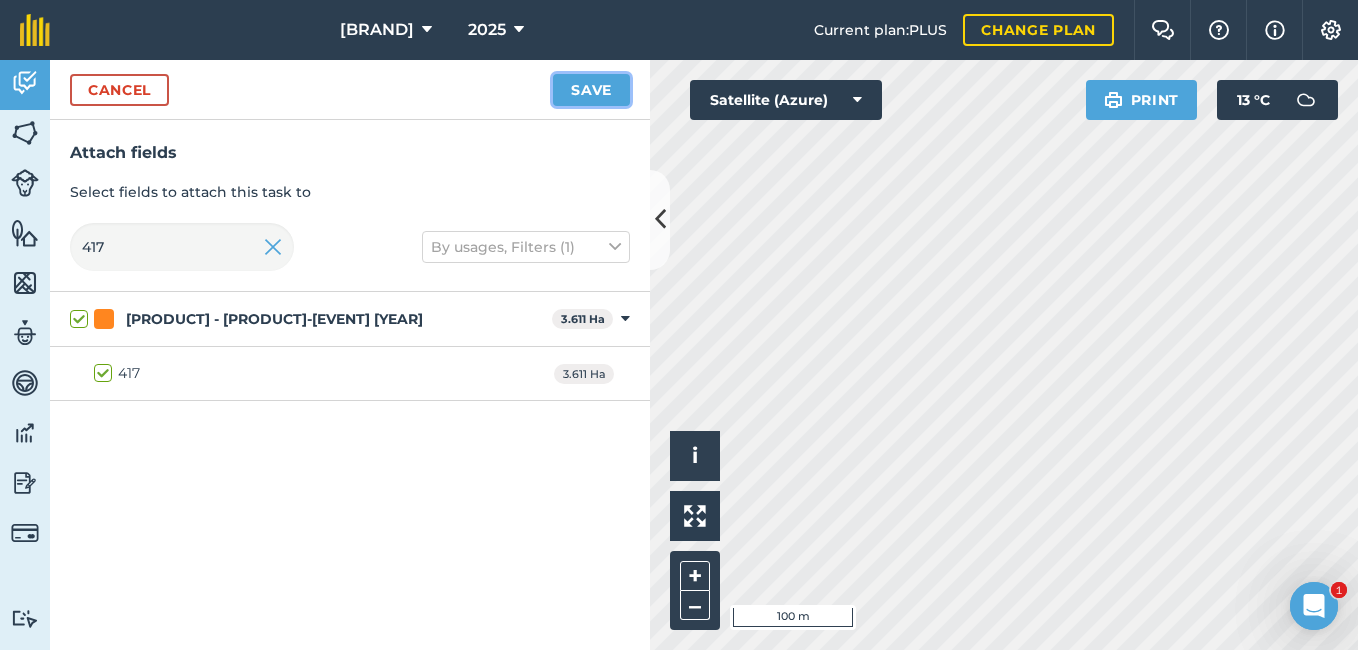 click on "Save" at bounding box center [591, 90] 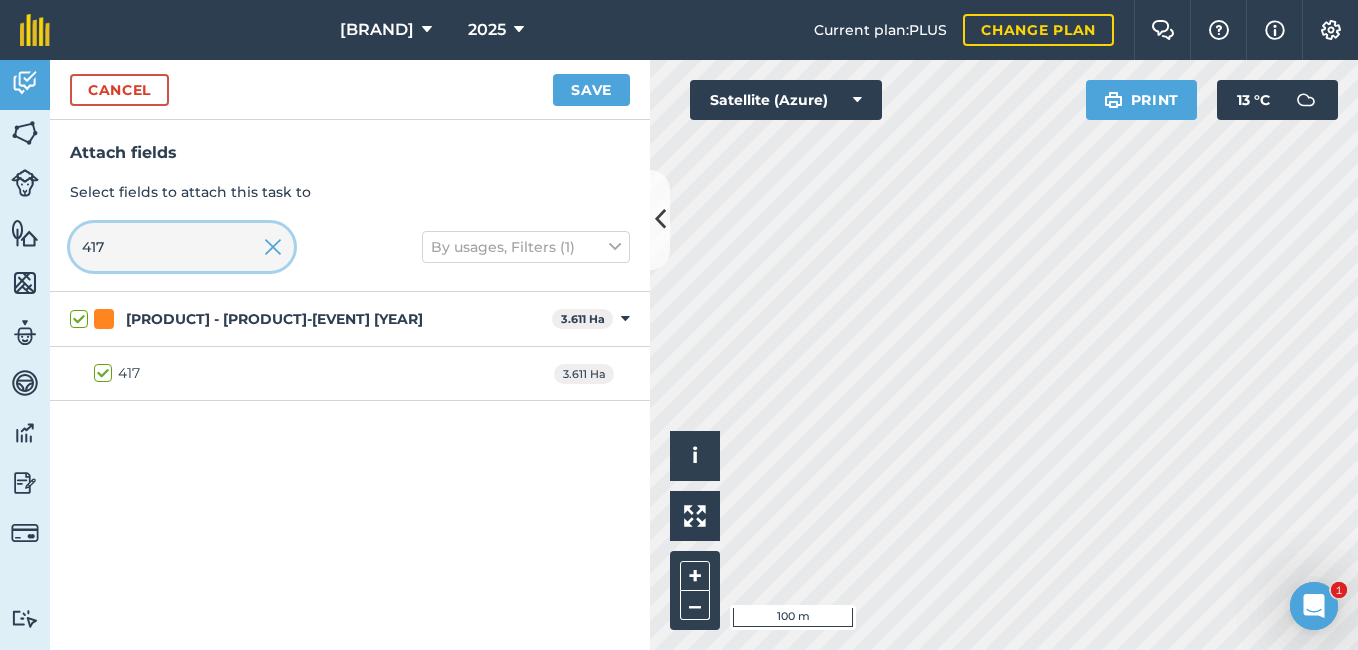 click on "417" at bounding box center (182, 247) 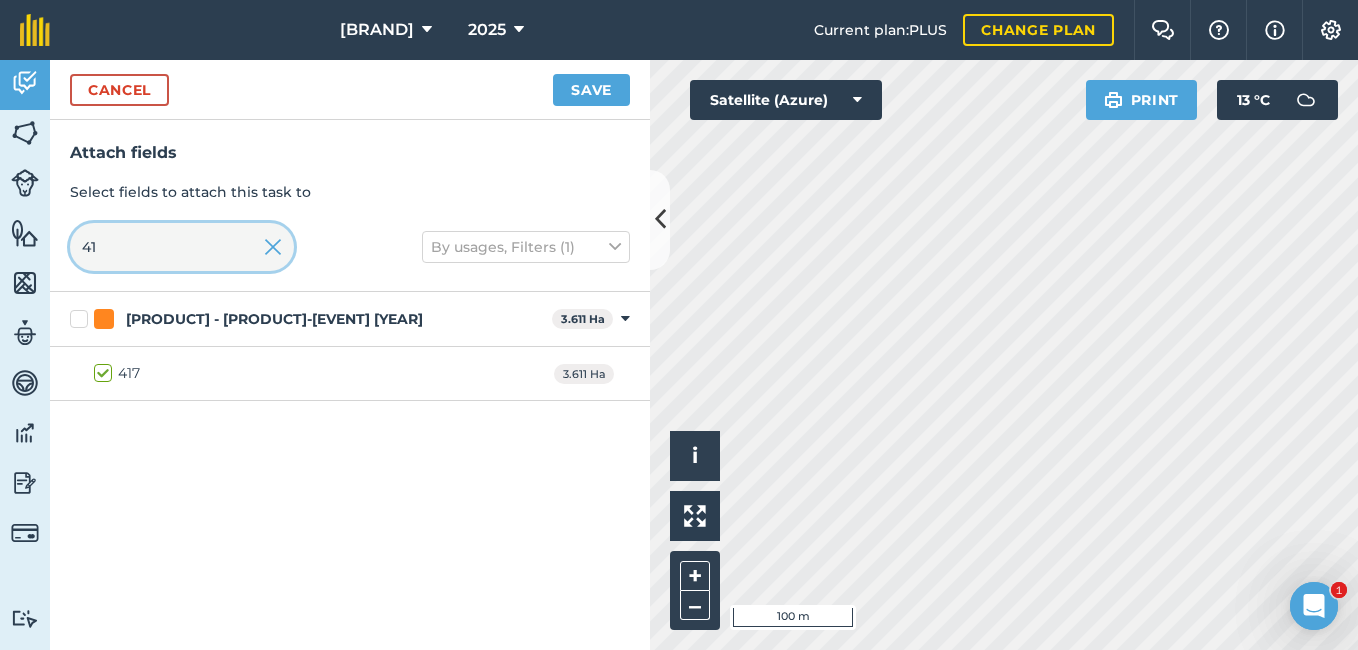 type on "4" 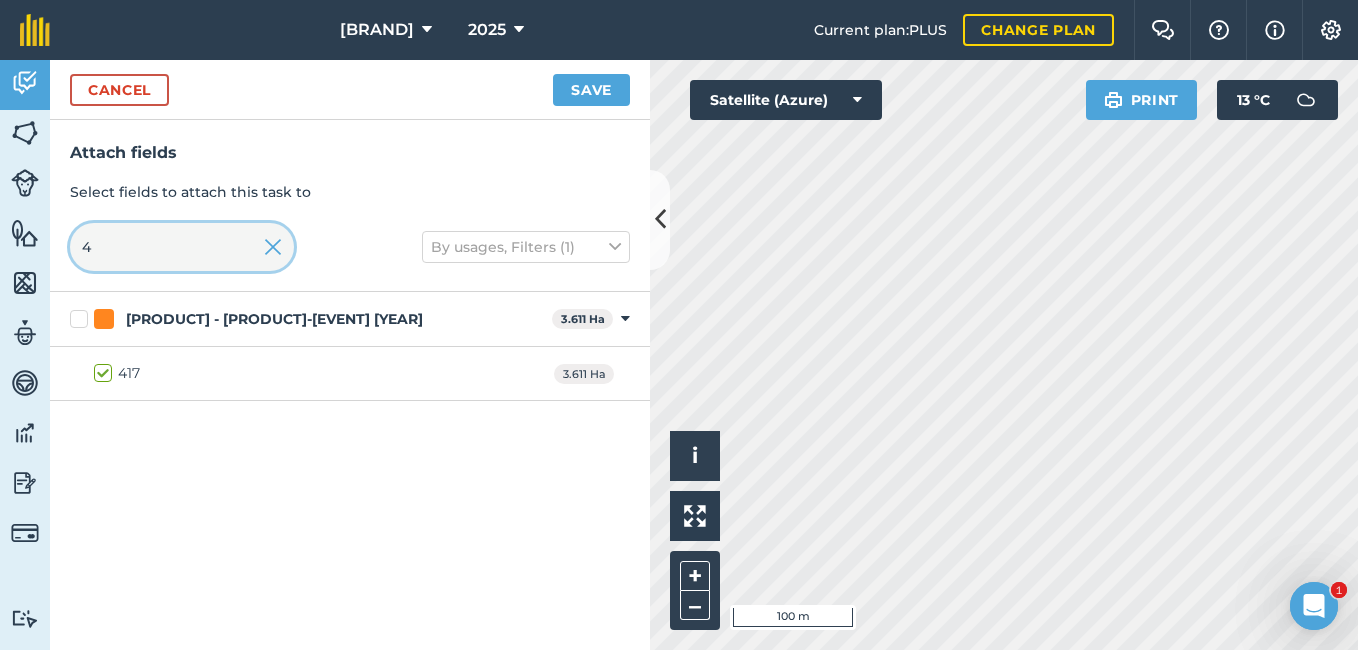 checkbox on "false" 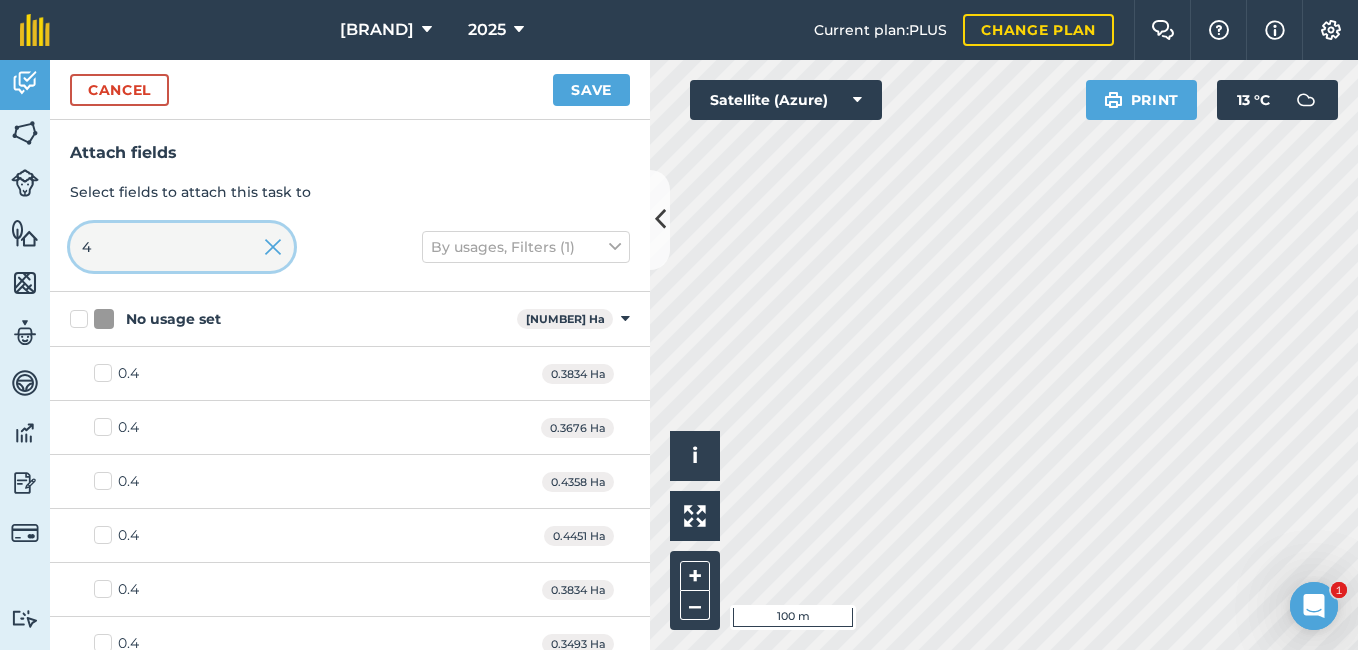type on "40" 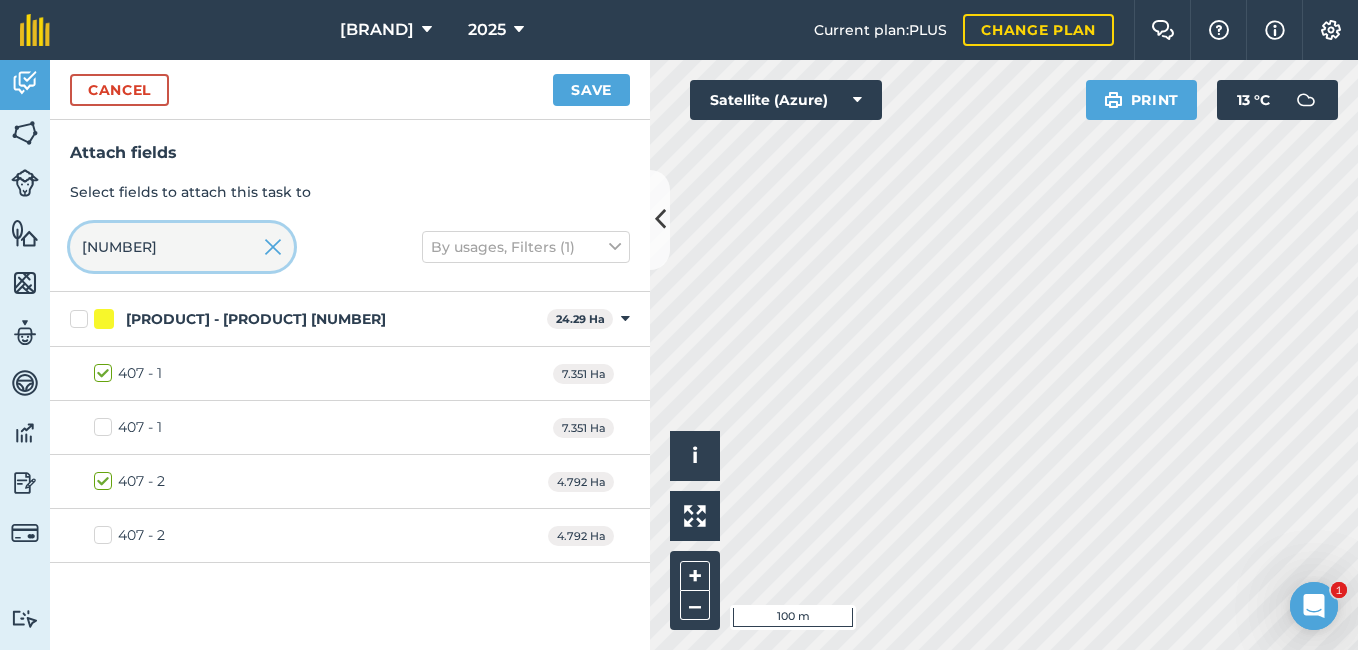 type on "[NUMBER]" 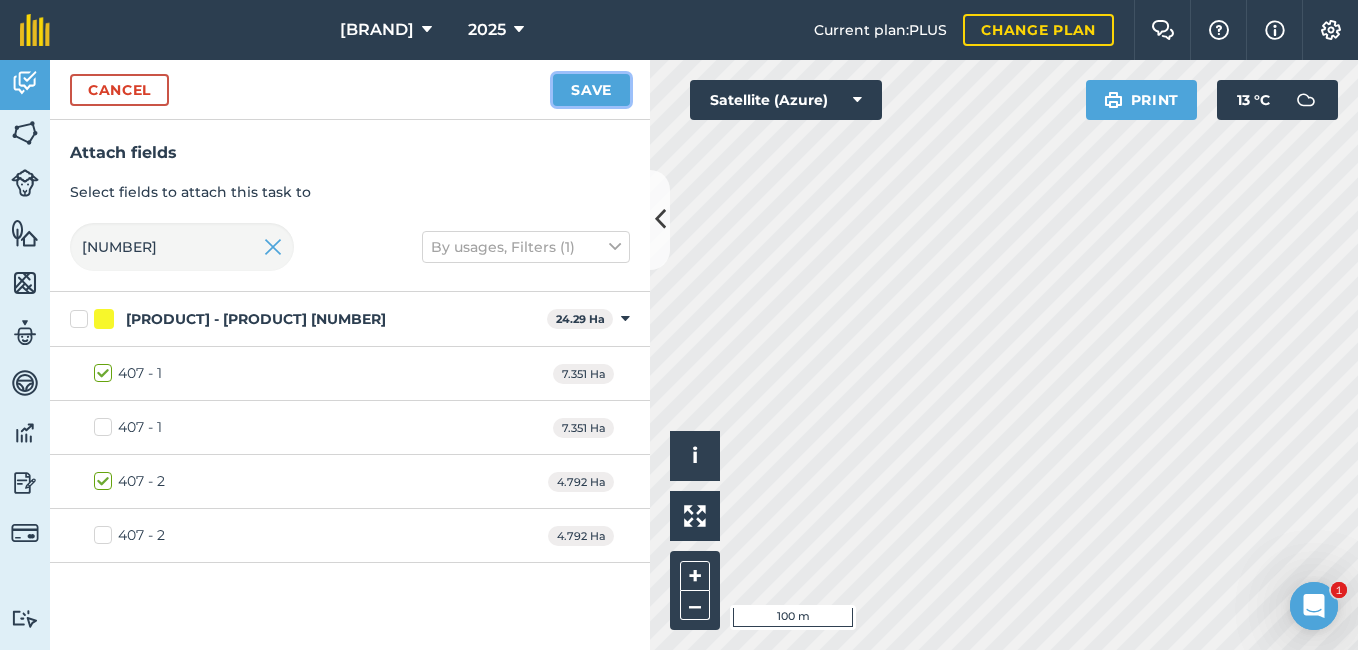 click on "Save" at bounding box center [591, 90] 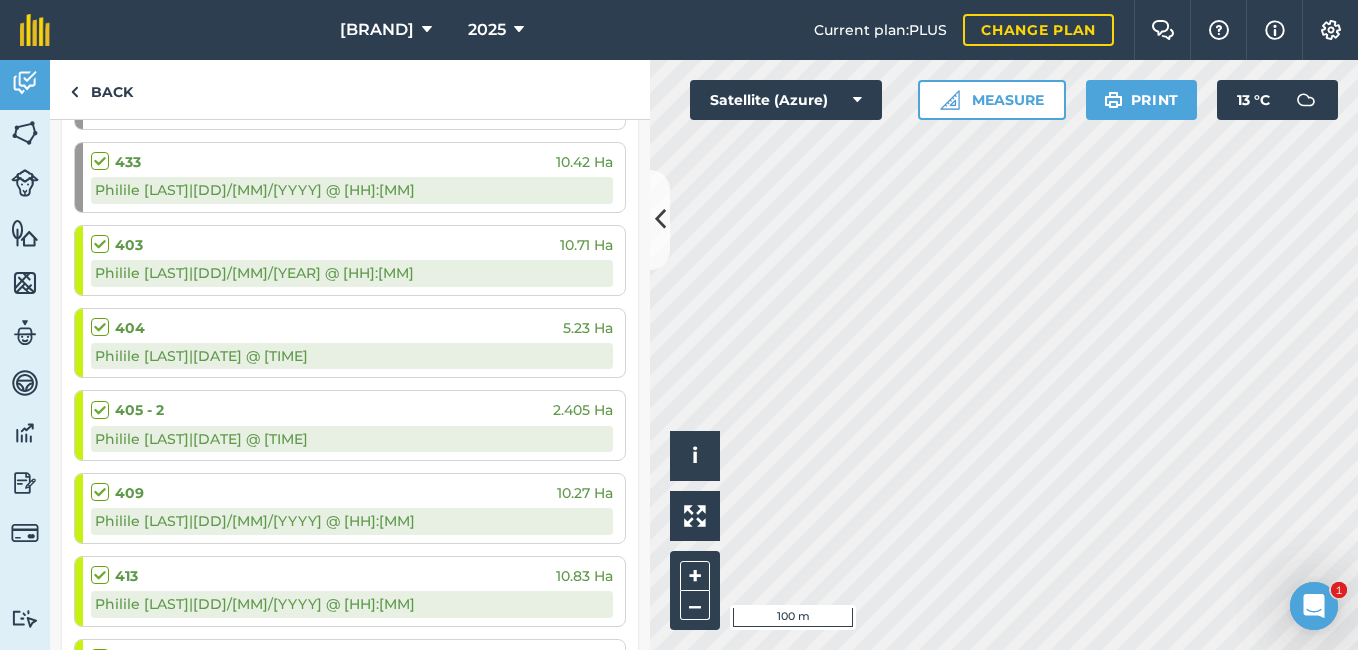 scroll, scrollTop: 369, scrollLeft: 0, axis: vertical 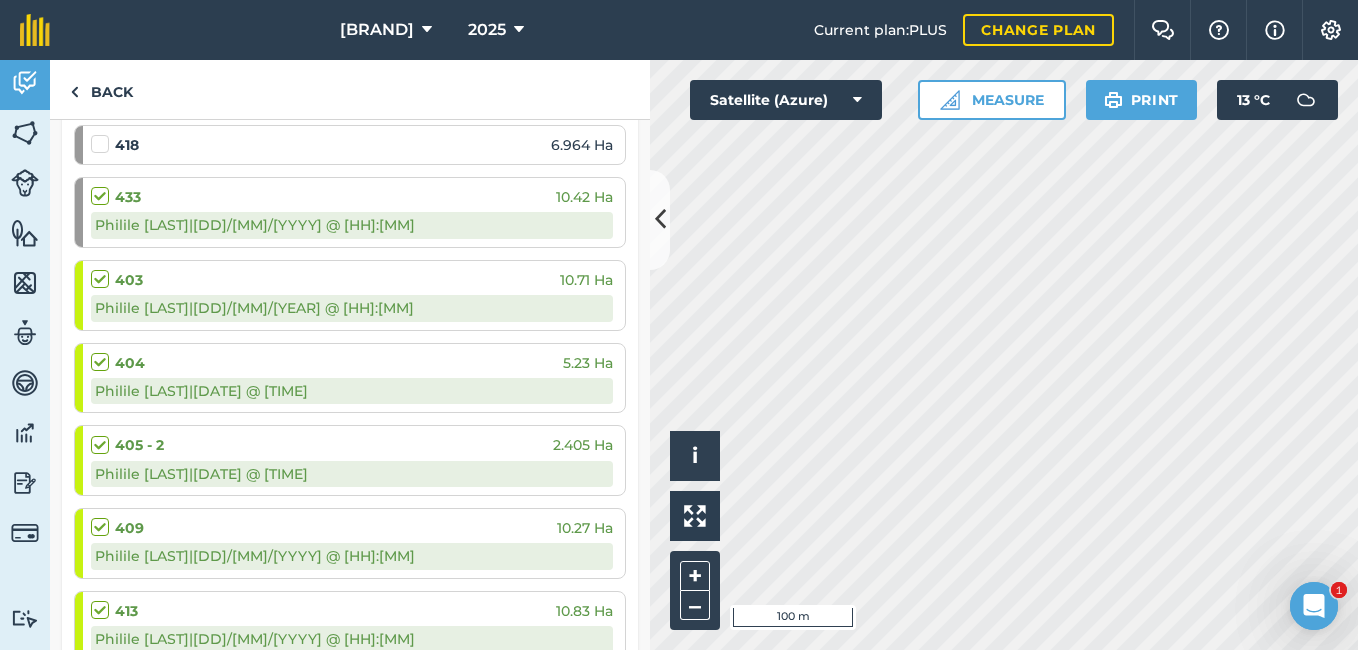 click at bounding box center (103, 134) 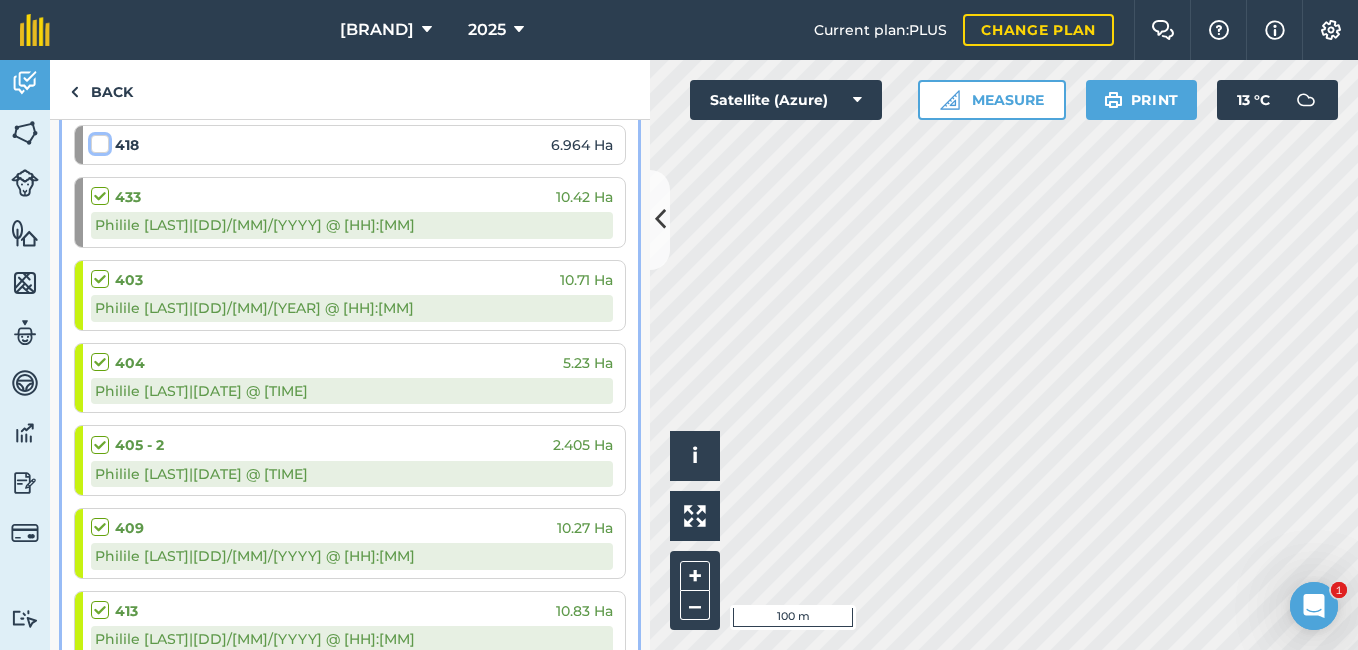 click at bounding box center (97, 140) 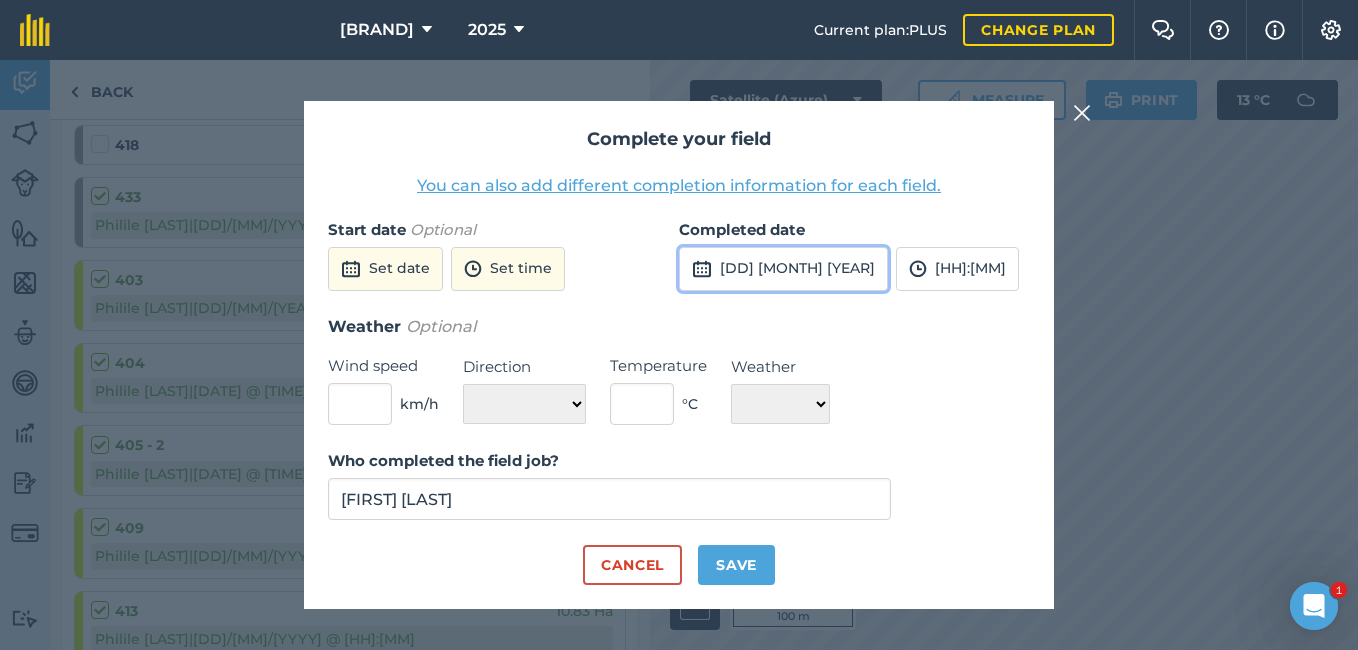 click on "[DD] [MONTH] [YEAR]" at bounding box center (783, 269) 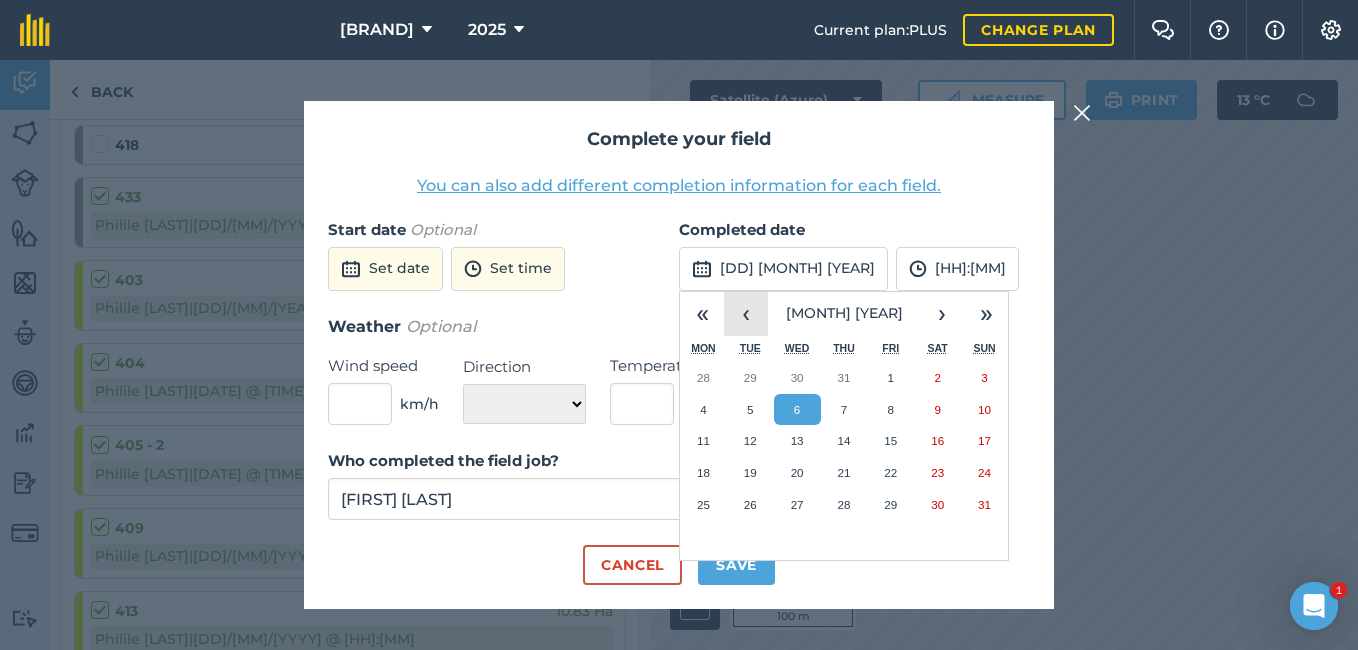 click on "‹" at bounding box center (746, 314) 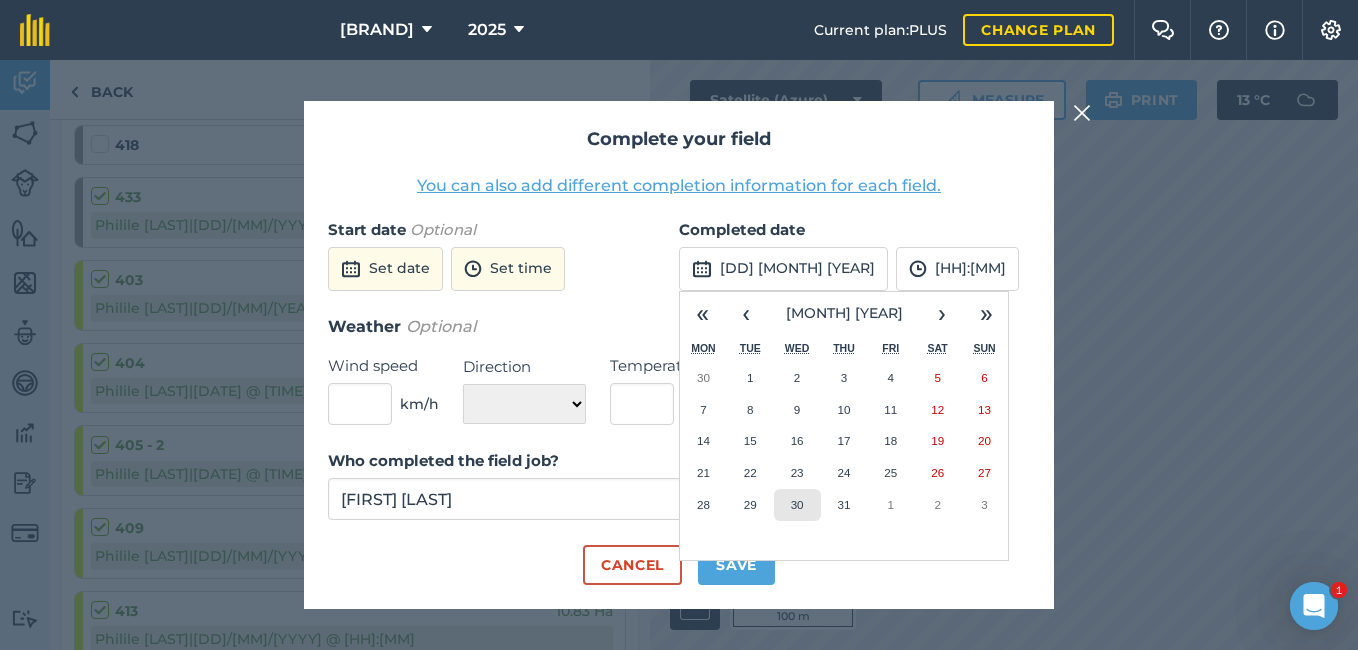 click on "30" at bounding box center [797, 504] 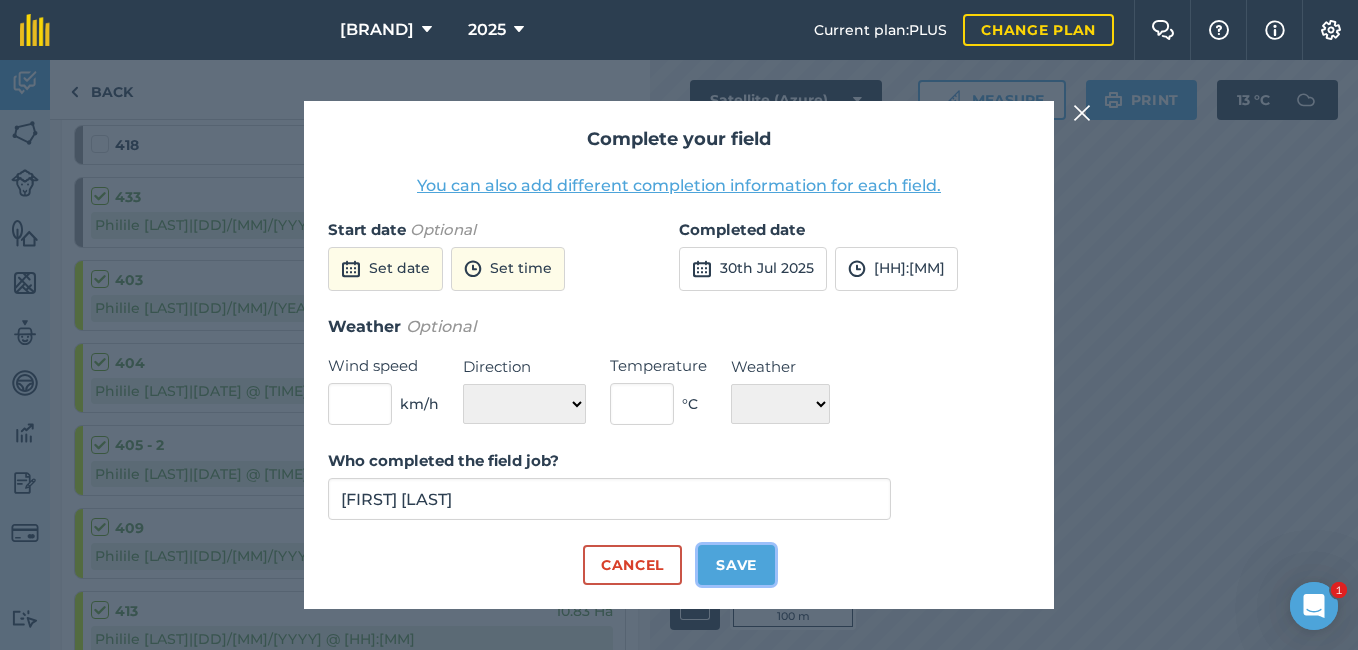 click on "Save" at bounding box center (736, 565) 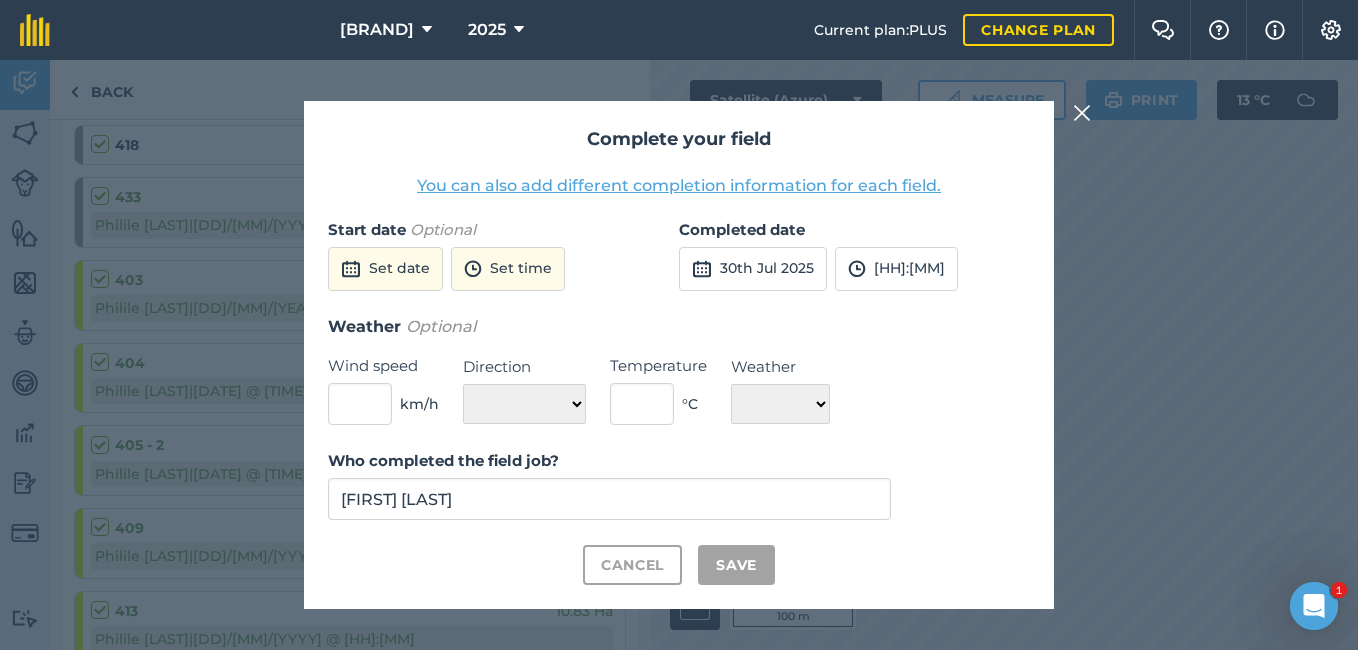 checkbox on "true" 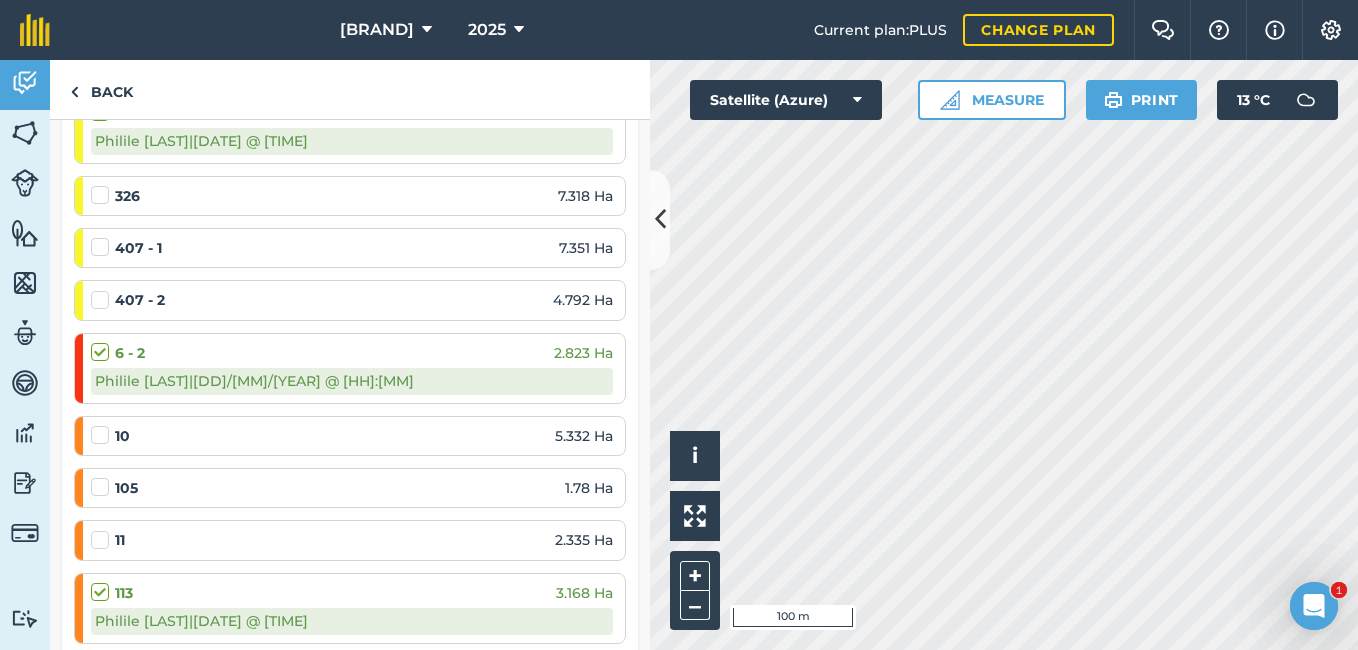 scroll, scrollTop: 1831, scrollLeft: 0, axis: vertical 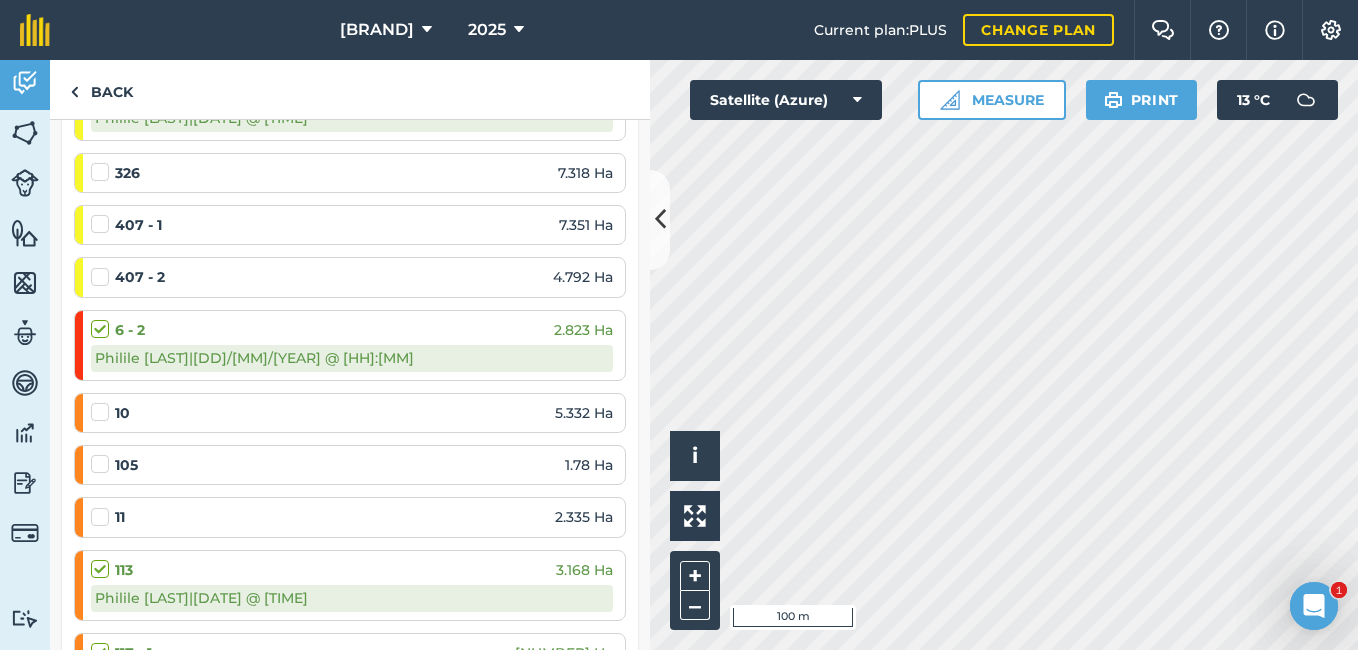 click at bounding box center [103, 507] 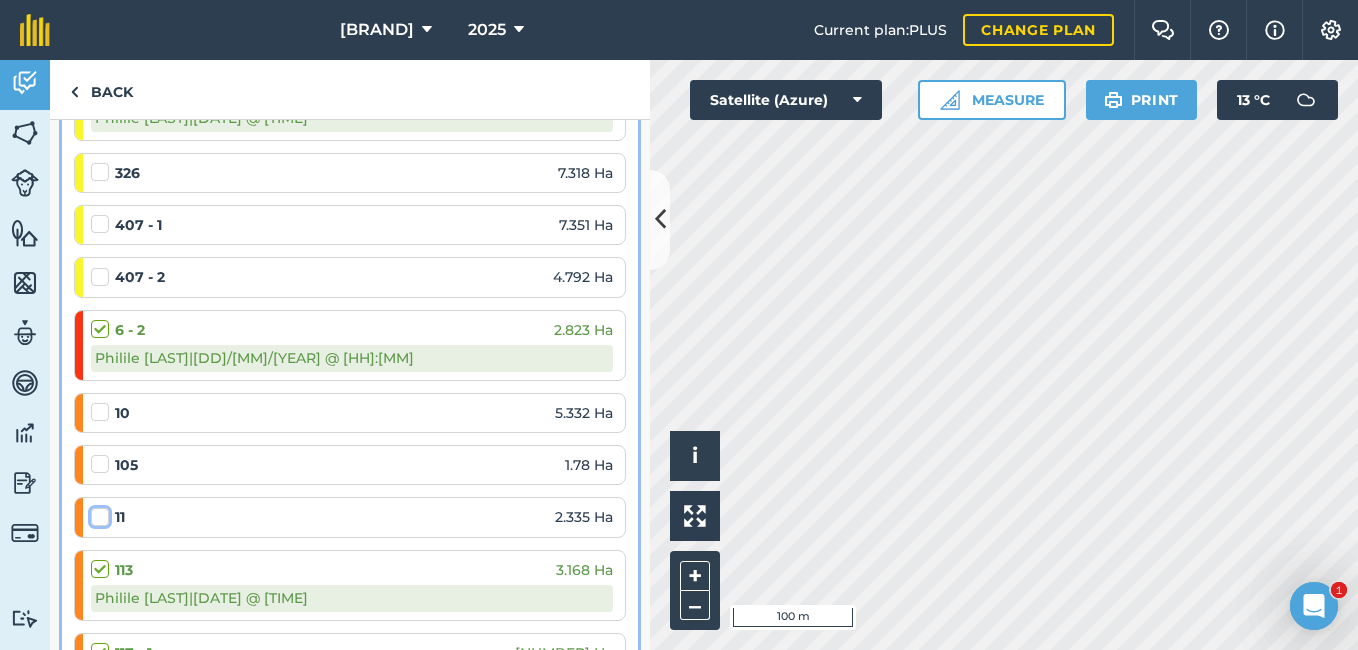 click at bounding box center (97, 513) 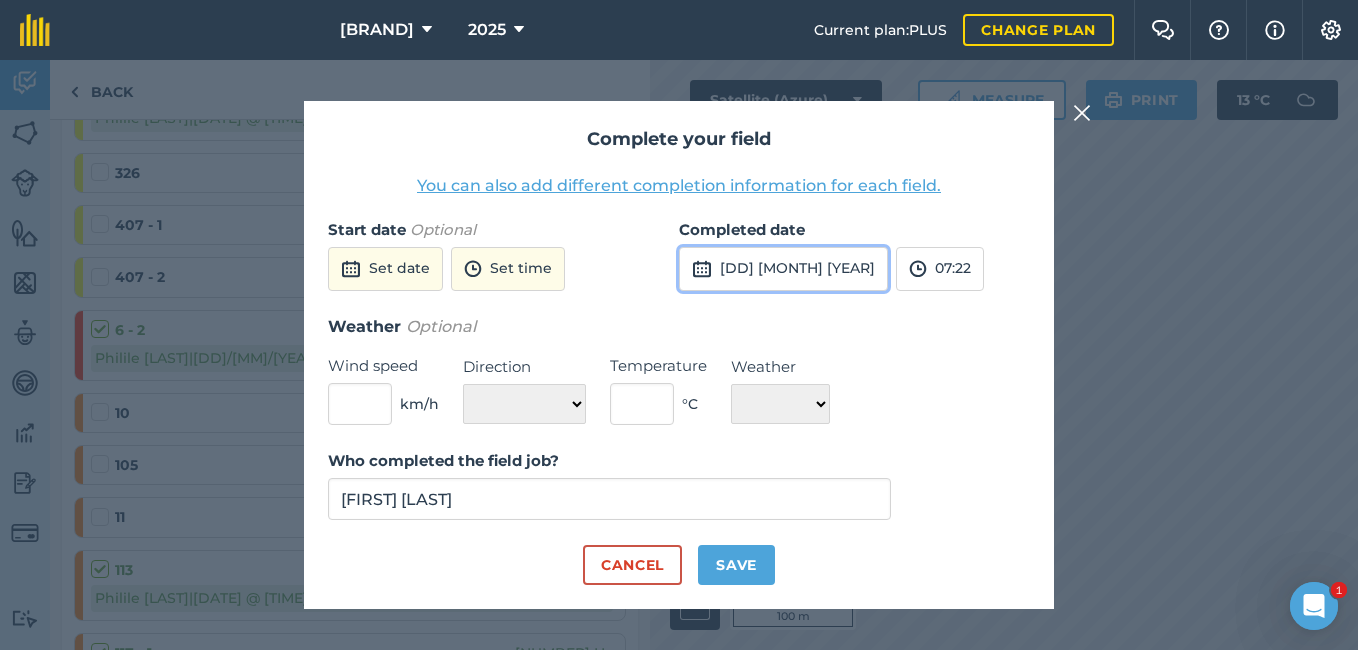 click on "[DD] [MONTH] [YEAR]" at bounding box center (783, 269) 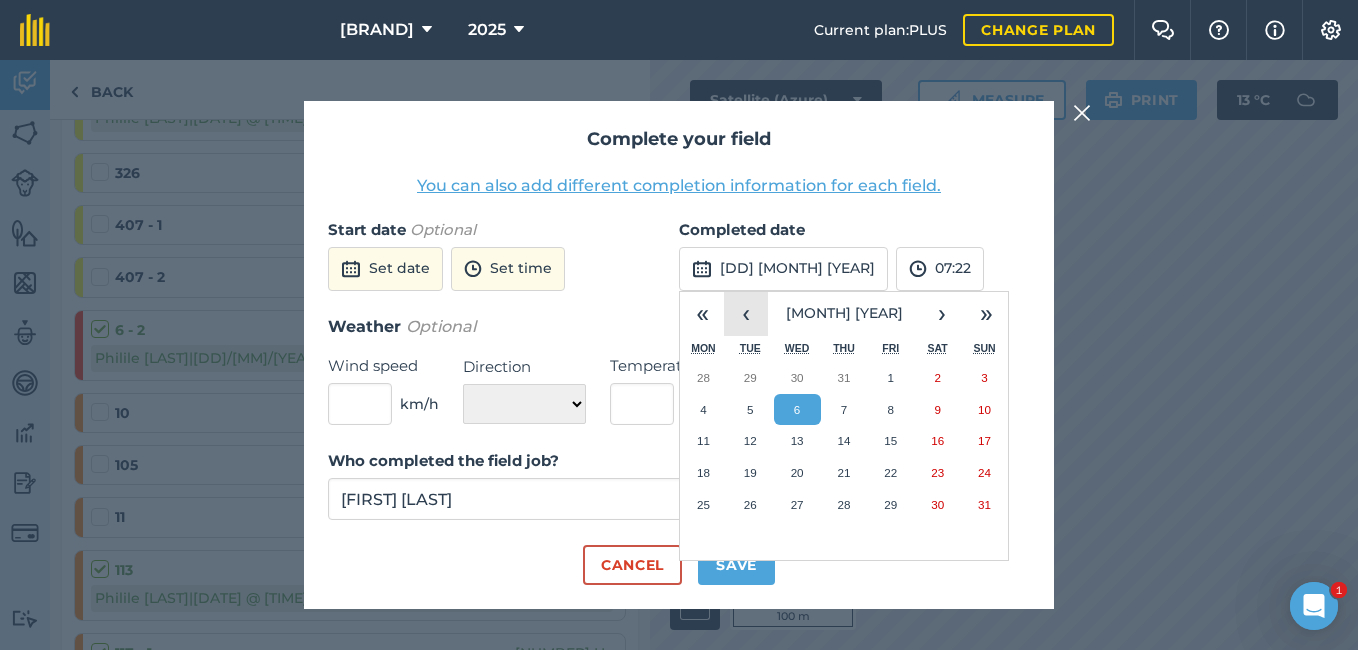 click on "‹" at bounding box center (746, 314) 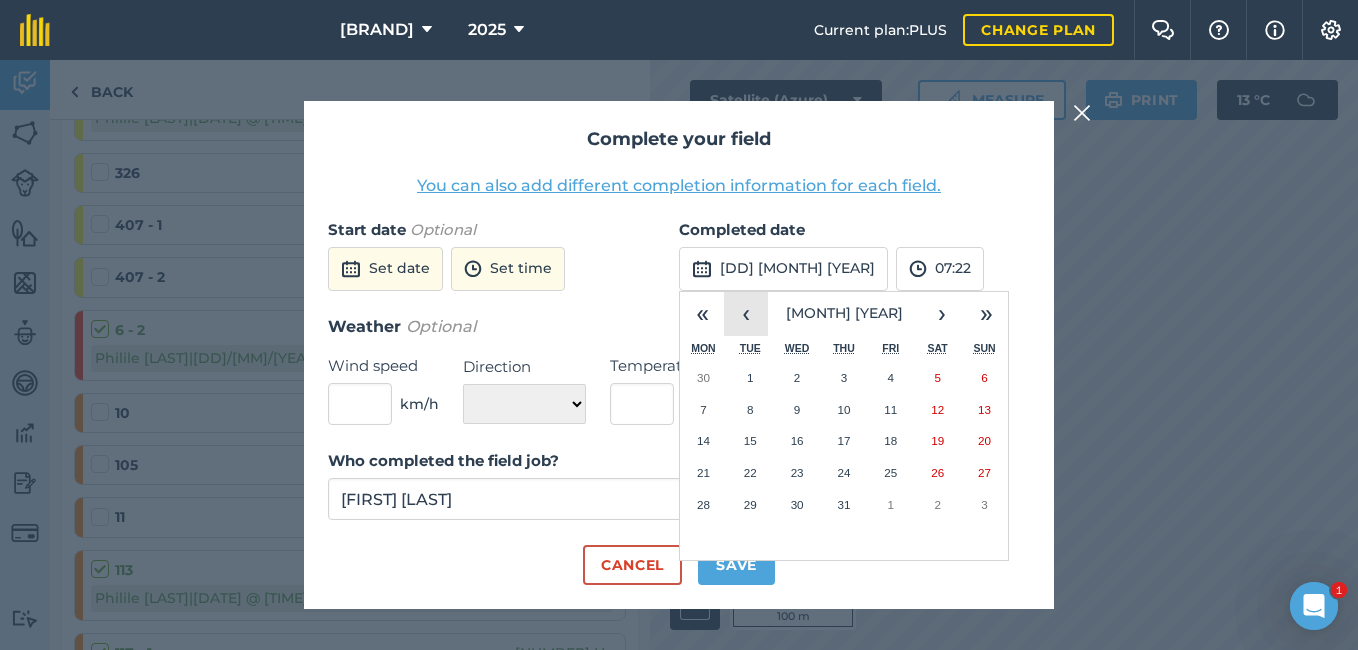 click on "‹" at bounding box center (746, 314) 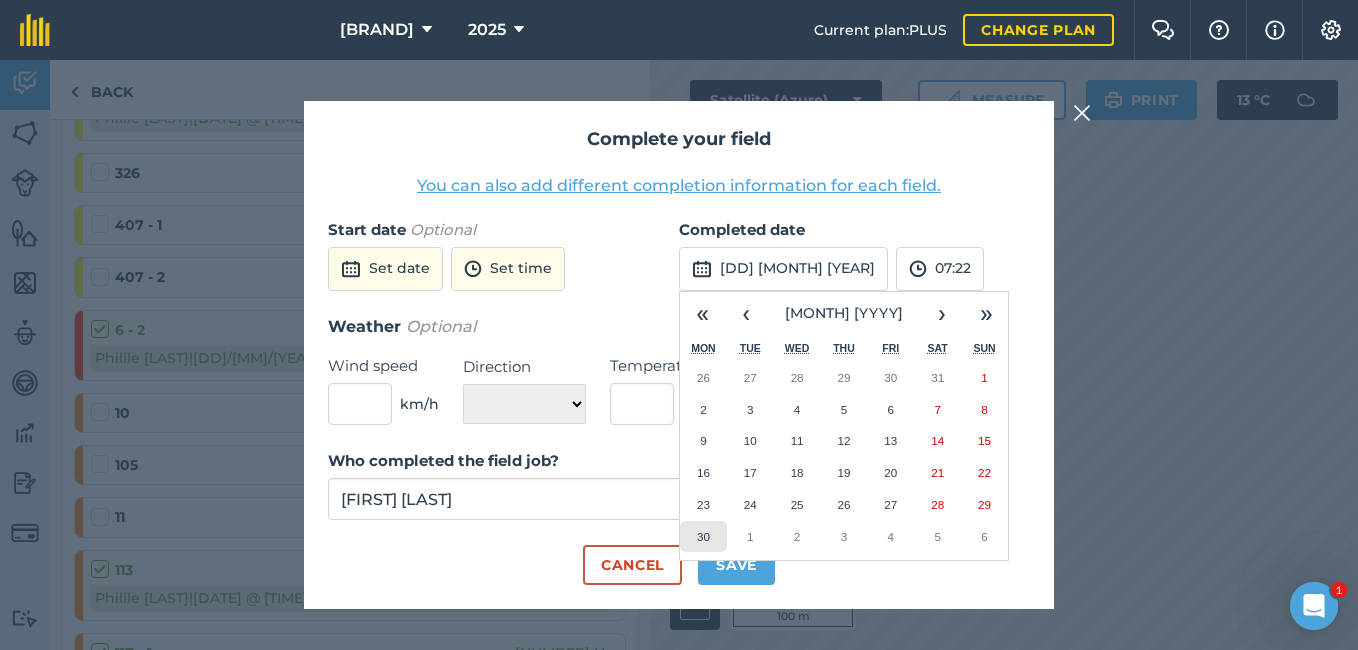 click on "30" at bounding box center (703, 536) 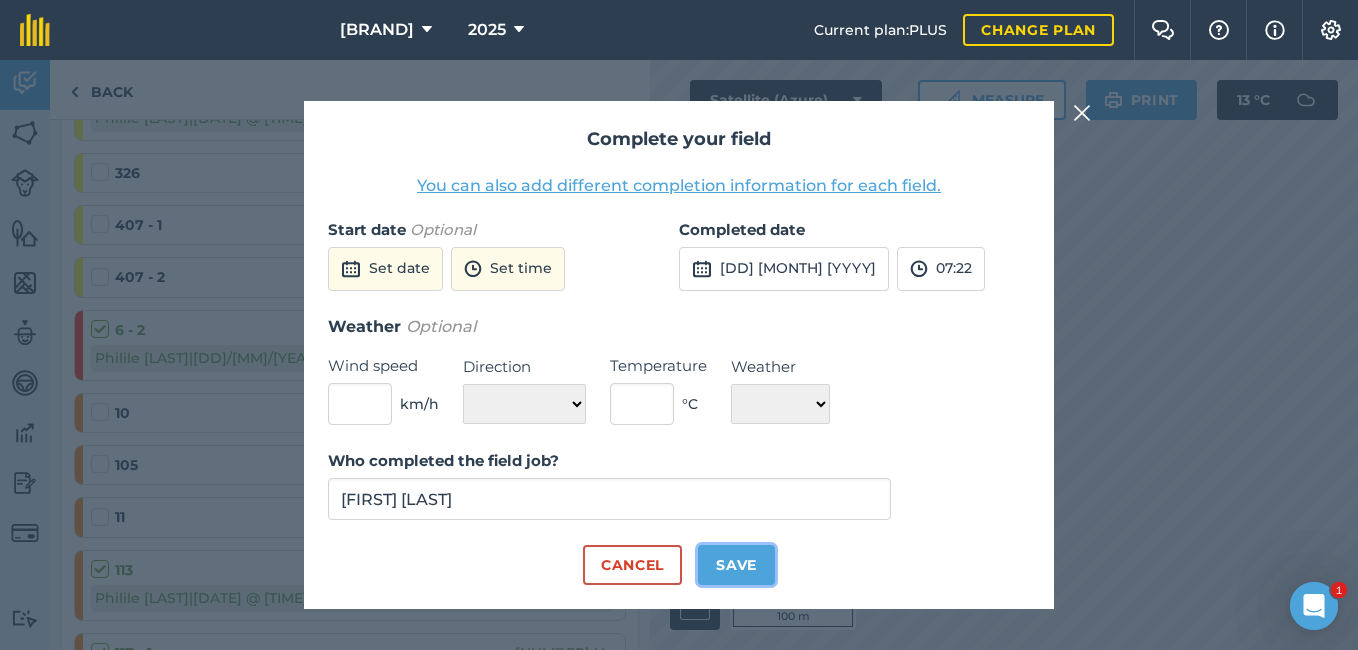 click on "Save" at bounding box center (736, 565) 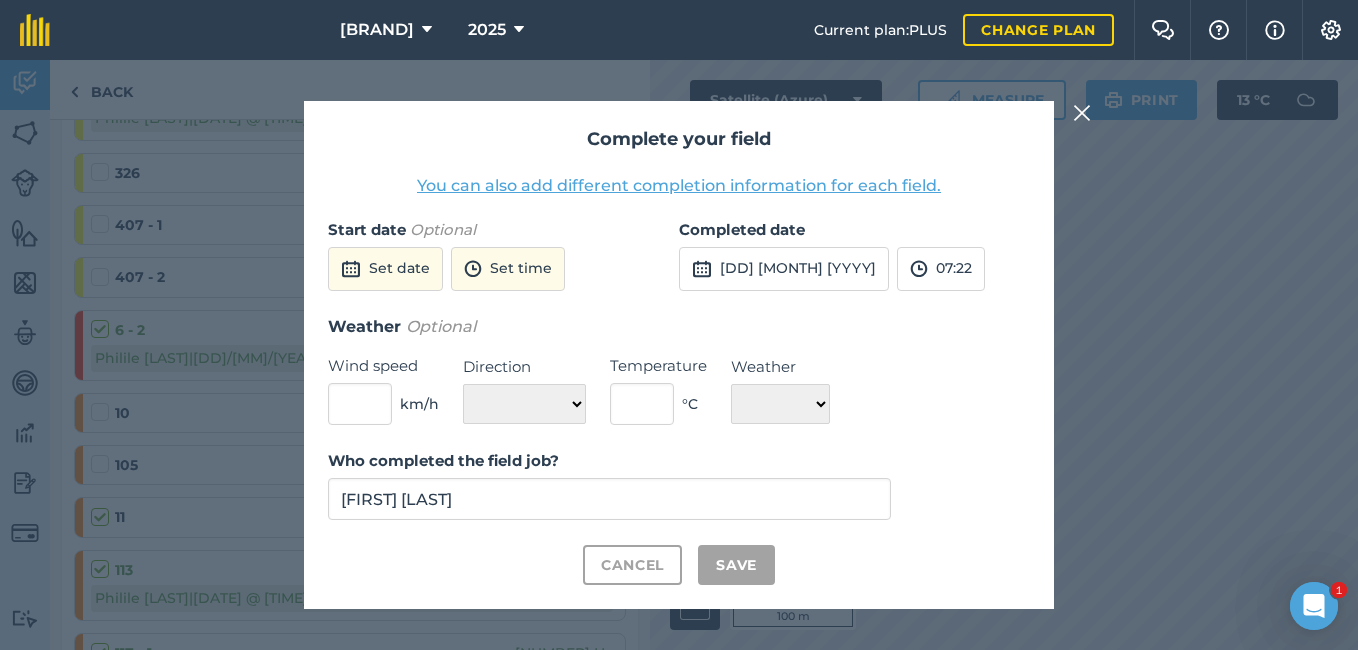 checkbox on "true" 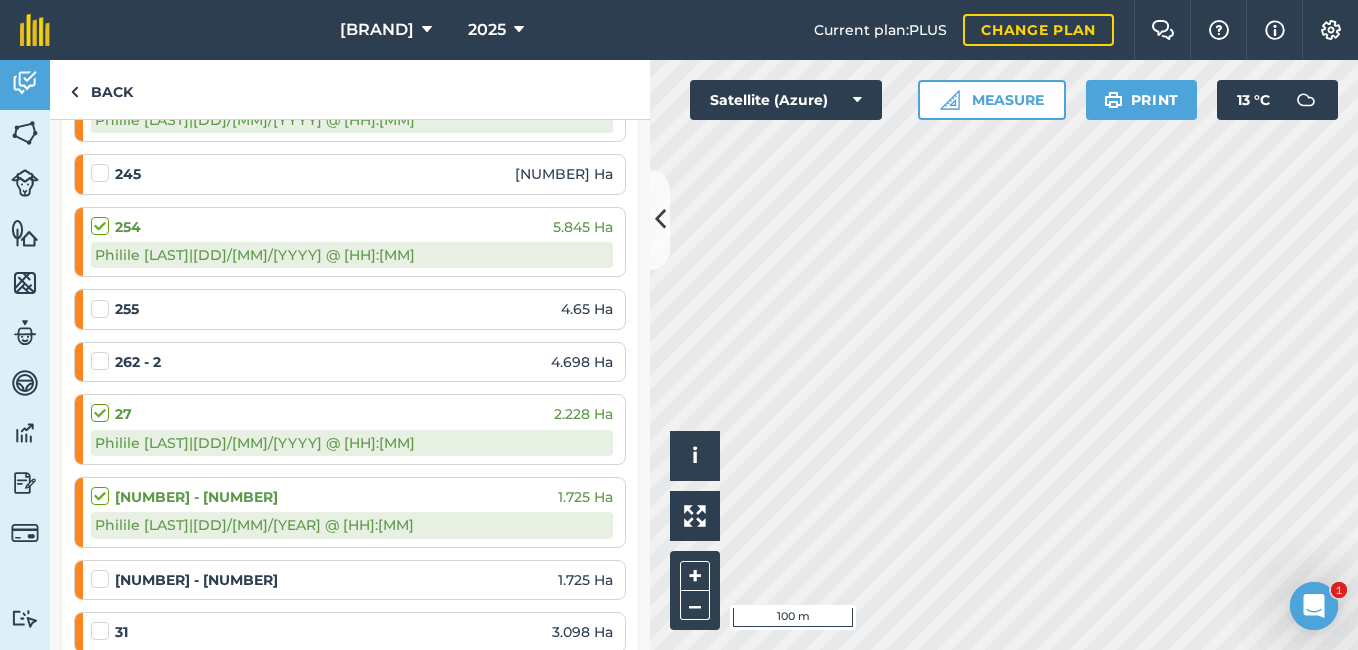 scroll, scrollTop: 2611, scrollLeft: 0, axis: vertical 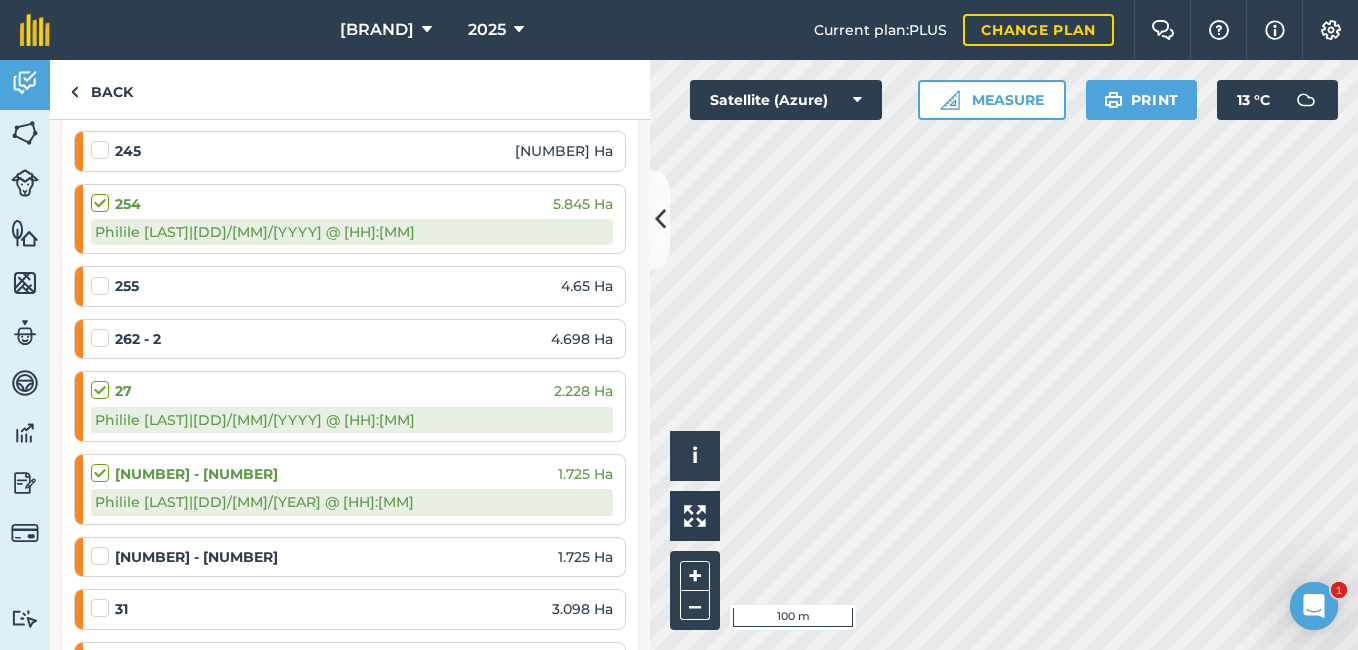 click at bounding box center (103, 328) 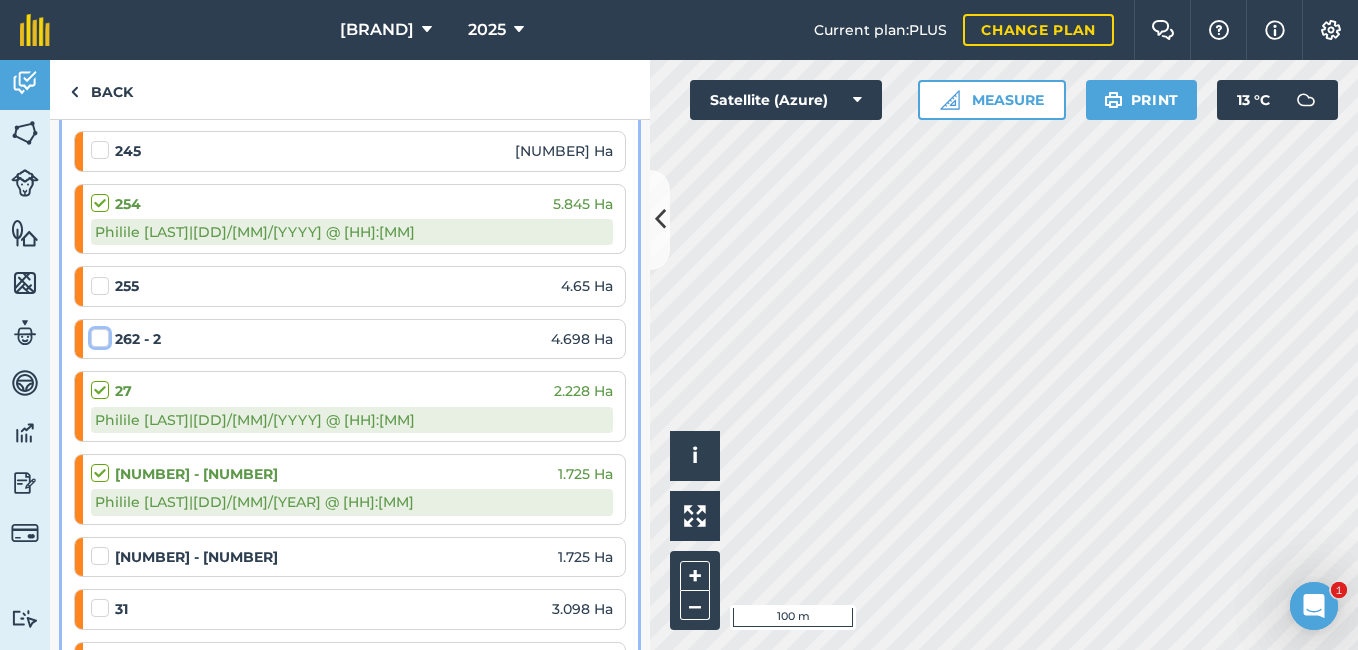 click at bounding box center [97, 334] 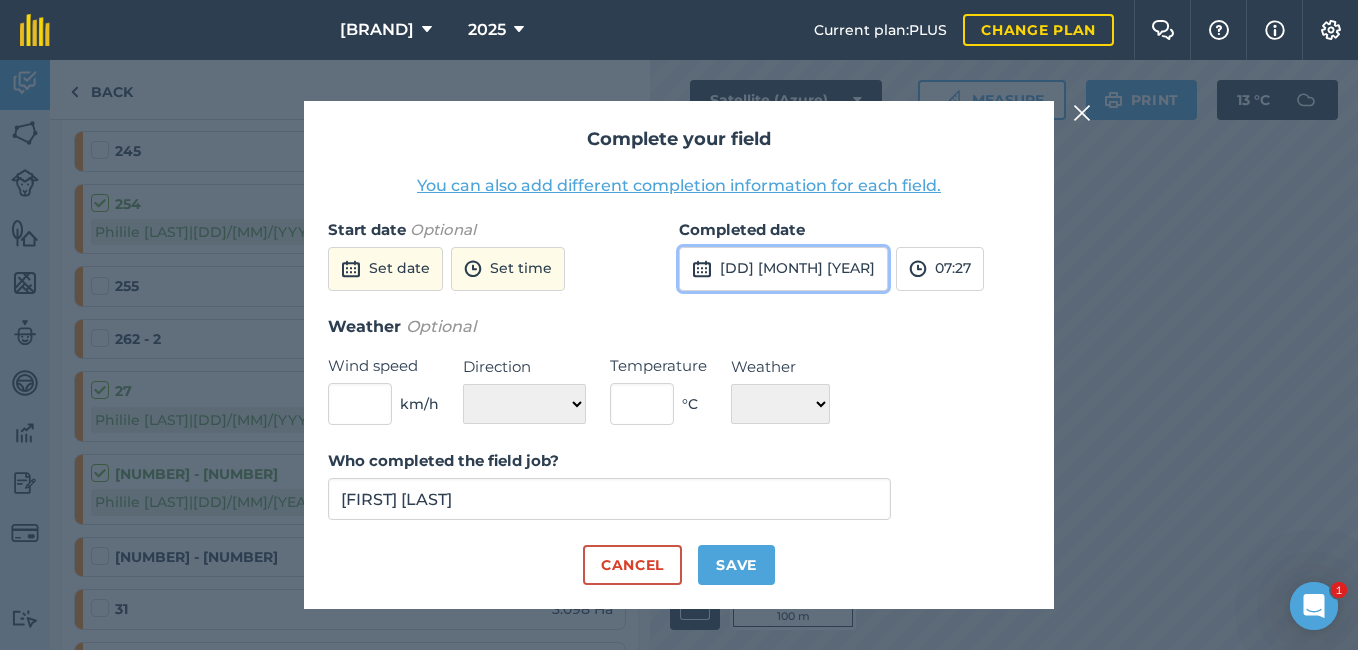 click on "[DD] [MONTH] [YEAR]" at bounding box center [783, 269] 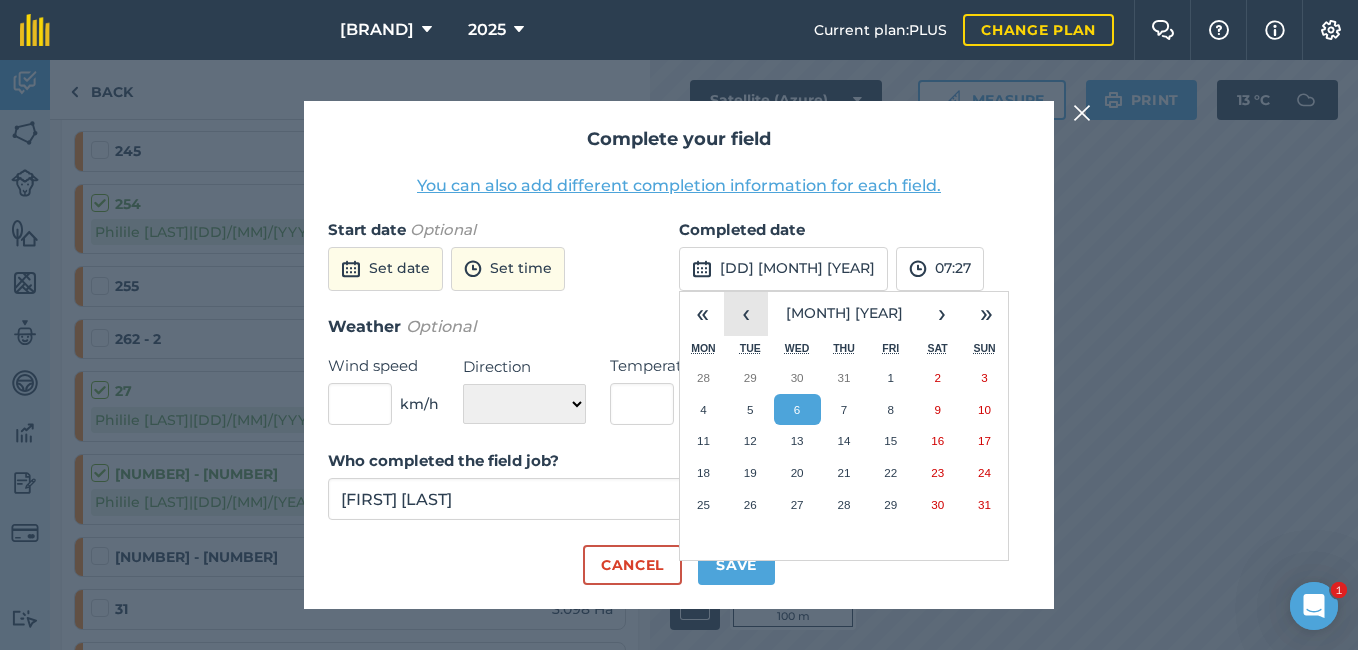 click on "‹" at bounding box center (746, 314) 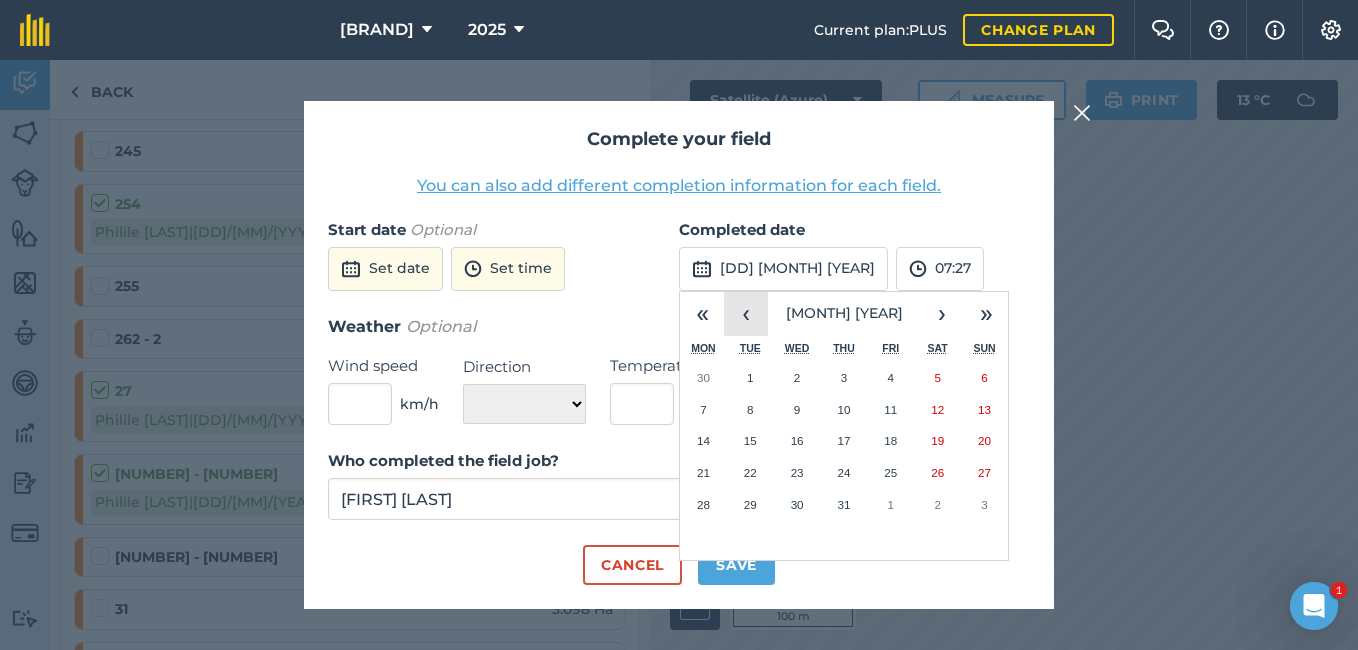 click on "‹" at bounding box center [746, 314] 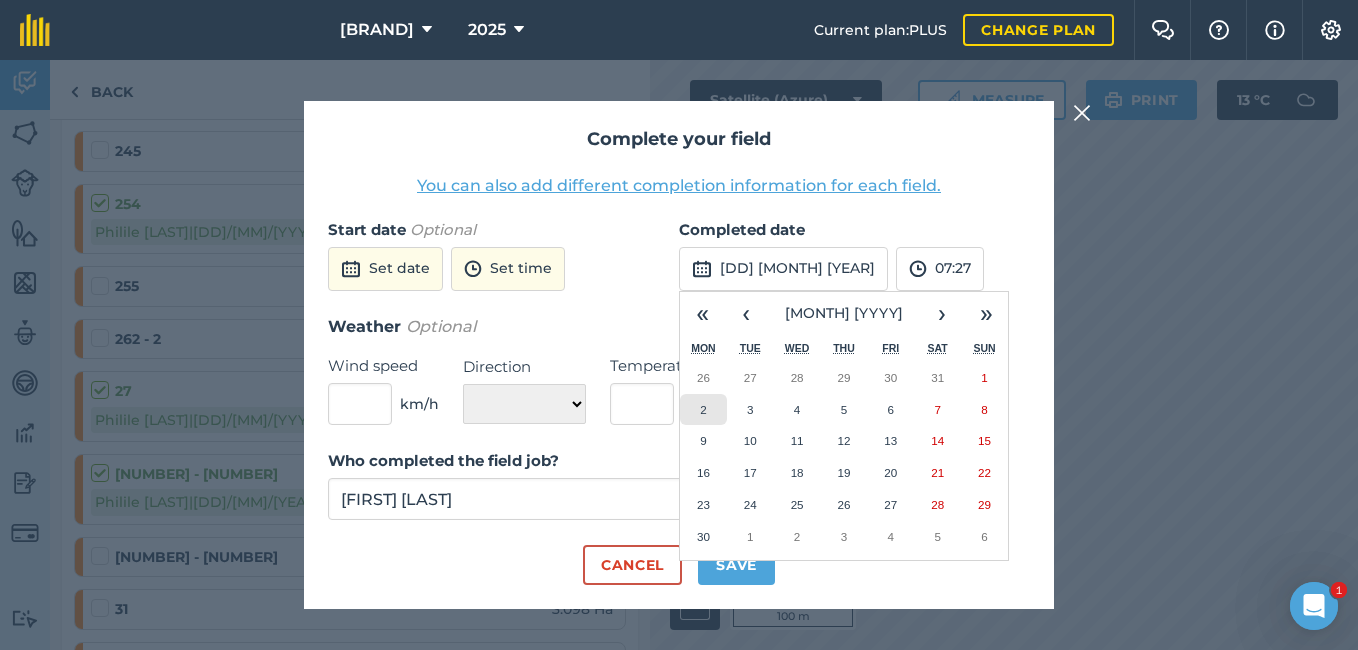 click on "2" at bounding box center [703, 410] 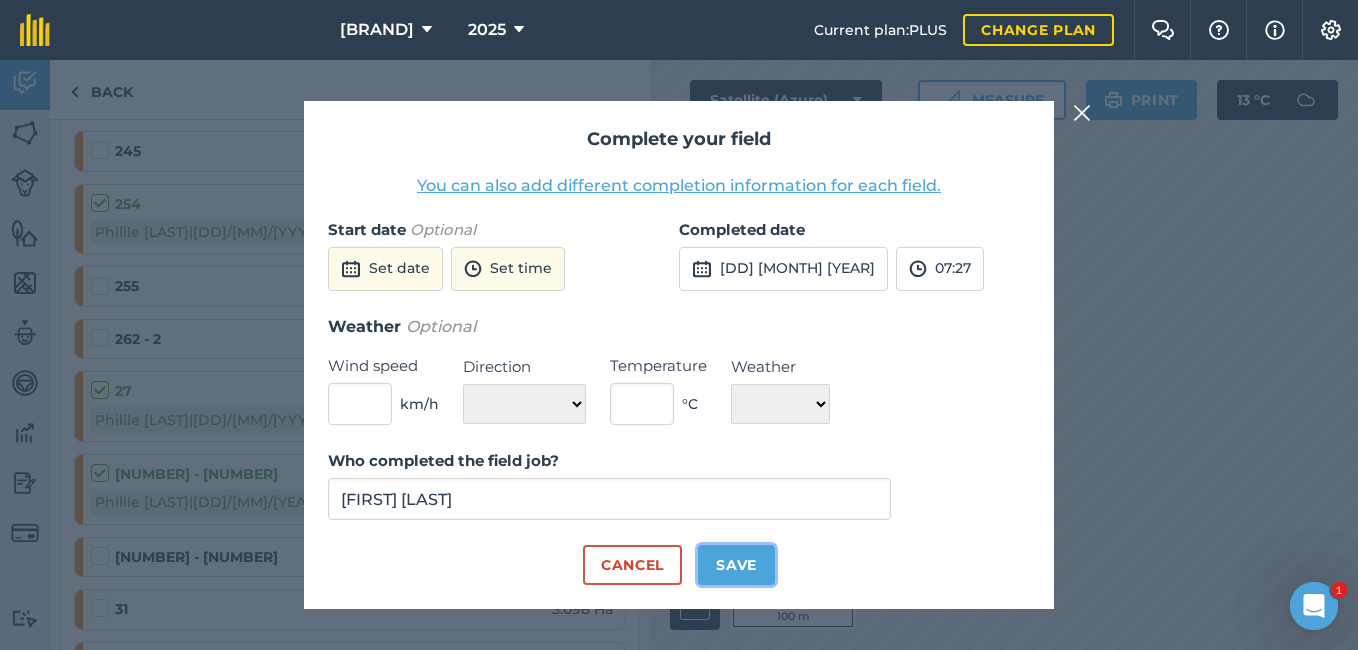 click on "Save" at bounding box center (736, 565) 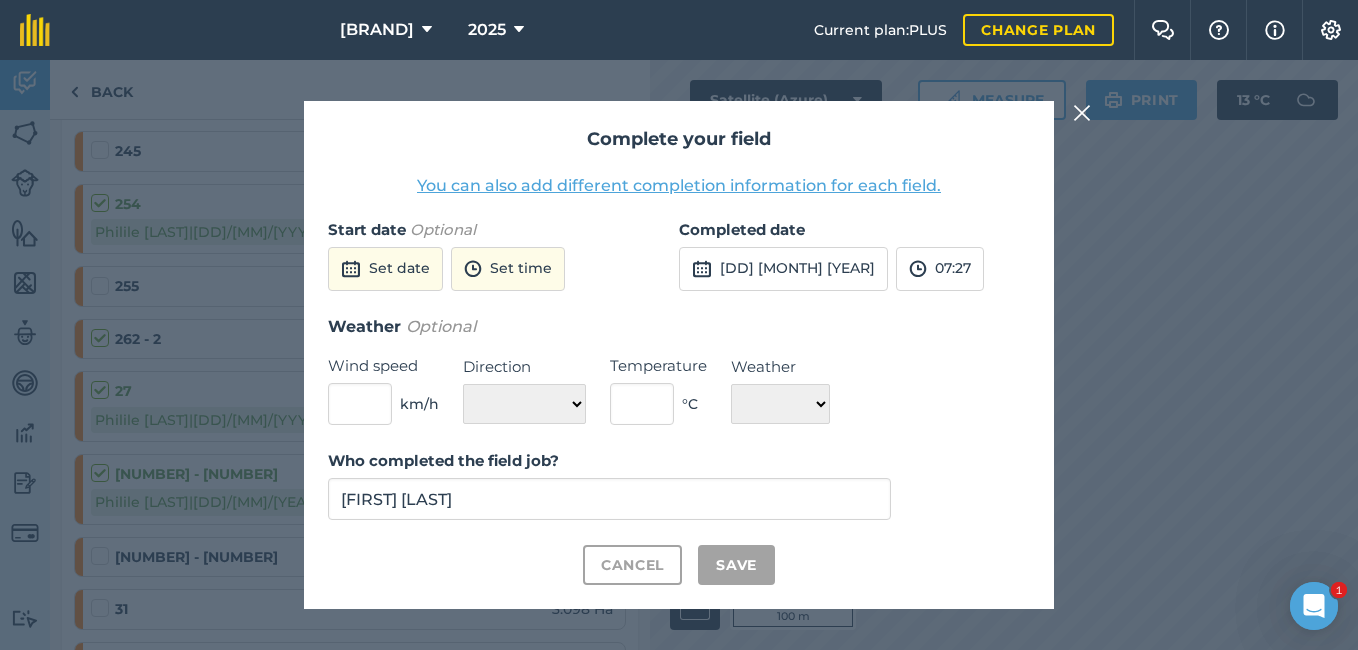 checkbox on "true" 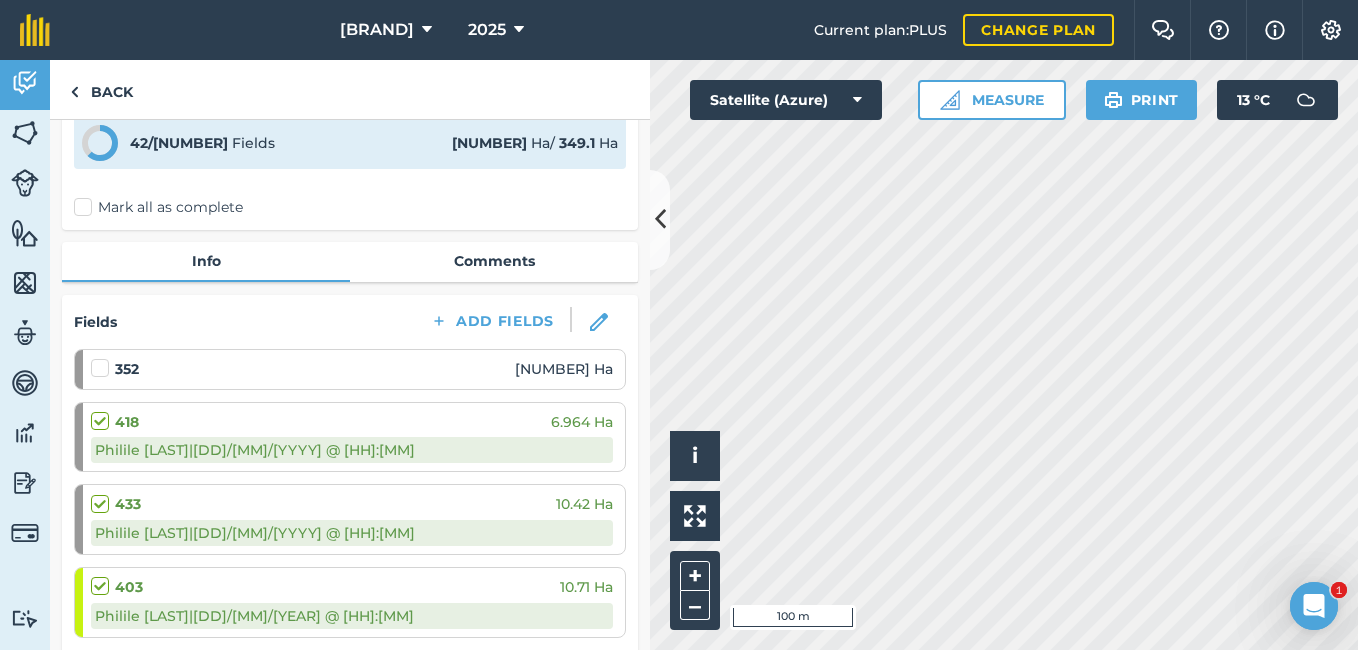 scroll, scrollTop: 0, scrollLeft: 0, axis: both 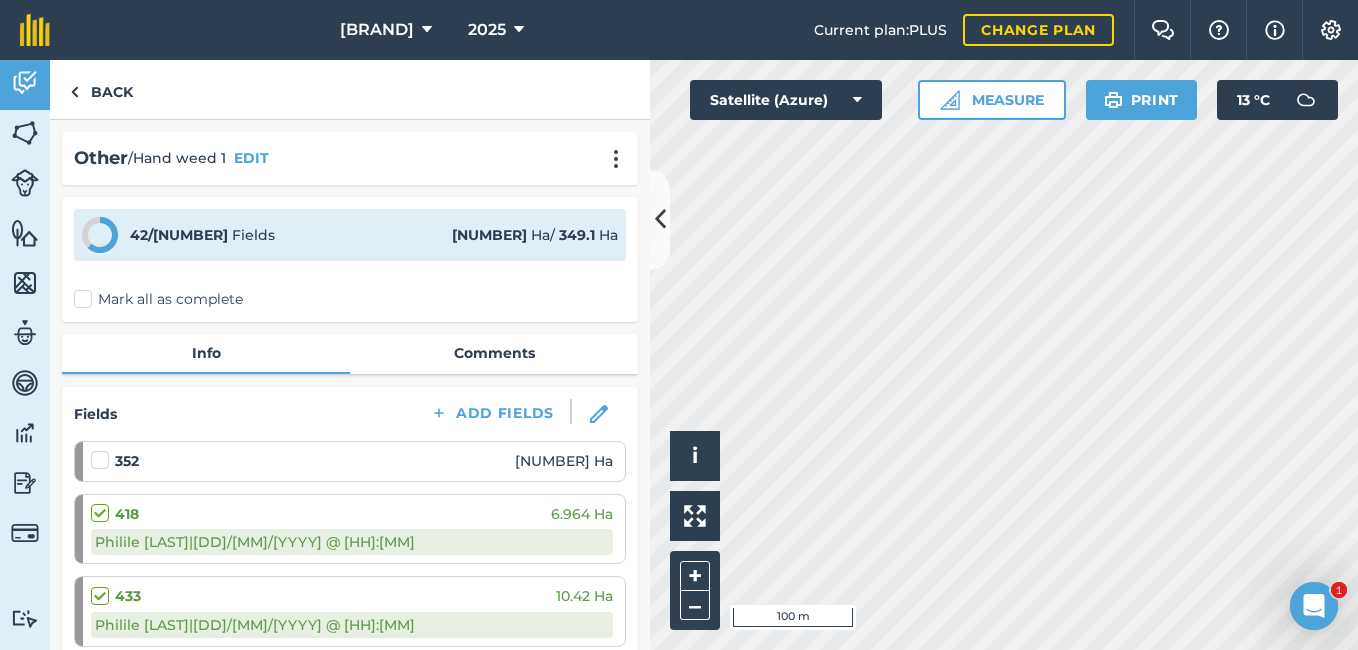 click at bounding box center (103, 450) 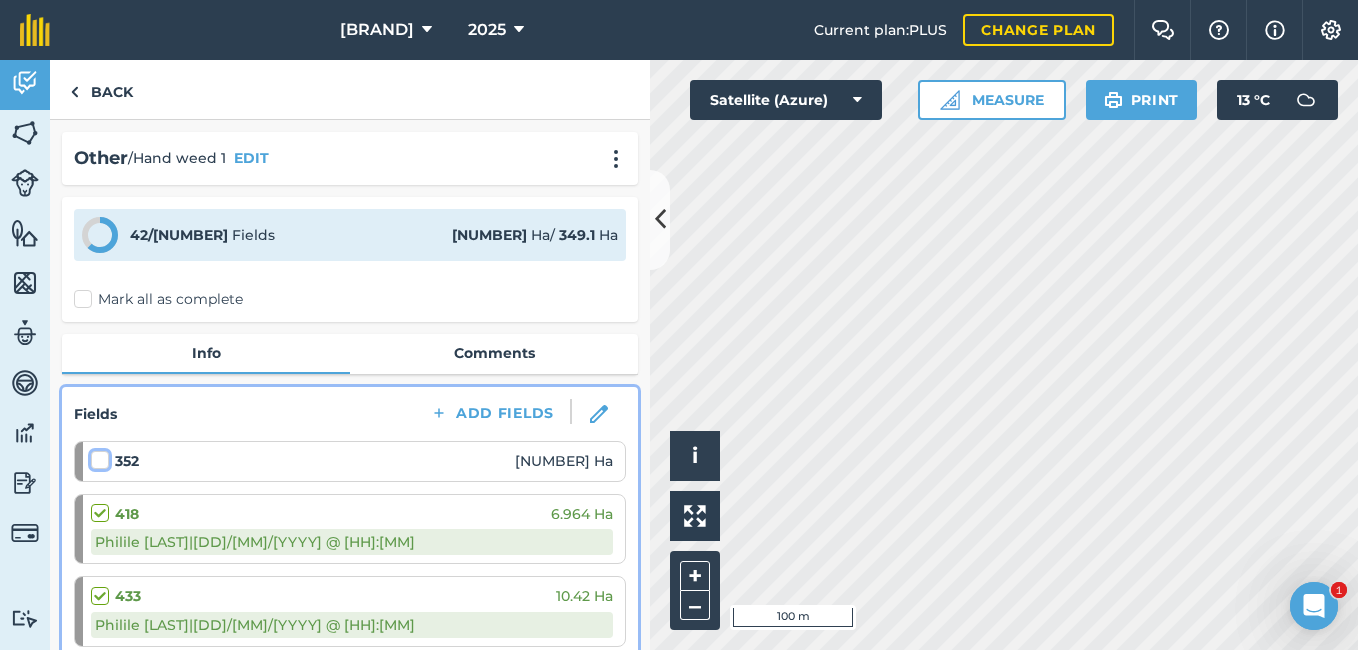 click at bounding box center [97, 456] 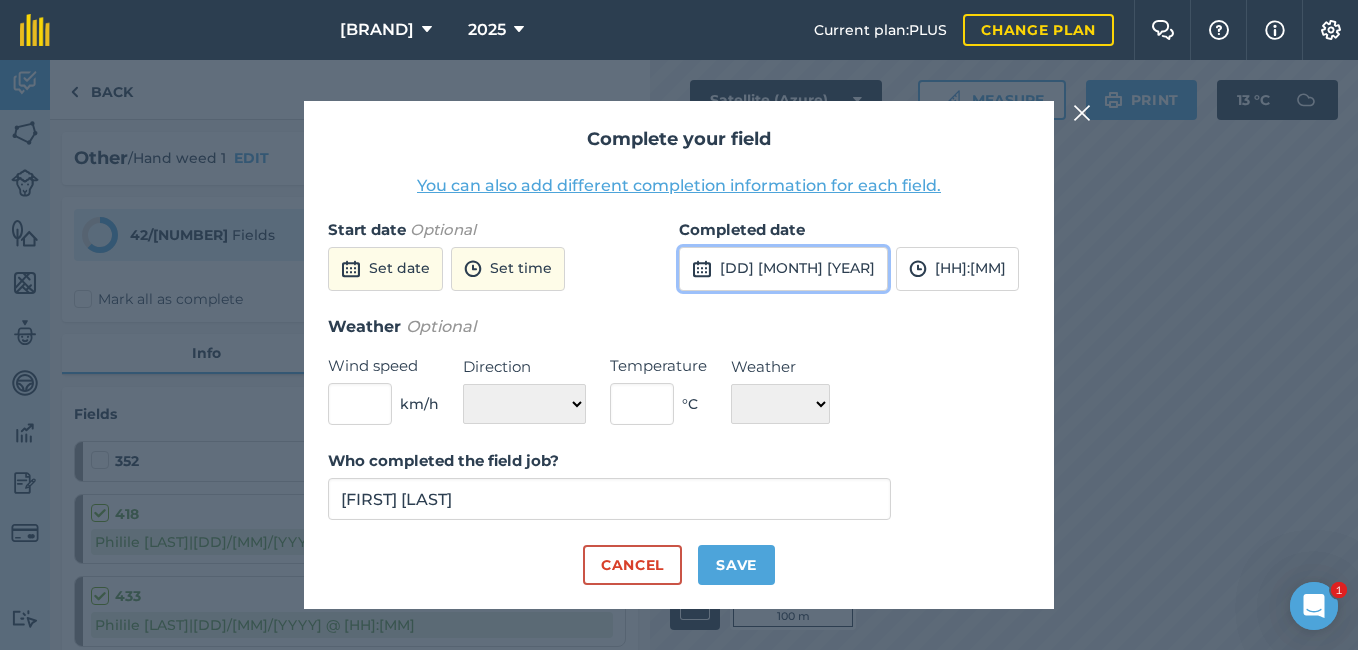 click on "[DD] [MONTH] [YEAR]" at bounding box center [783, 269] 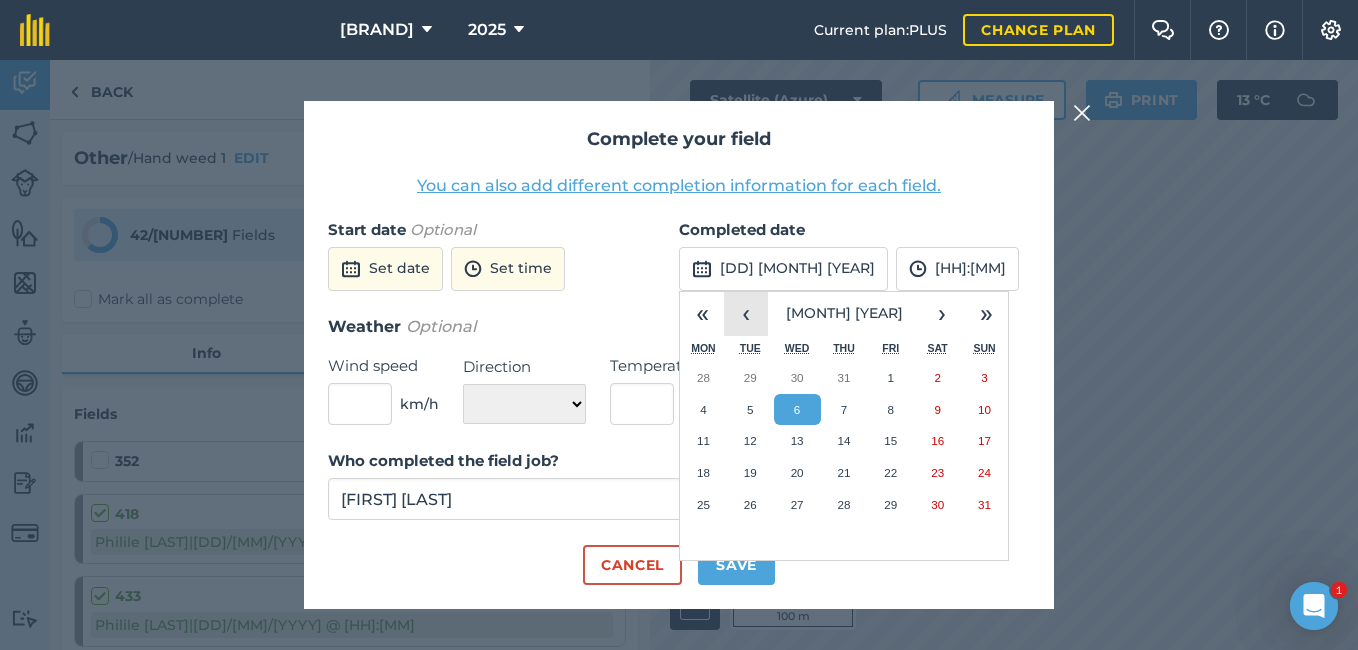 click on "‹" at bounding box center [746, 314] 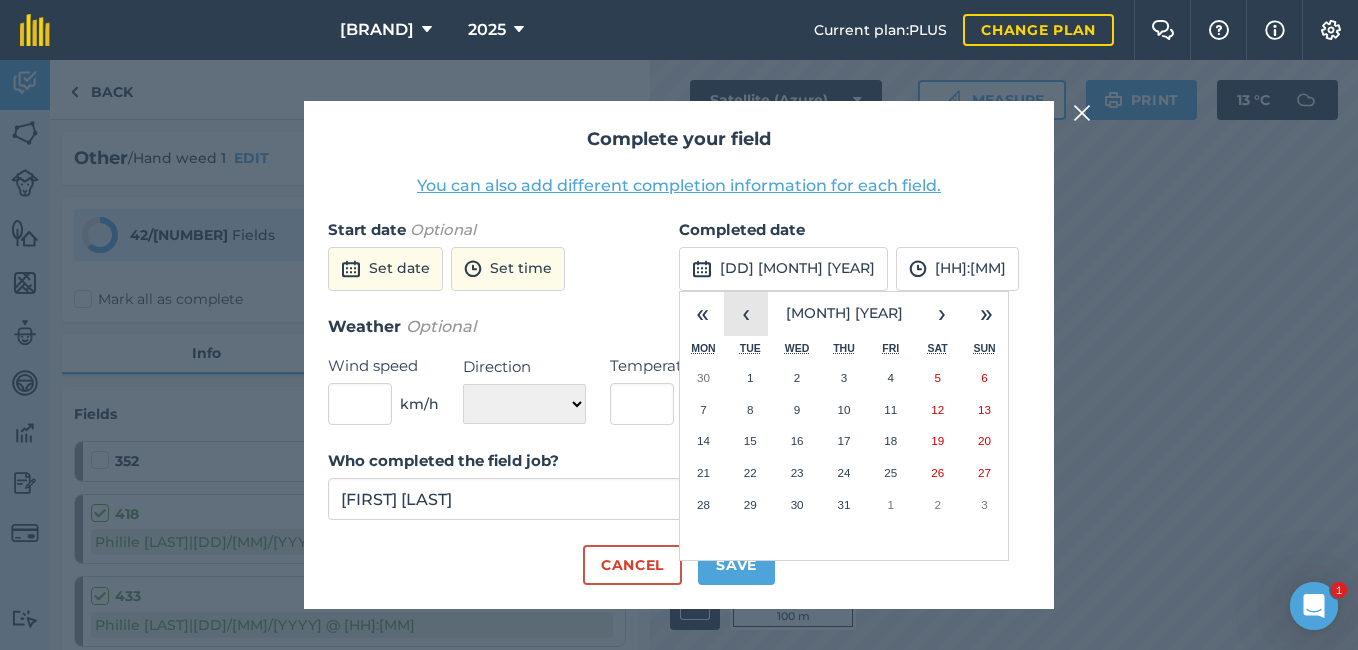 click on "‹" at bounding box center [746, 314] 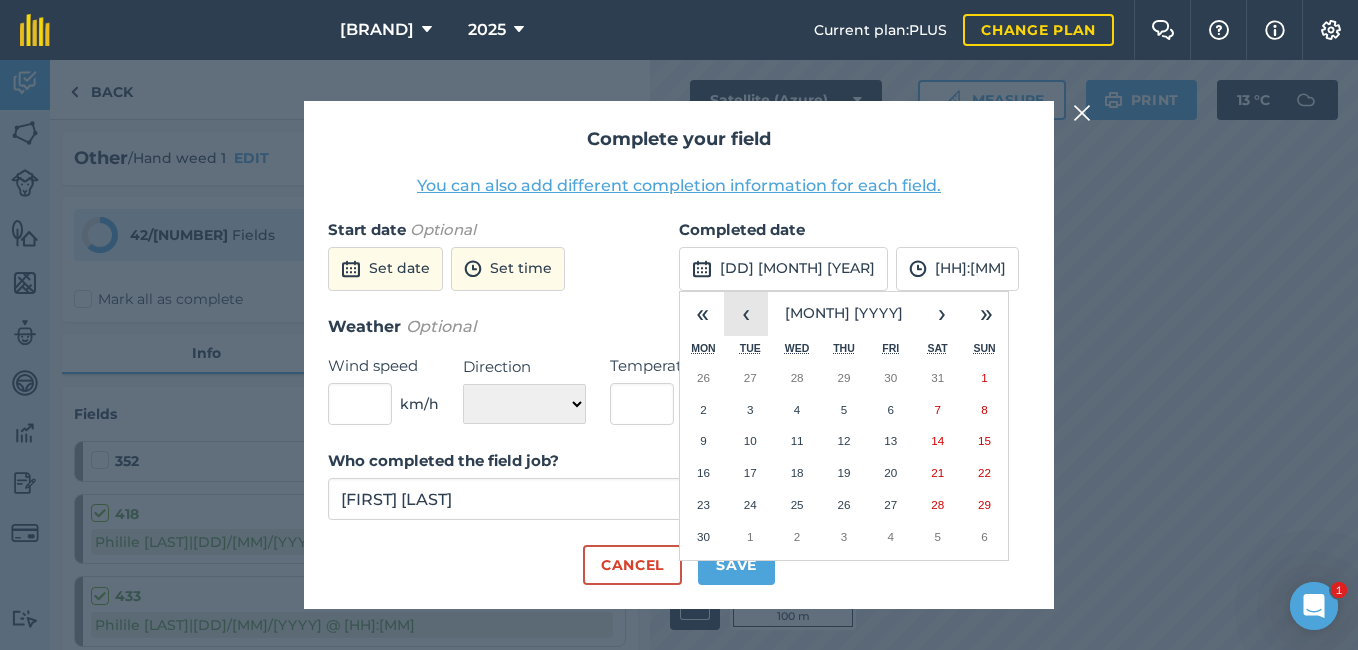 click on "‹" at bounding box center [746, 314] 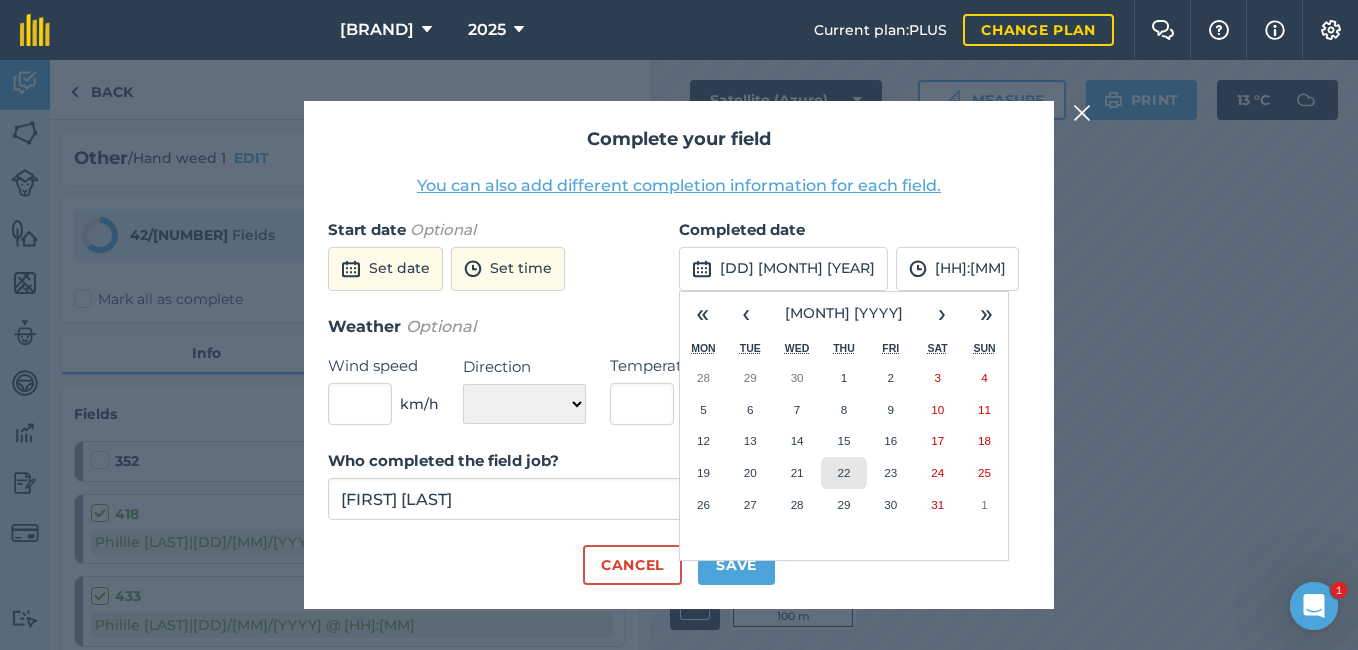click on "22" at bounding box center (844, 473) 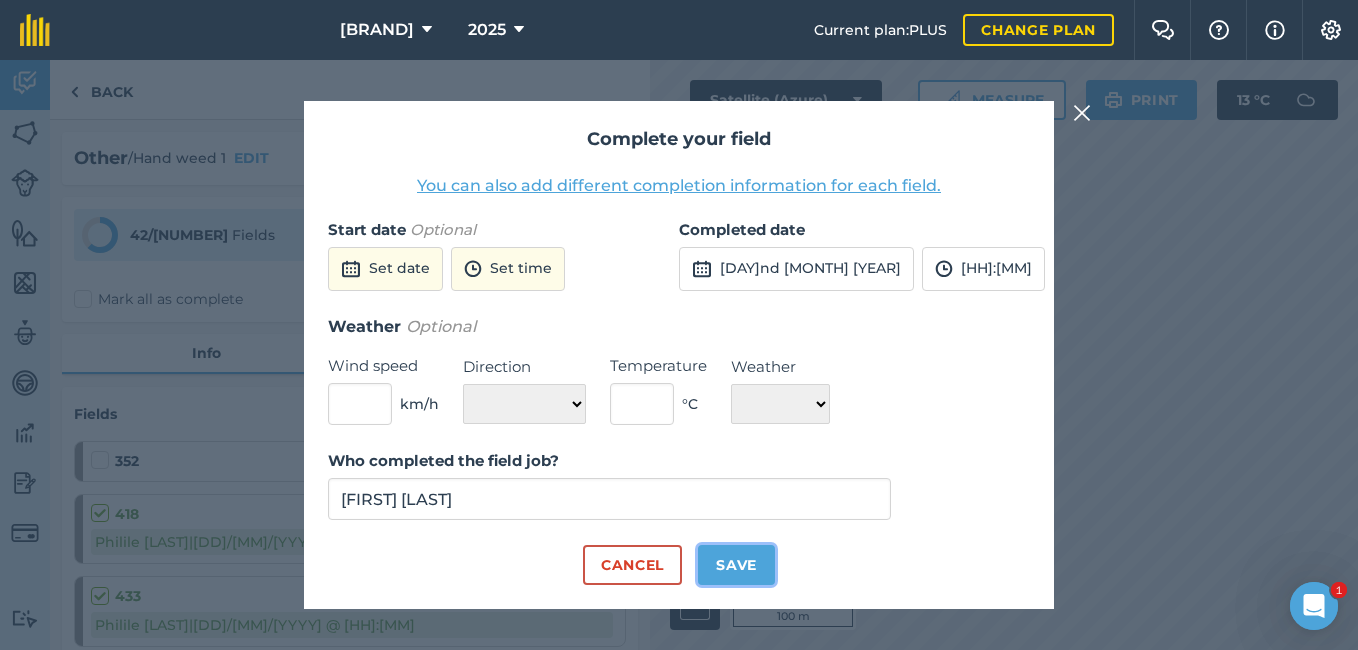 click on "Save" at bounding box center [736, 565] 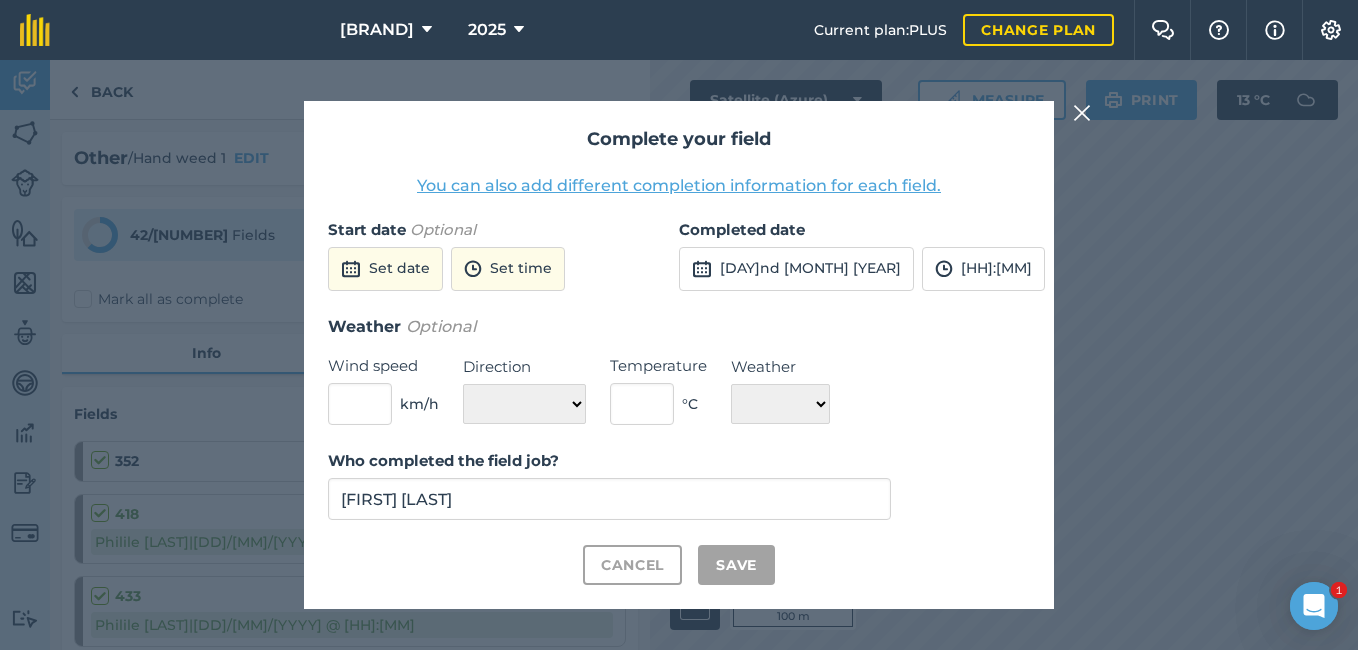 checkbox on "true" 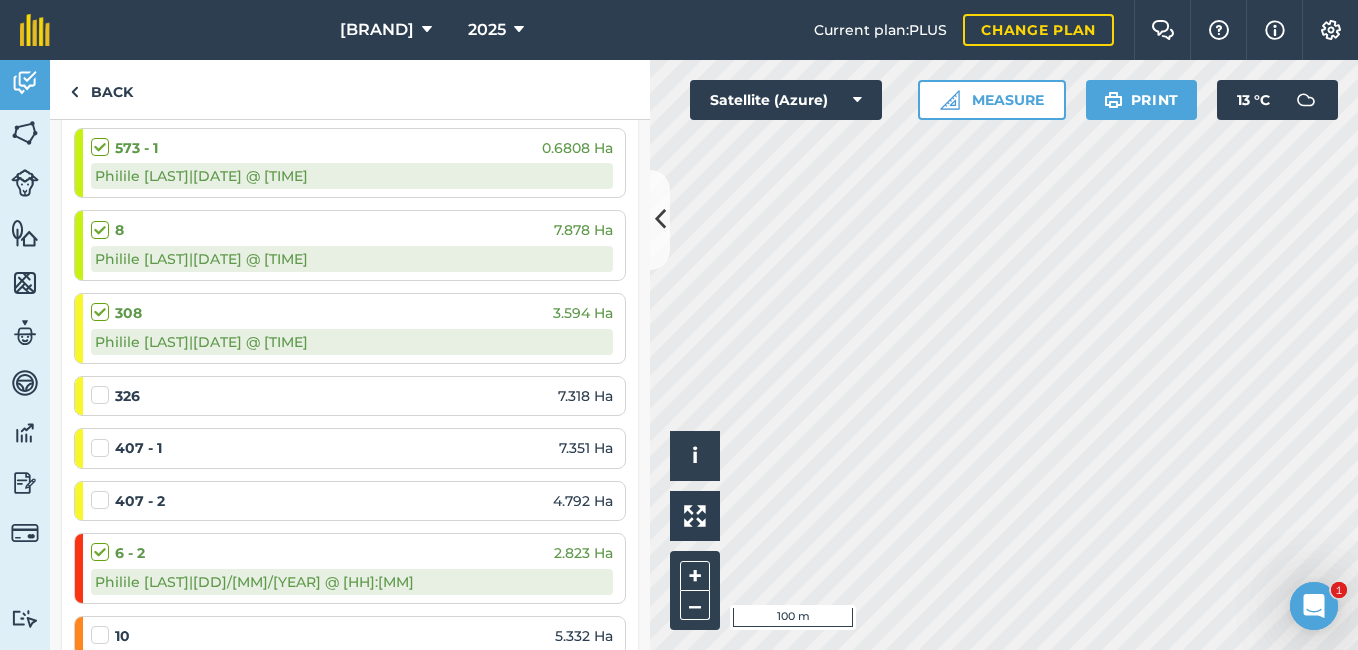 scroll, scrollTop: 1626, scrollLeft: 0, axis: vertical 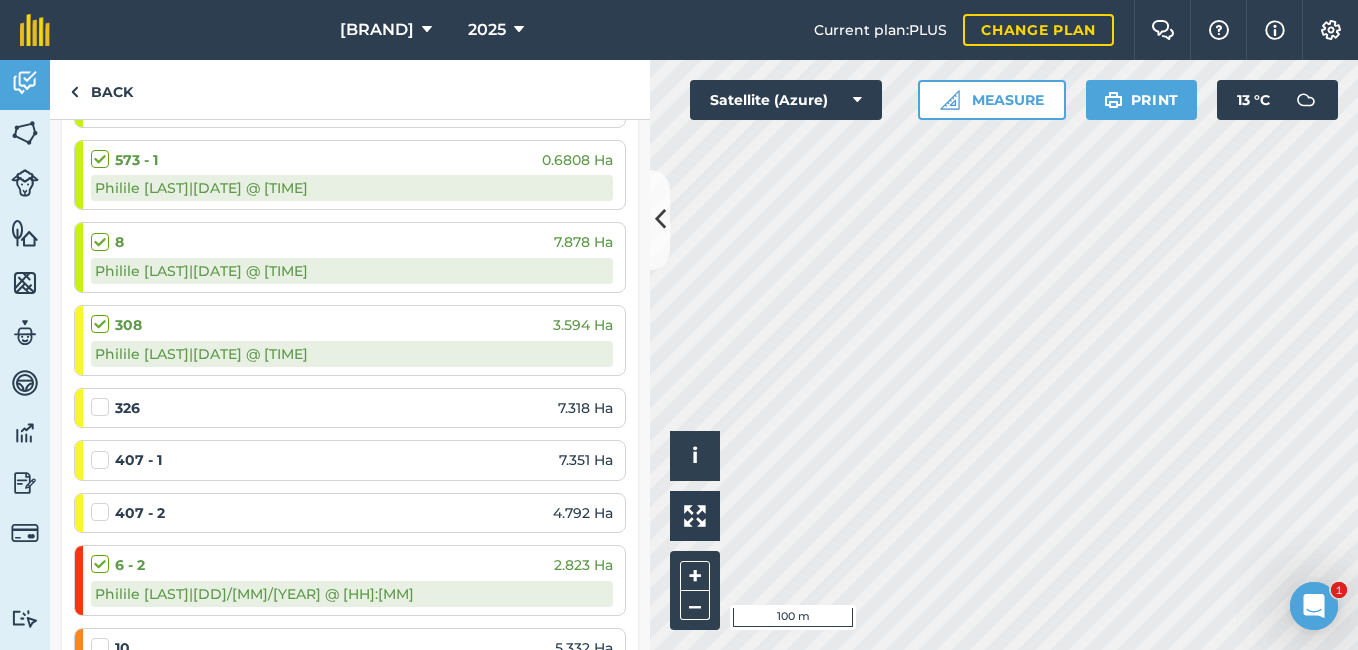 click at bounding box center [103, 397] 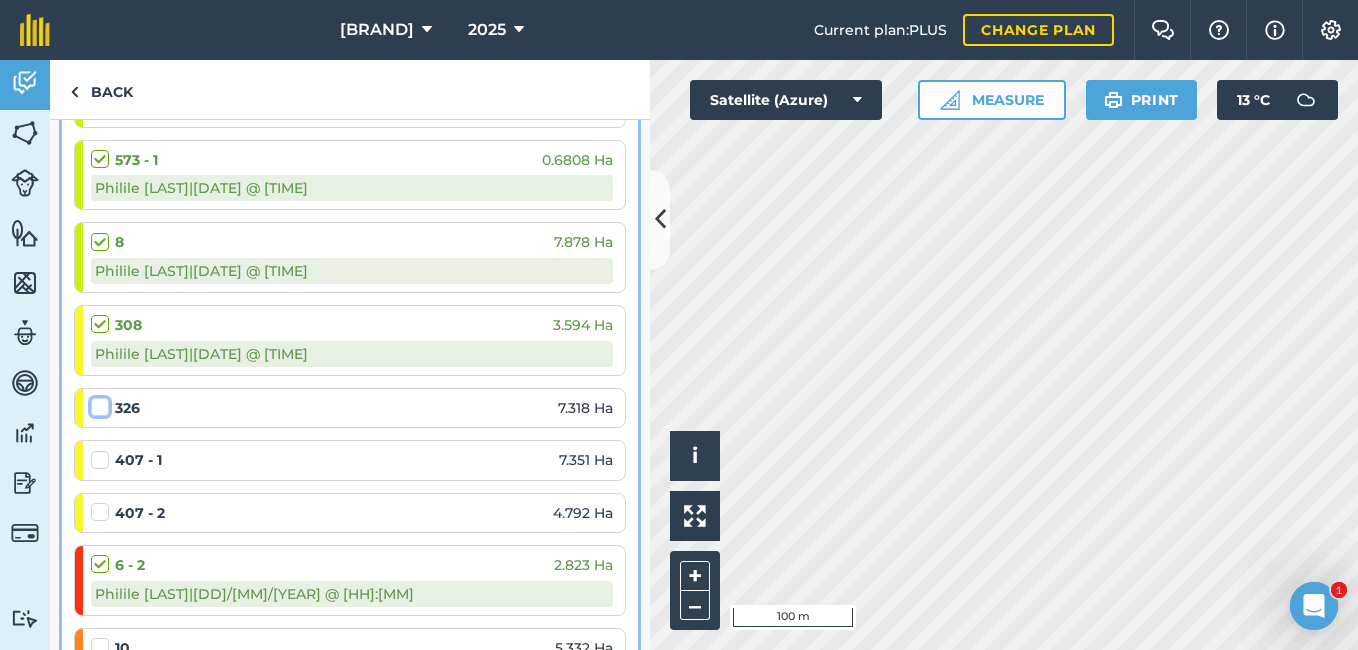 click at bounding box center [97, 403] 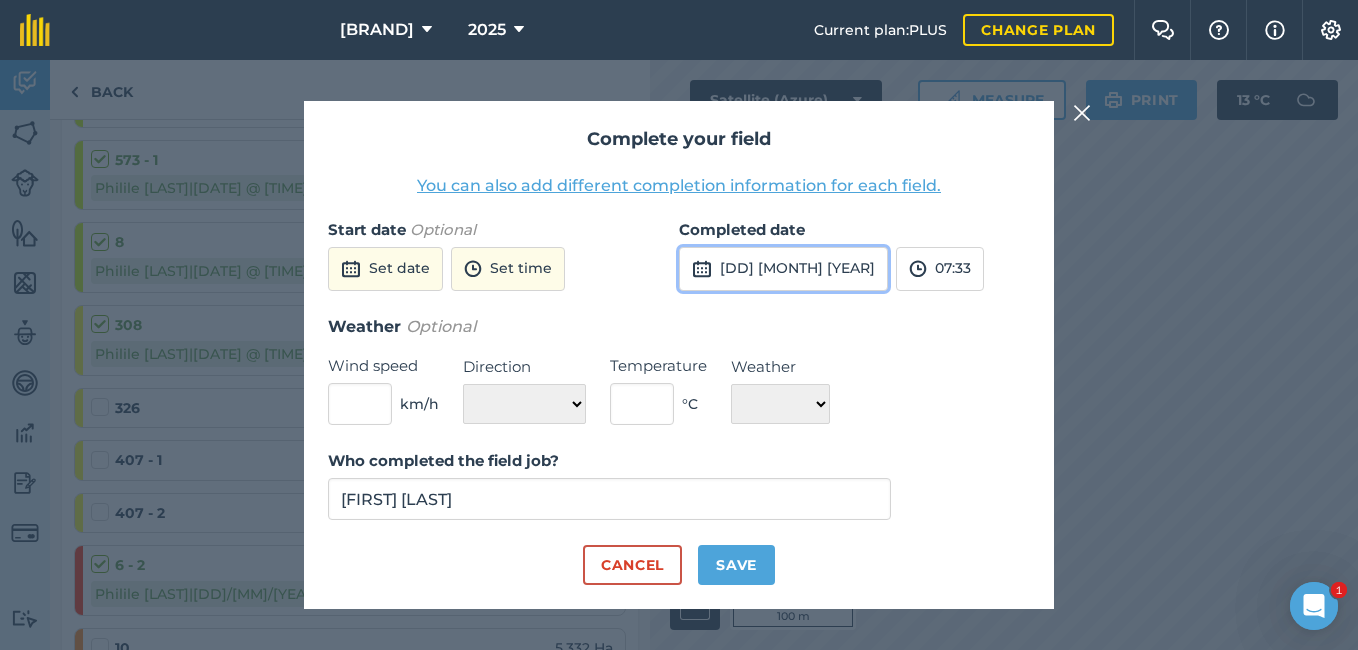 click on "[DD] [MONTH] [YEAR]" at bounding box center (783, 269) 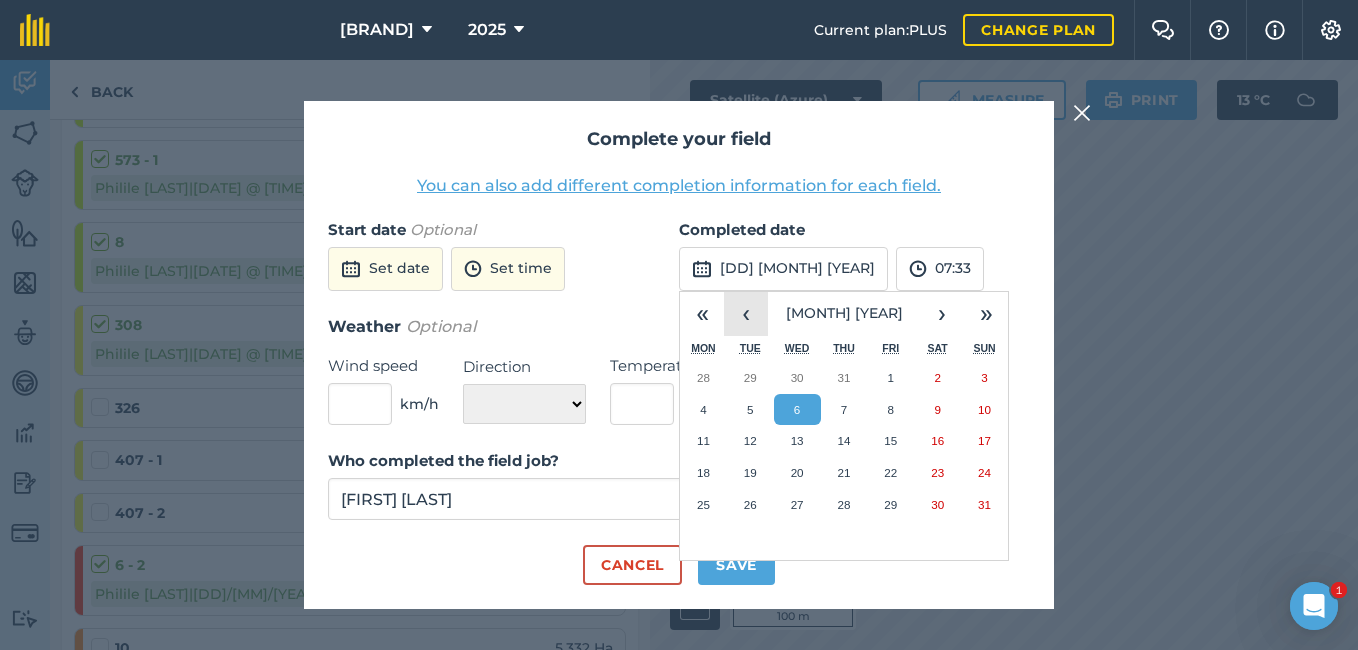 click on "‹" at bounding box center [746, 314] 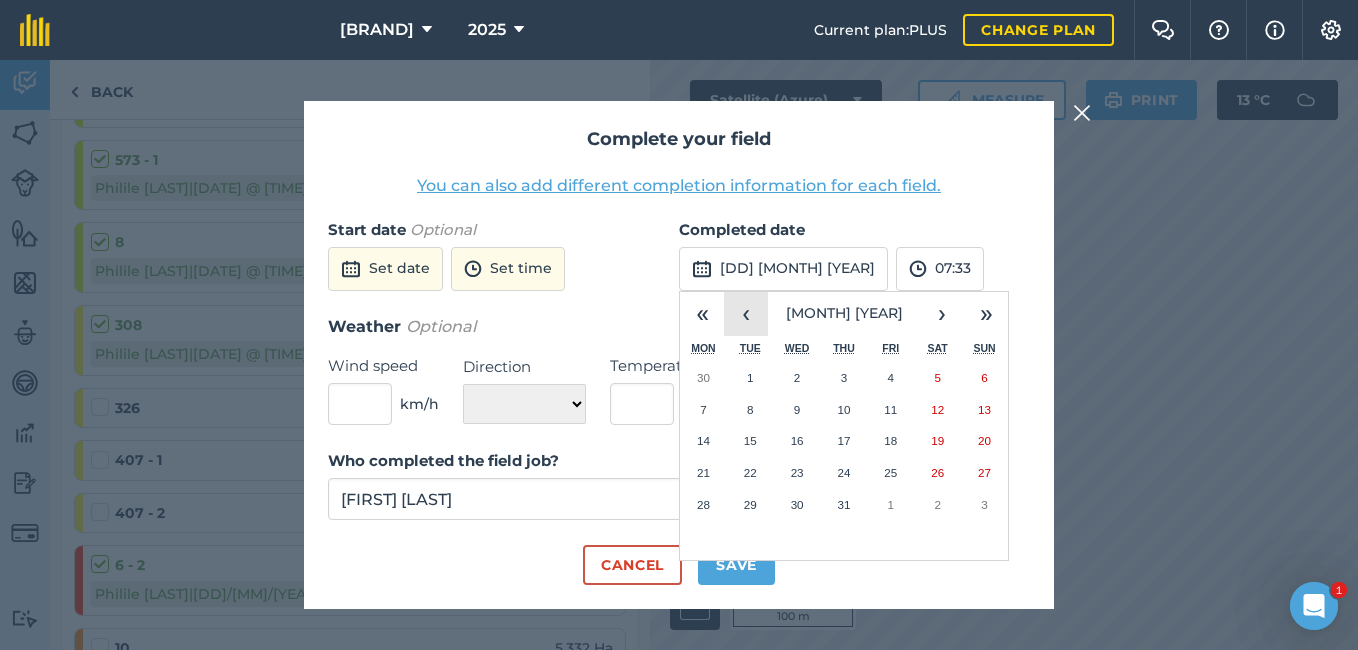 click on "‹" at bounding box center [746, 314] 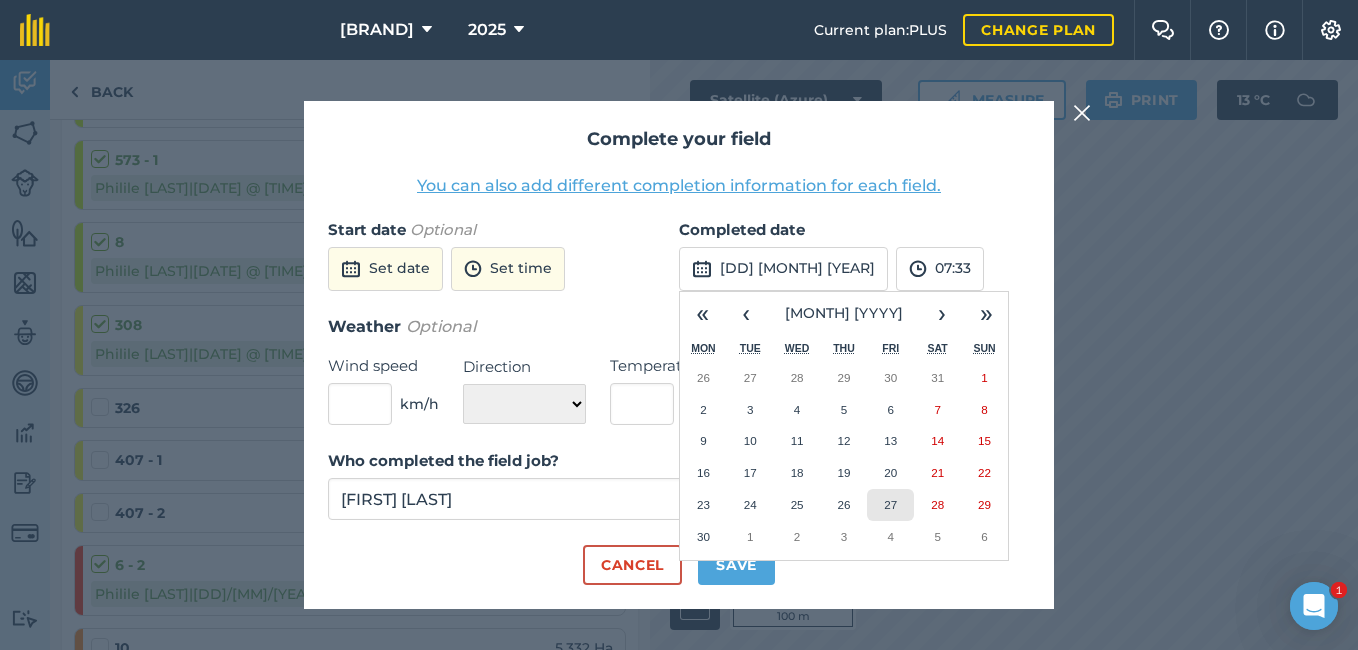 click on "27" at bounding box center (890, 505) 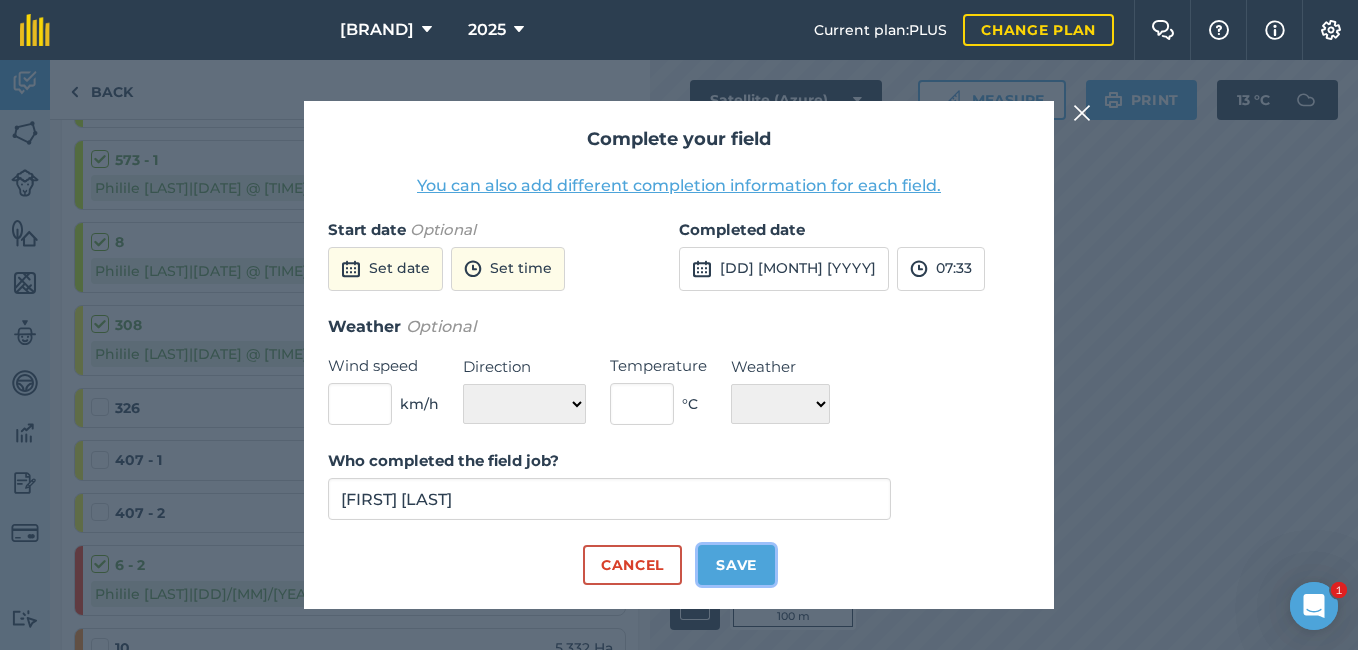 click on "Save" at bounding box center (736, 565) 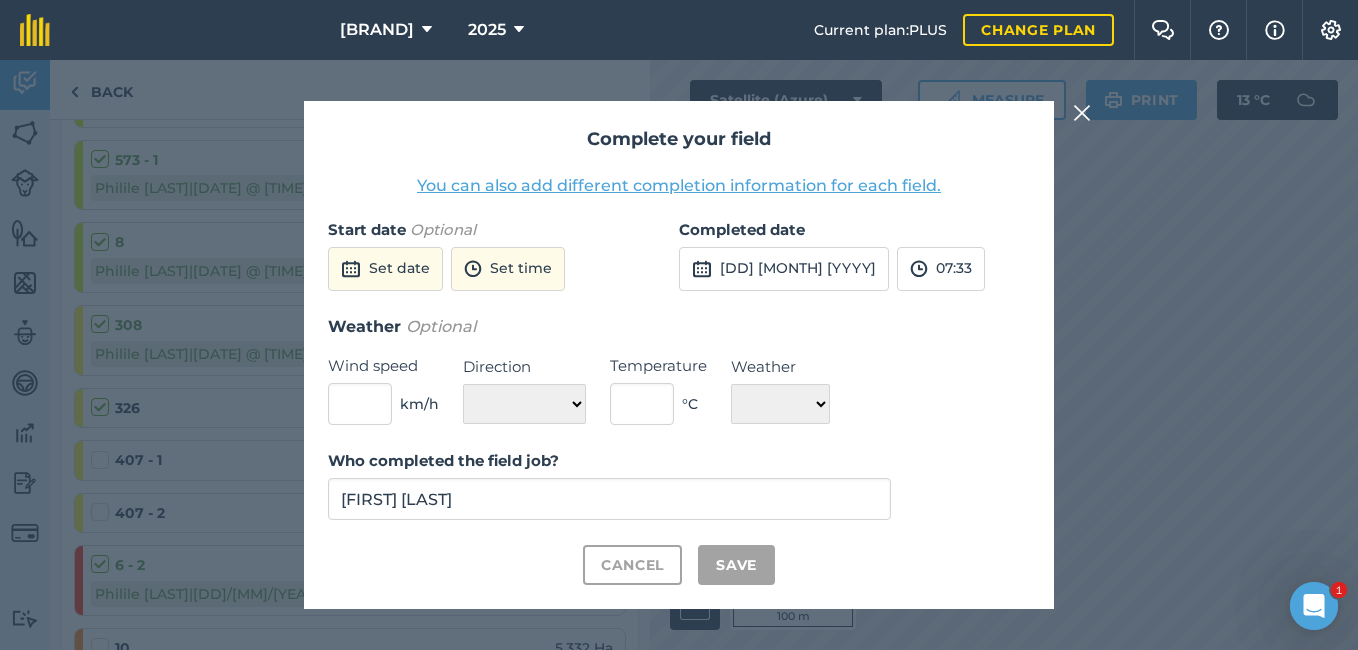 checkbox on "true" 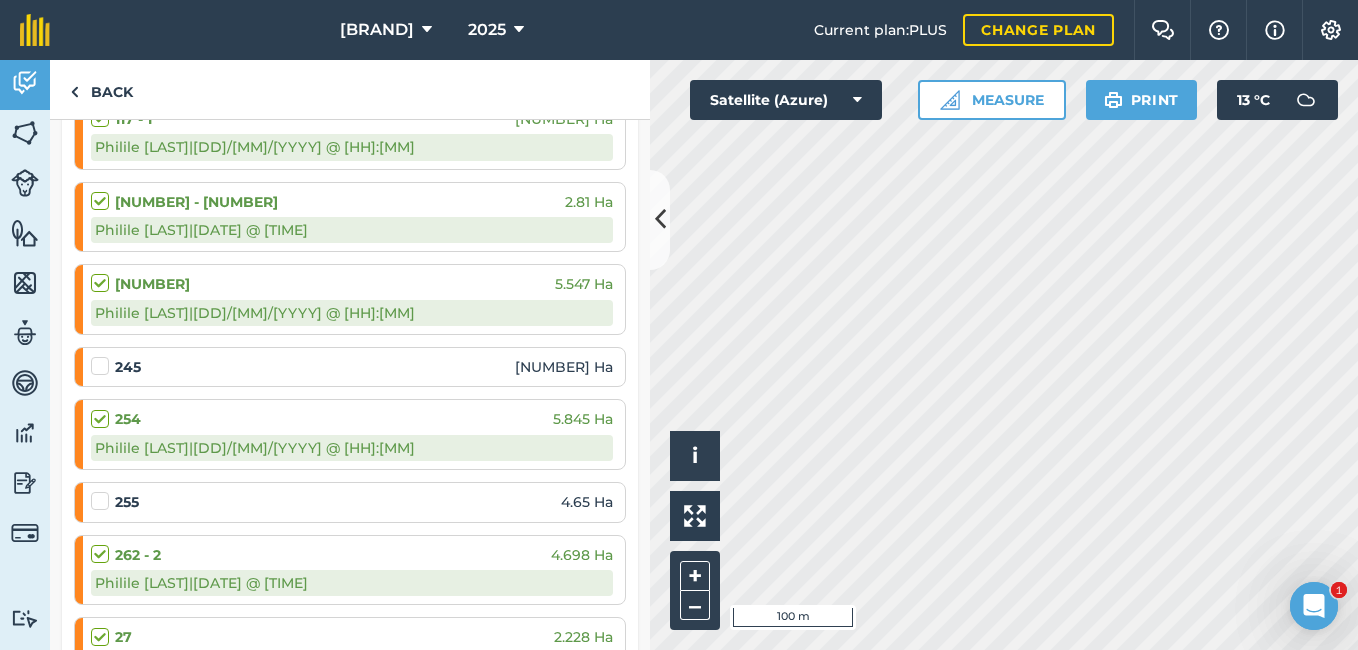 scroll, scrollTop: 2468, scrollLeft: 0, axis: vertical 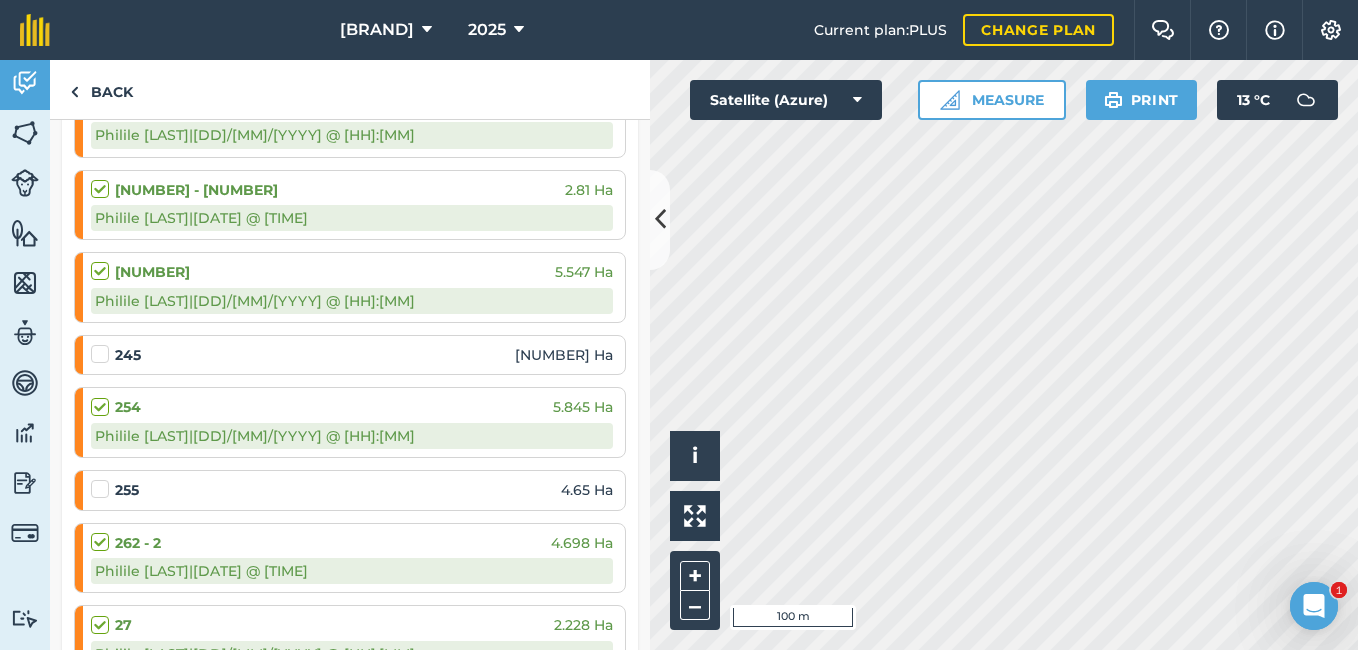 click at bounding box center [103, 344] 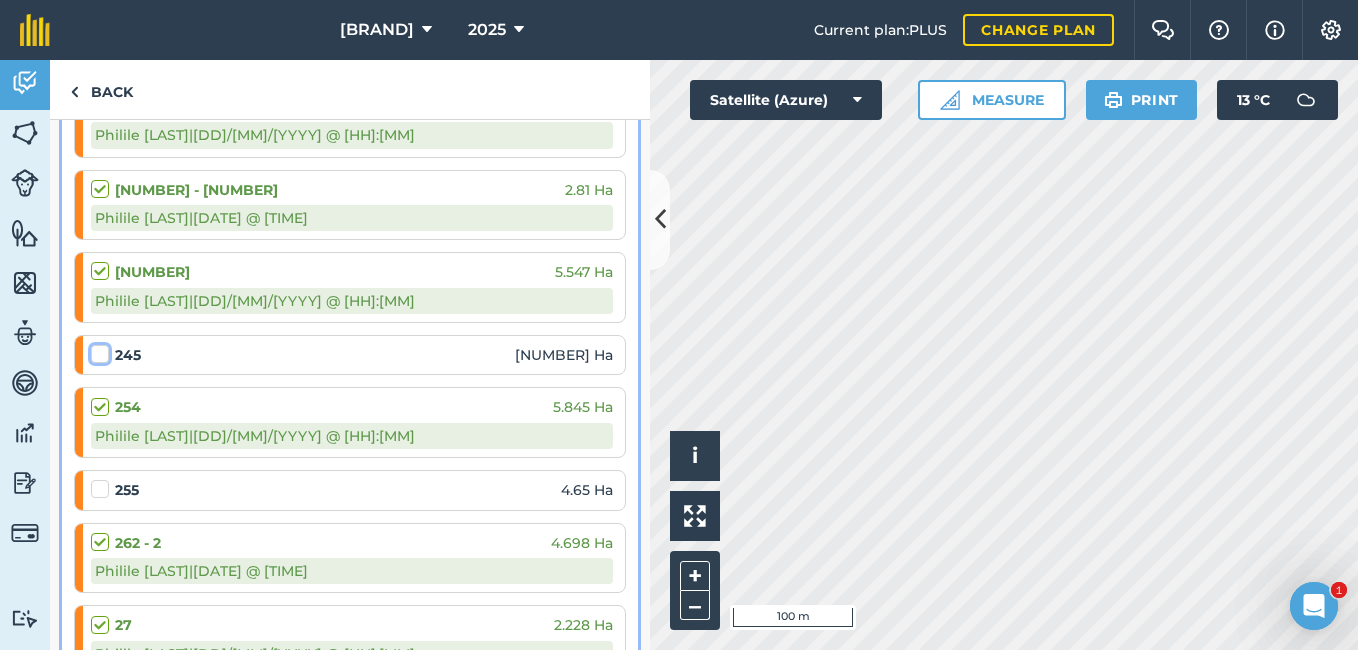 click at bounding box center [97, 350] 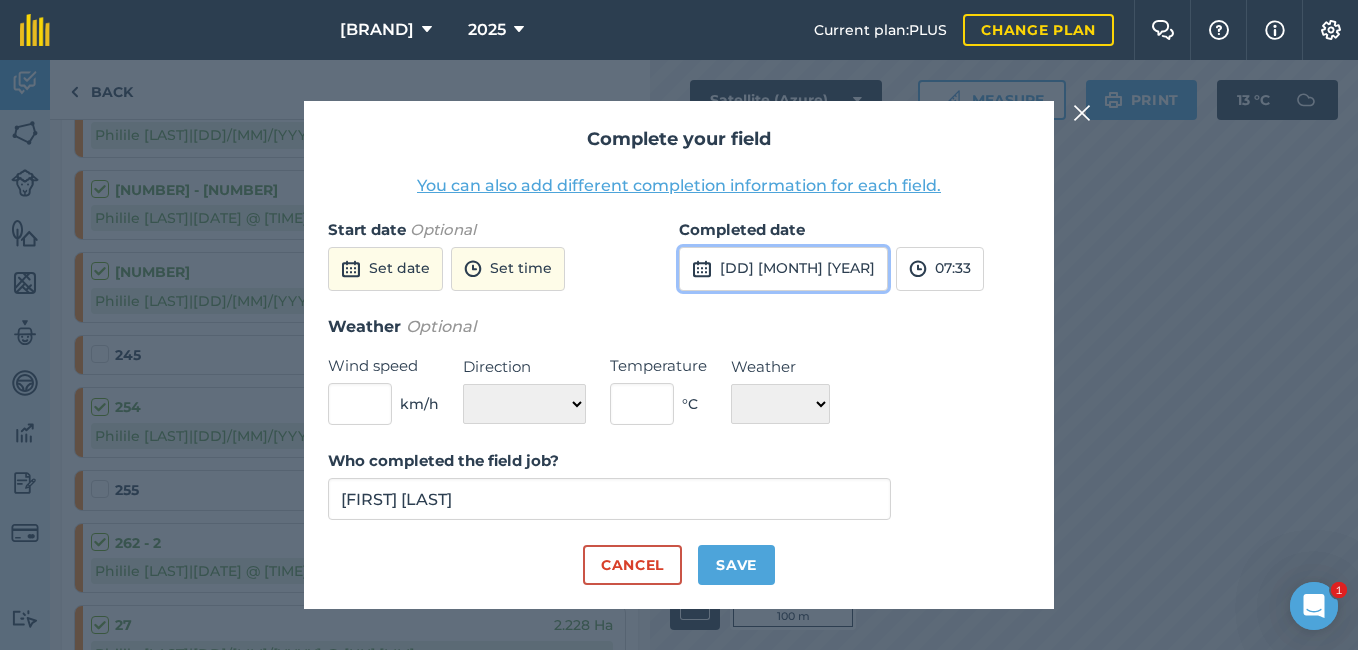 click on "[DD] [MONTH] [YEAR]" at bounding box center (783, 269) 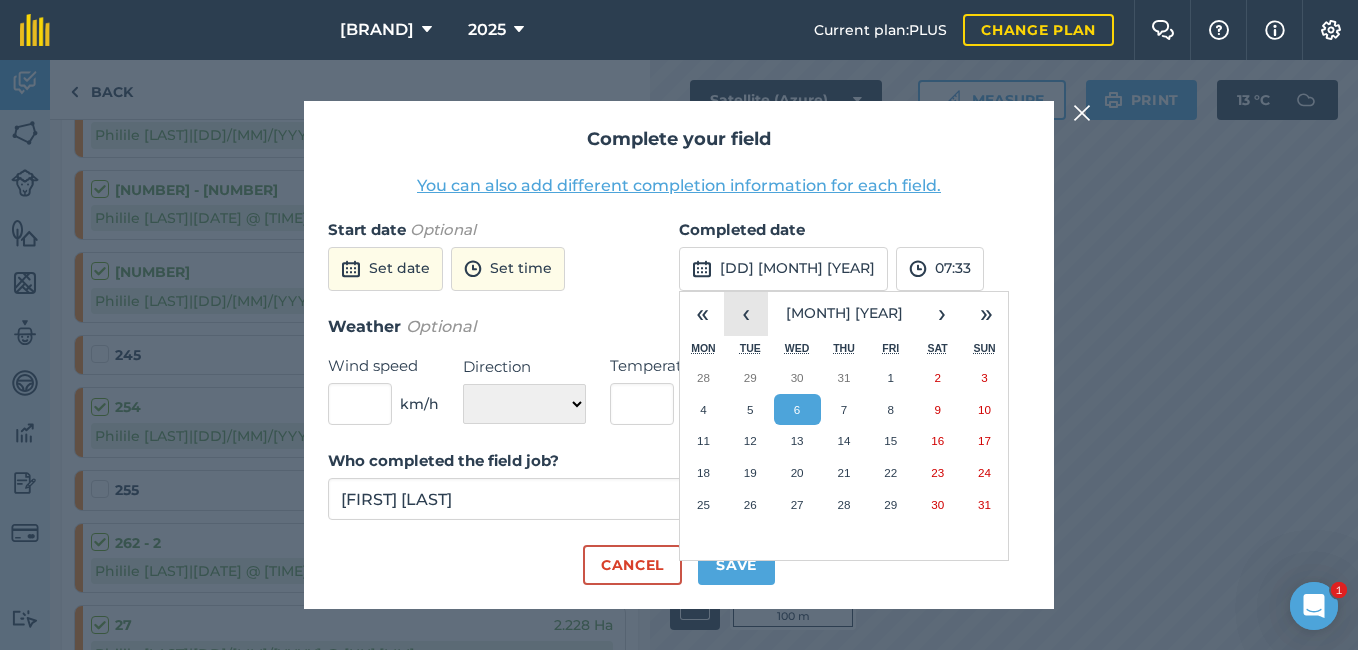 click on "‹" at bounding box center [746, 314] 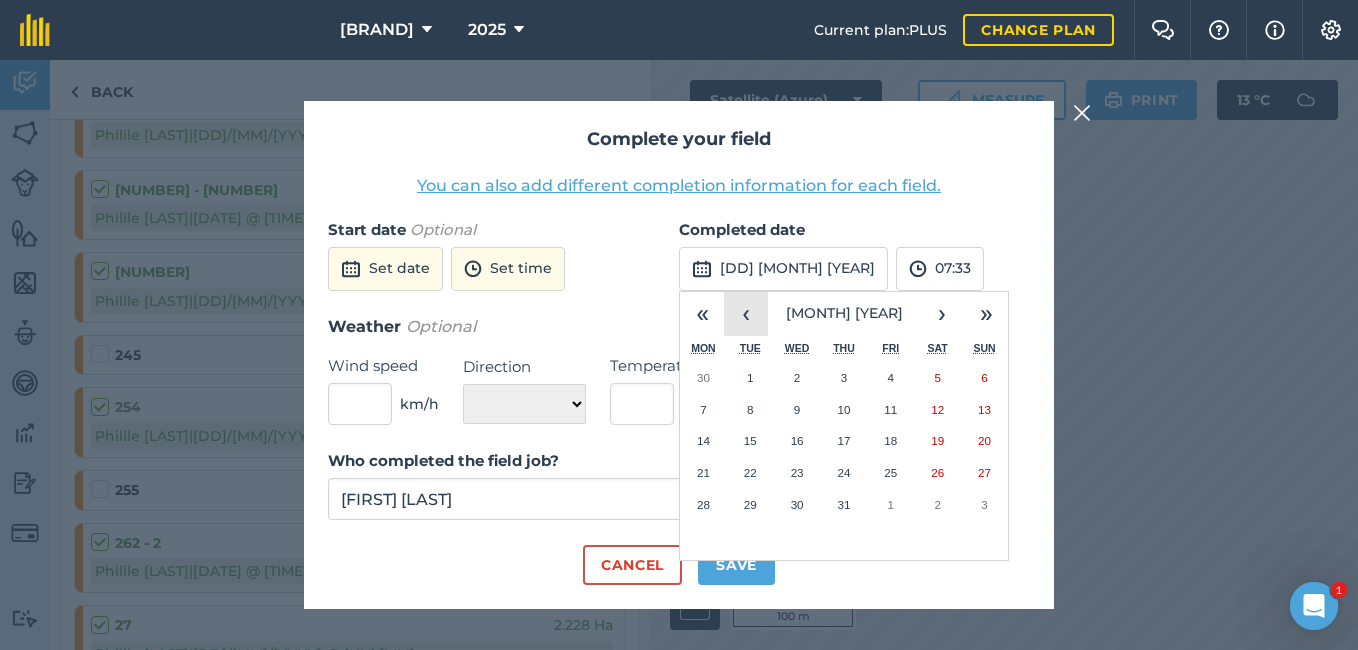 click on "‹" at bounding box center (746, 314) 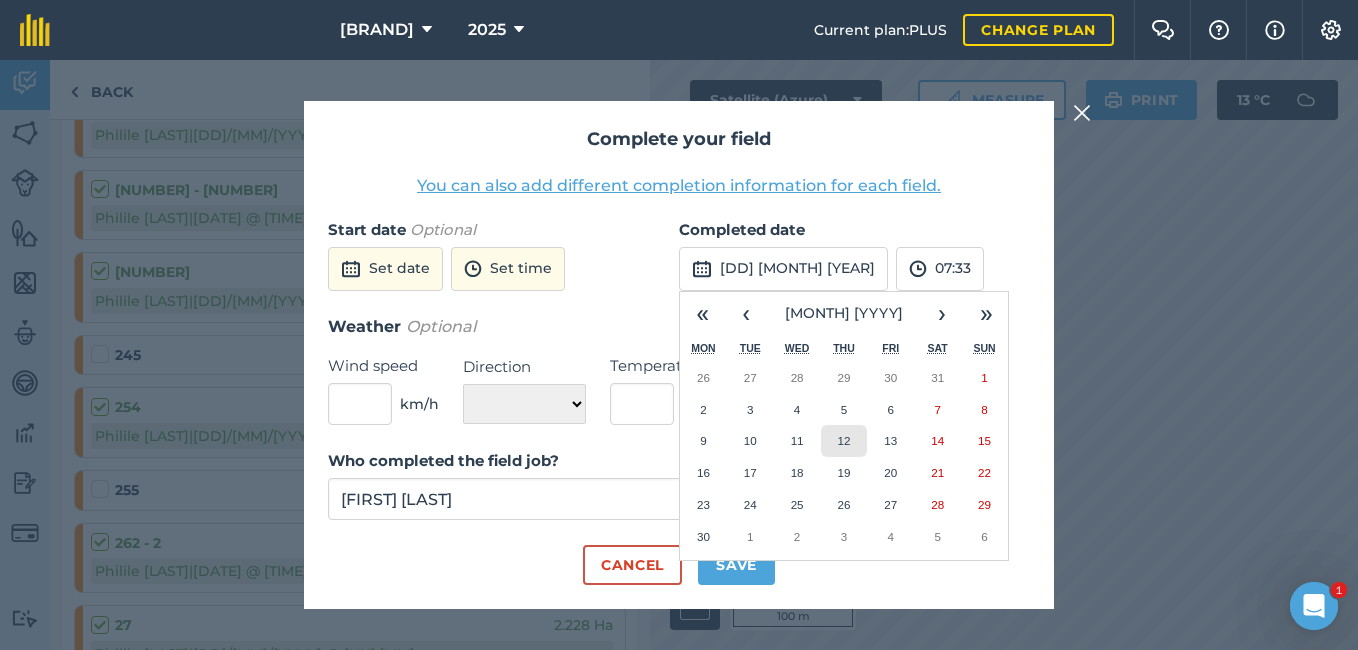 click on "12" at bounding box center (844, 441) 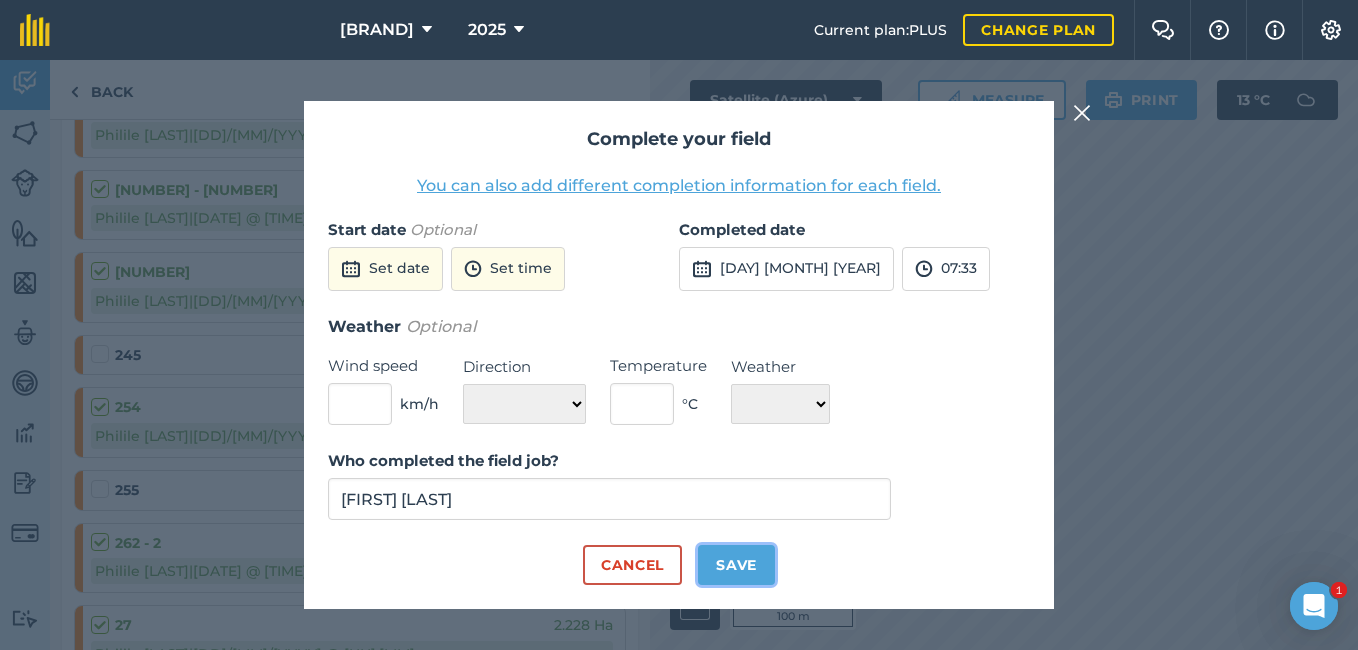 click on "Save" at bounding box center [736, 565] 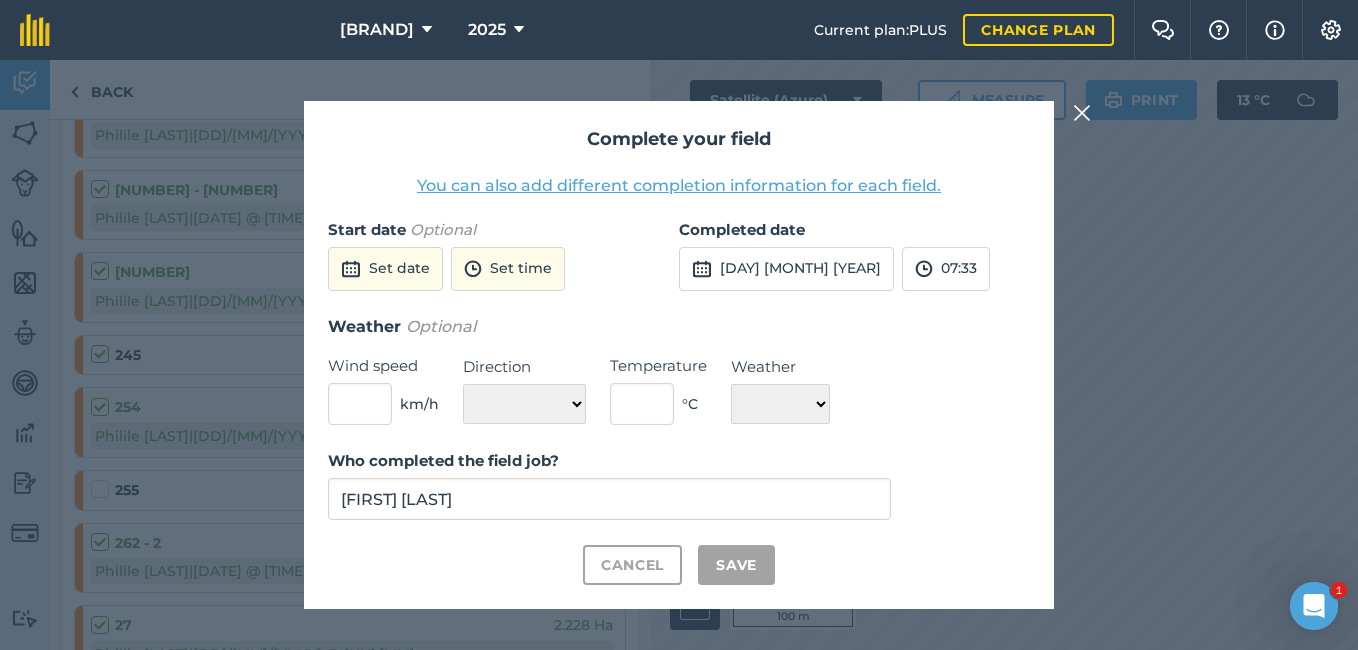 checkbox on "true" 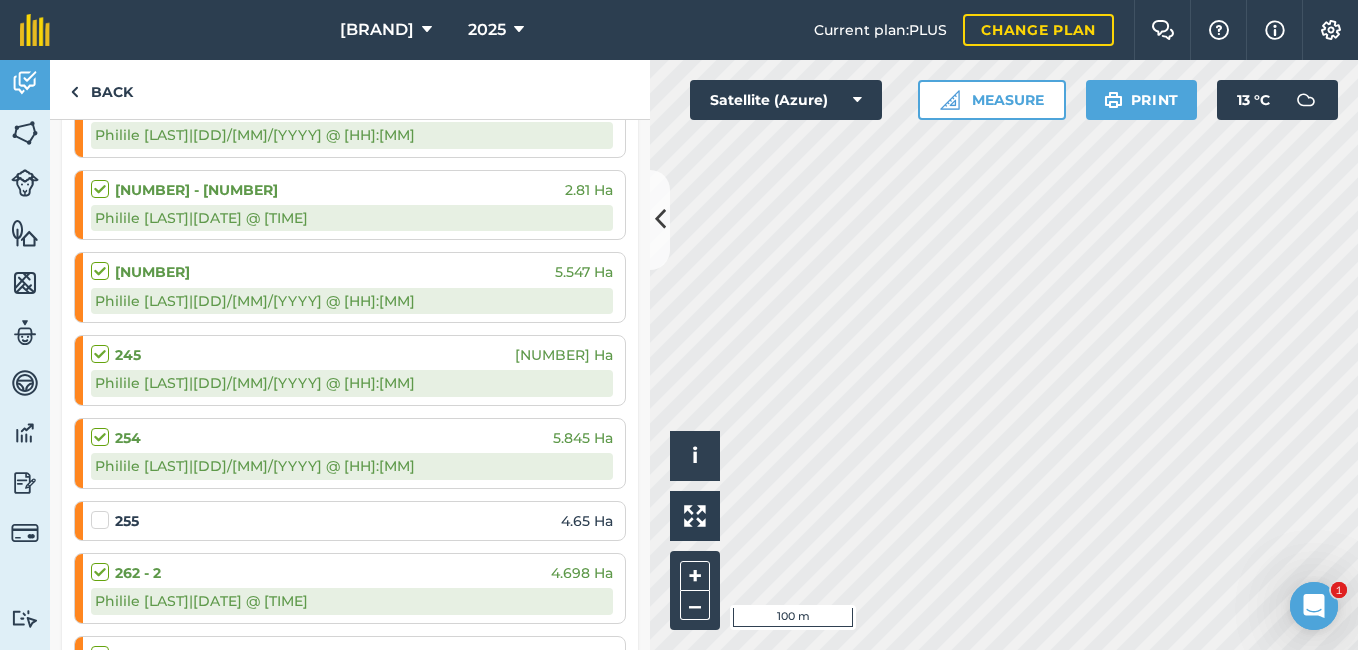 click at bounding box center [103, 510] 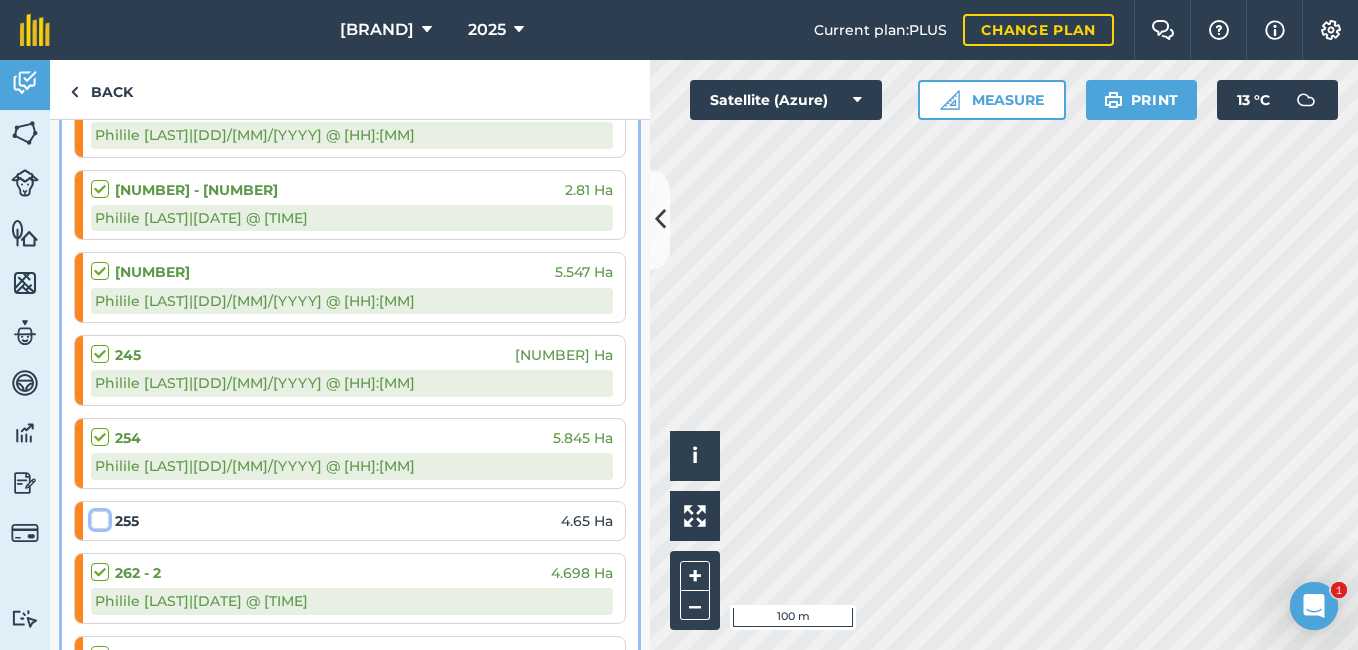 click at bounding box center [97, 516] 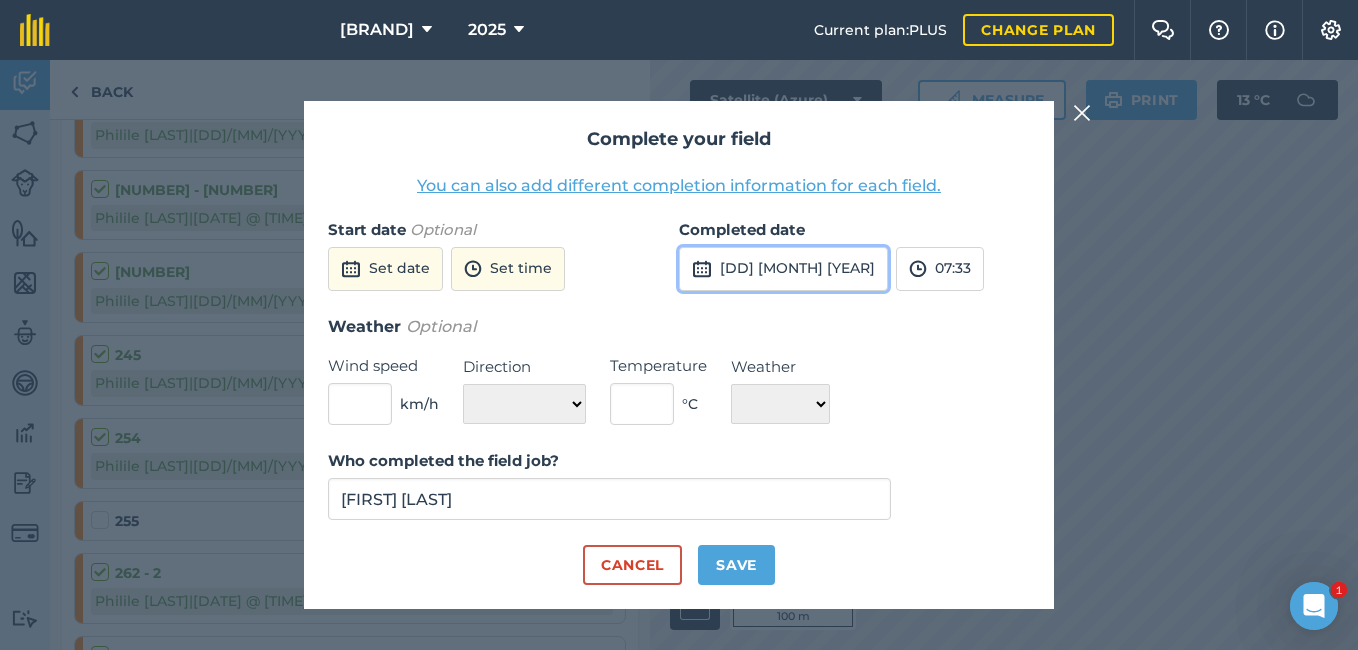 click on "[DD] [MONTH] [YEAR]" at bounding box center [783, 269] 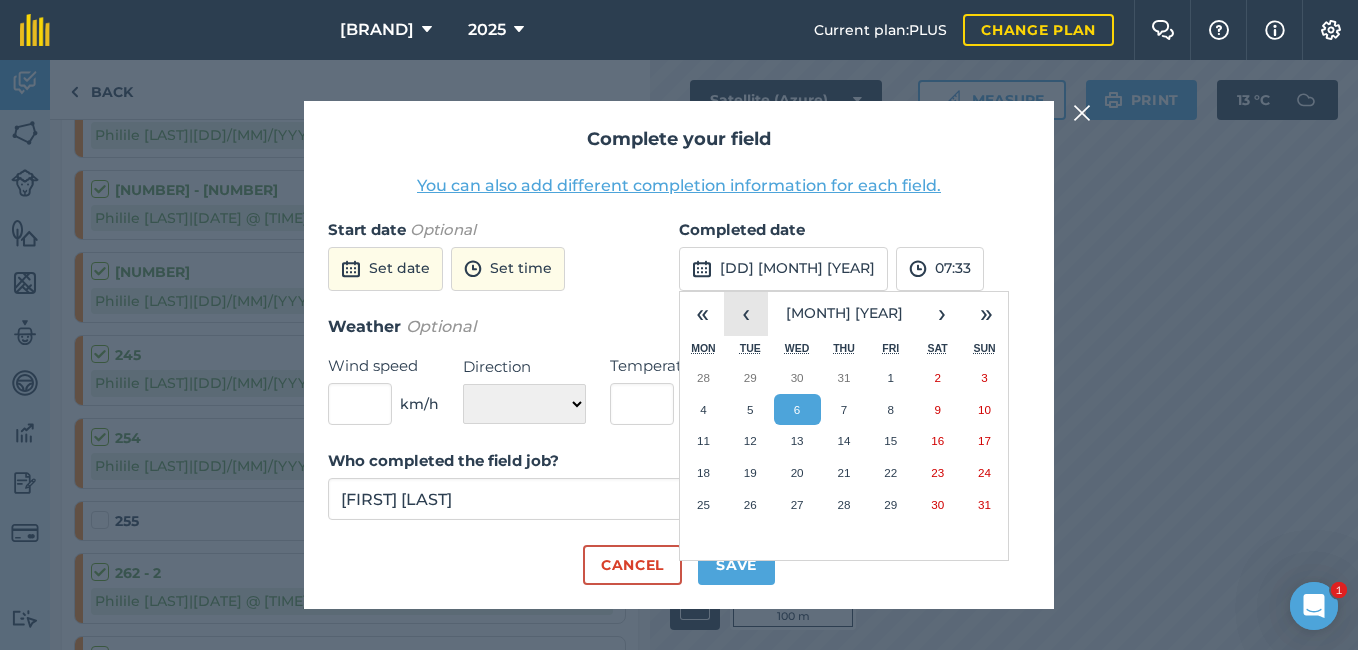 click on "‹" at bounding box center [746, 314] 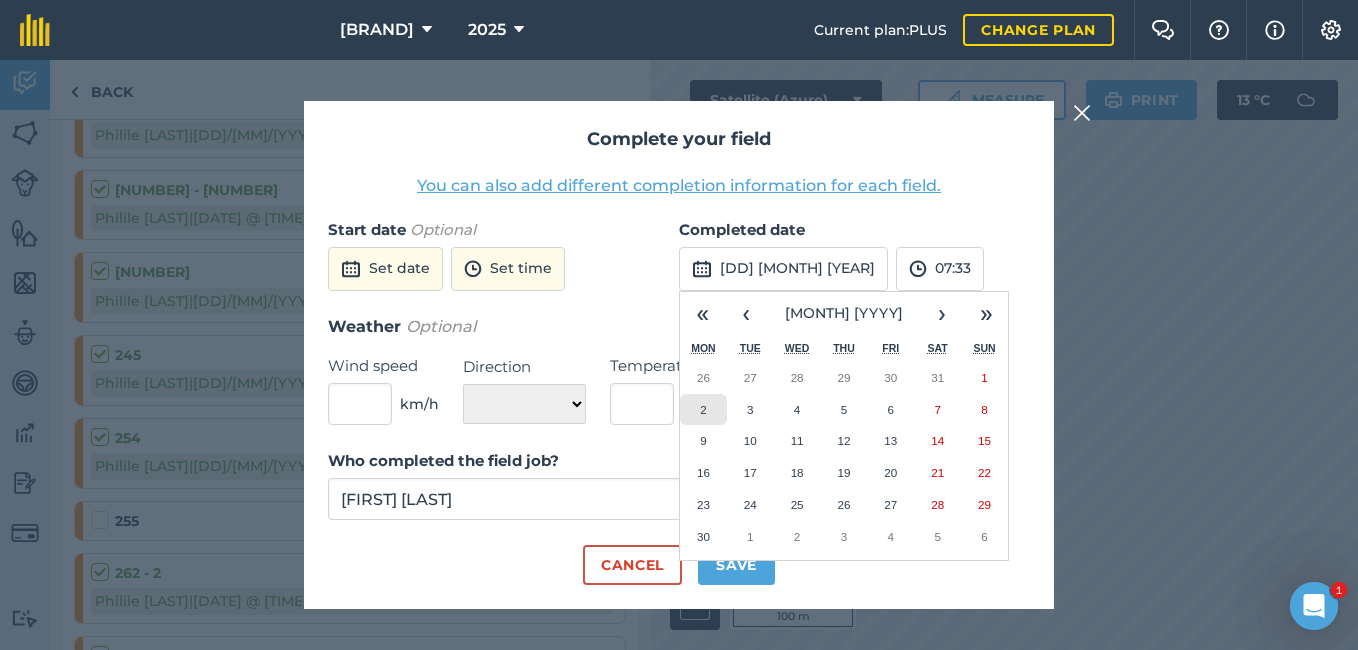 click on "2" at bounding box center [703, 410] 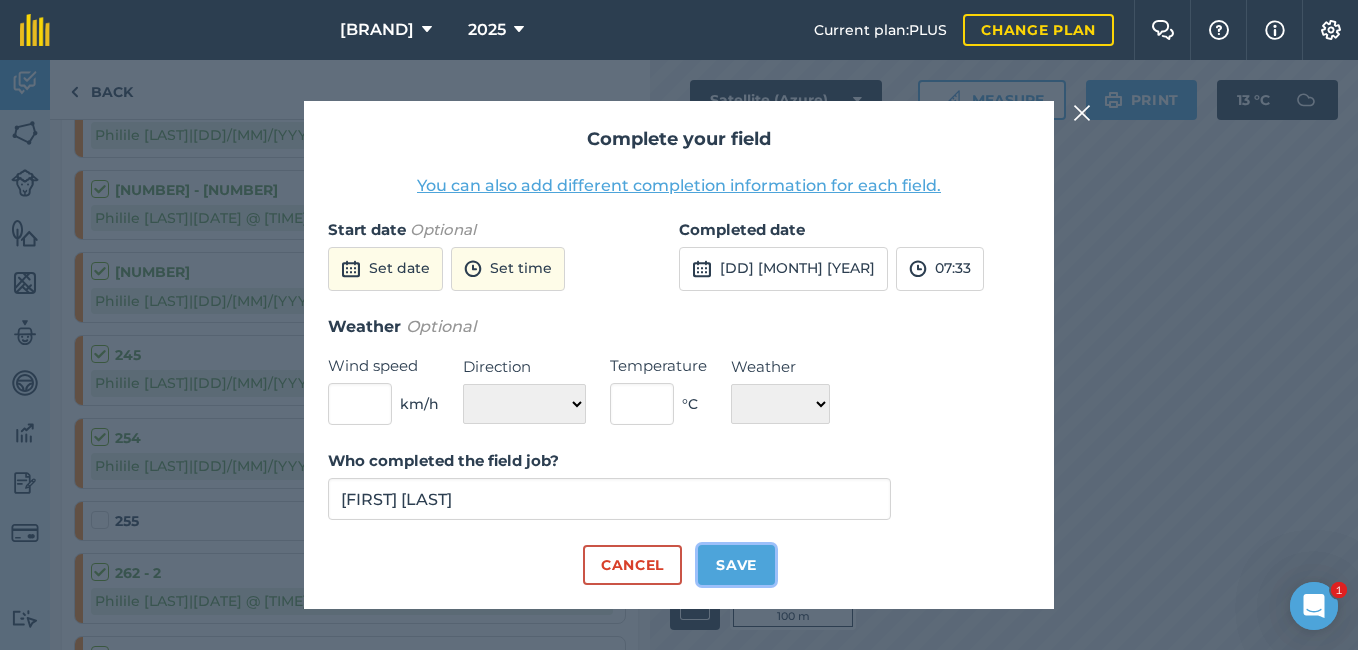 click on "Save" at bounding box center (736, 565) 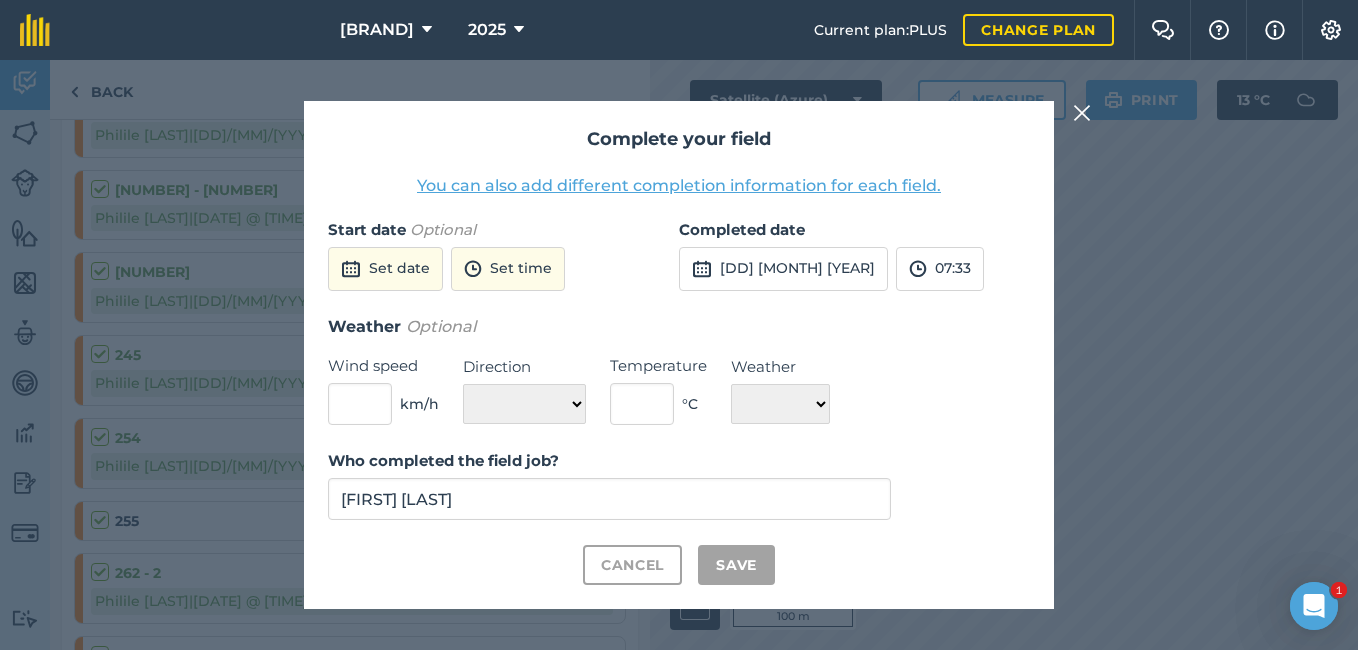 checkbox on "true" 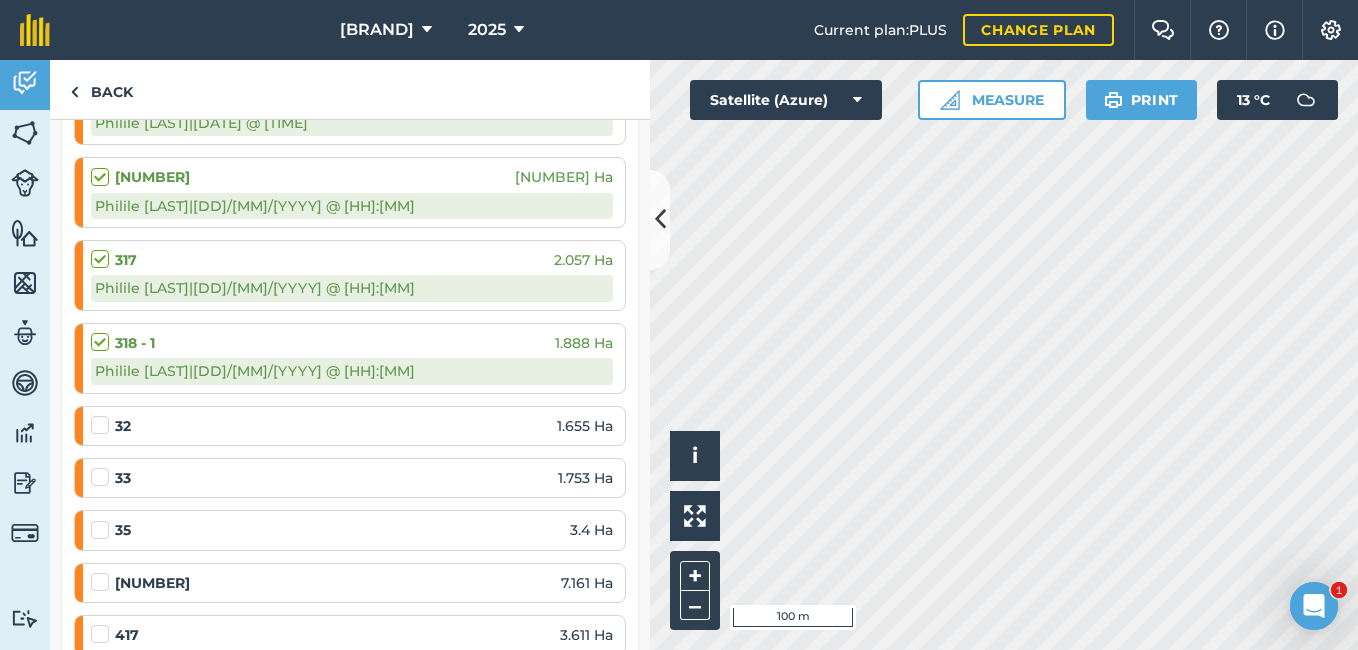 scroll, scrollTop: 3342, scrollLeft: 0, axis: vertical 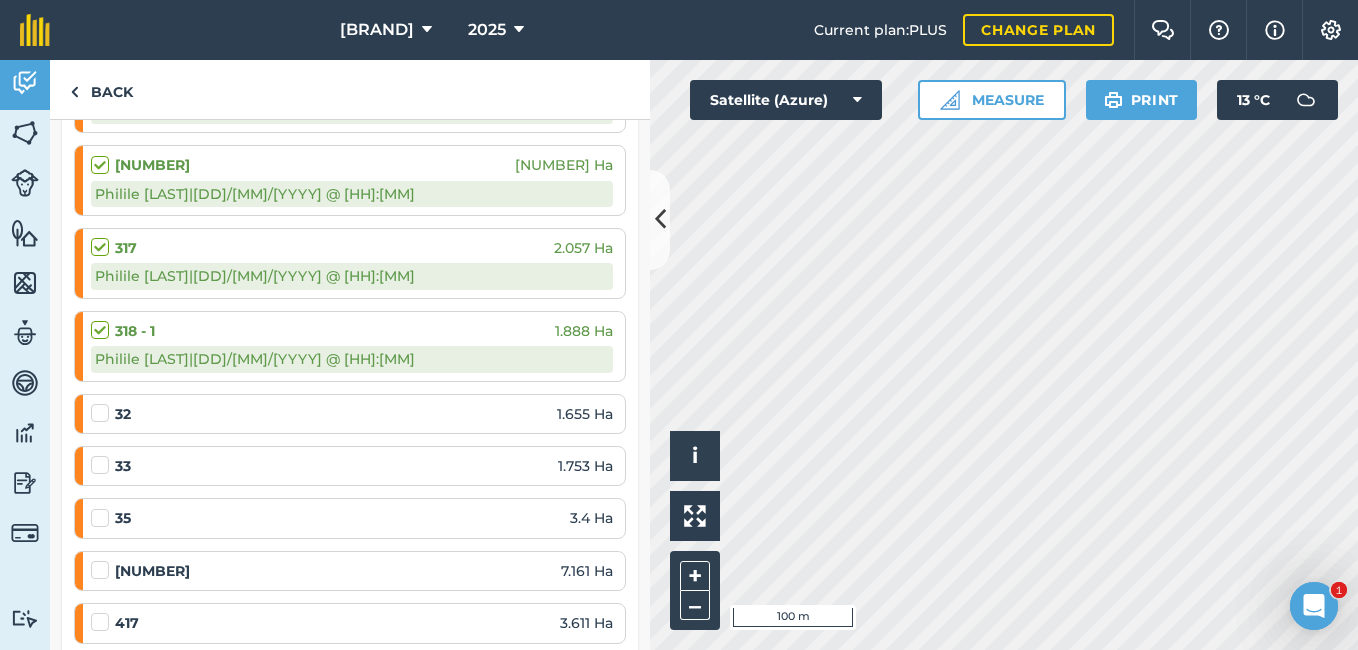 click at bounding box center [103, 508] 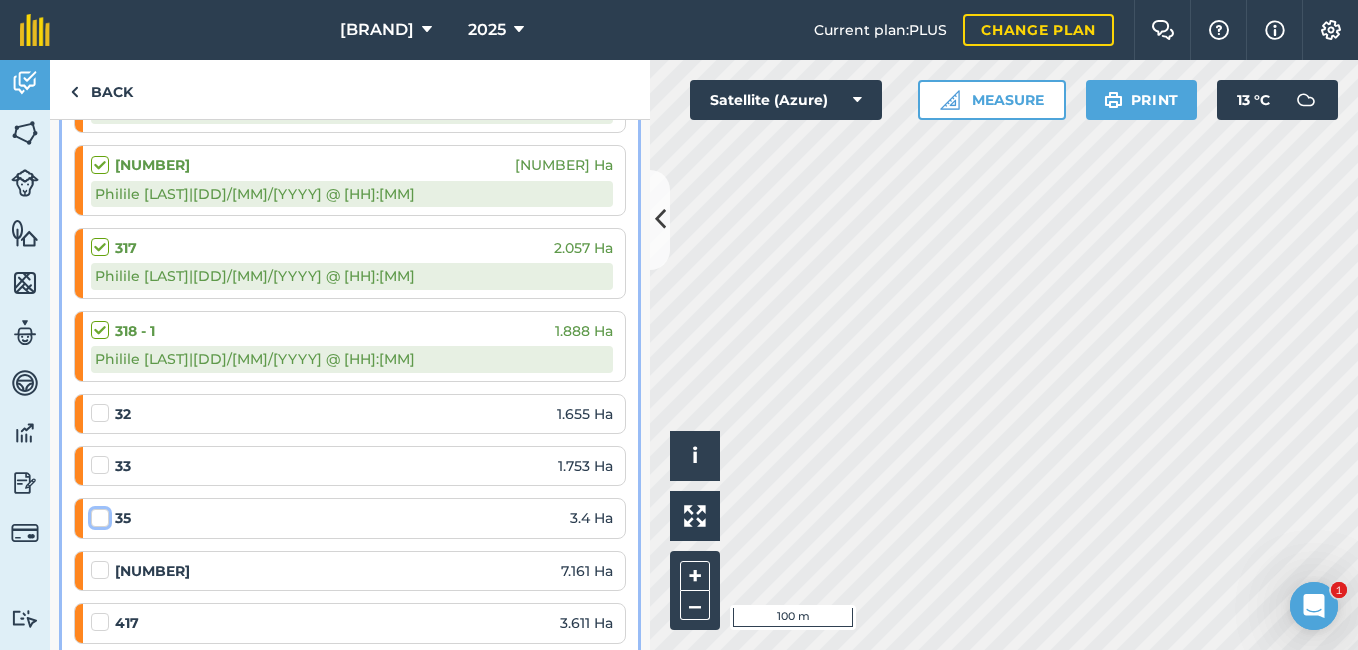 click at bounding box center [97, 514] 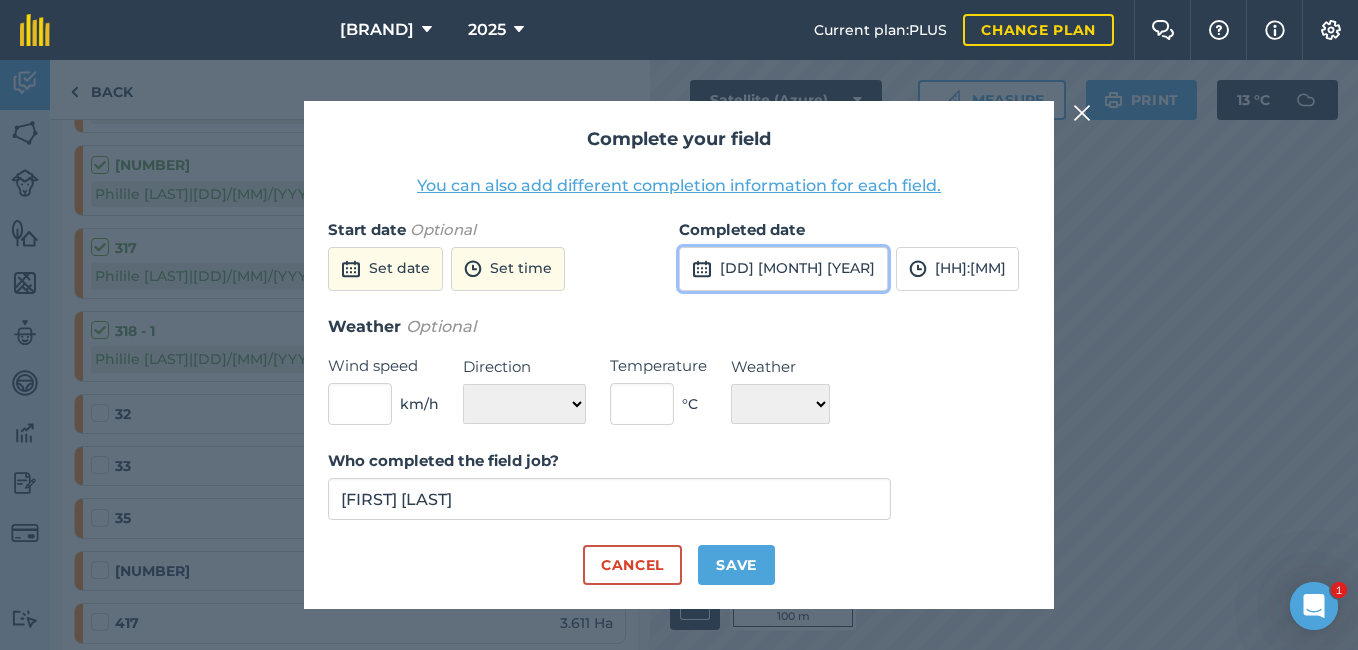 click on "[DD] [MONTH] [YEAR]" at bounding box center (783, 269) 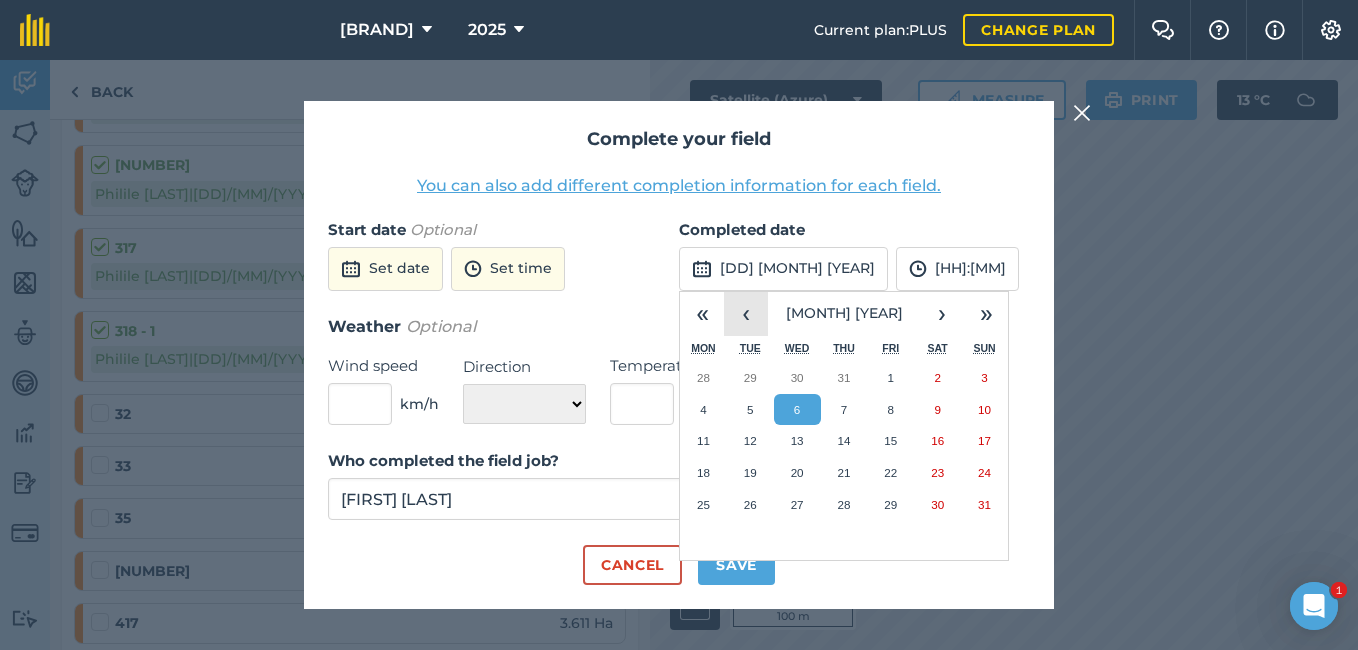 click on "‹" at bounding box center [746, 314] 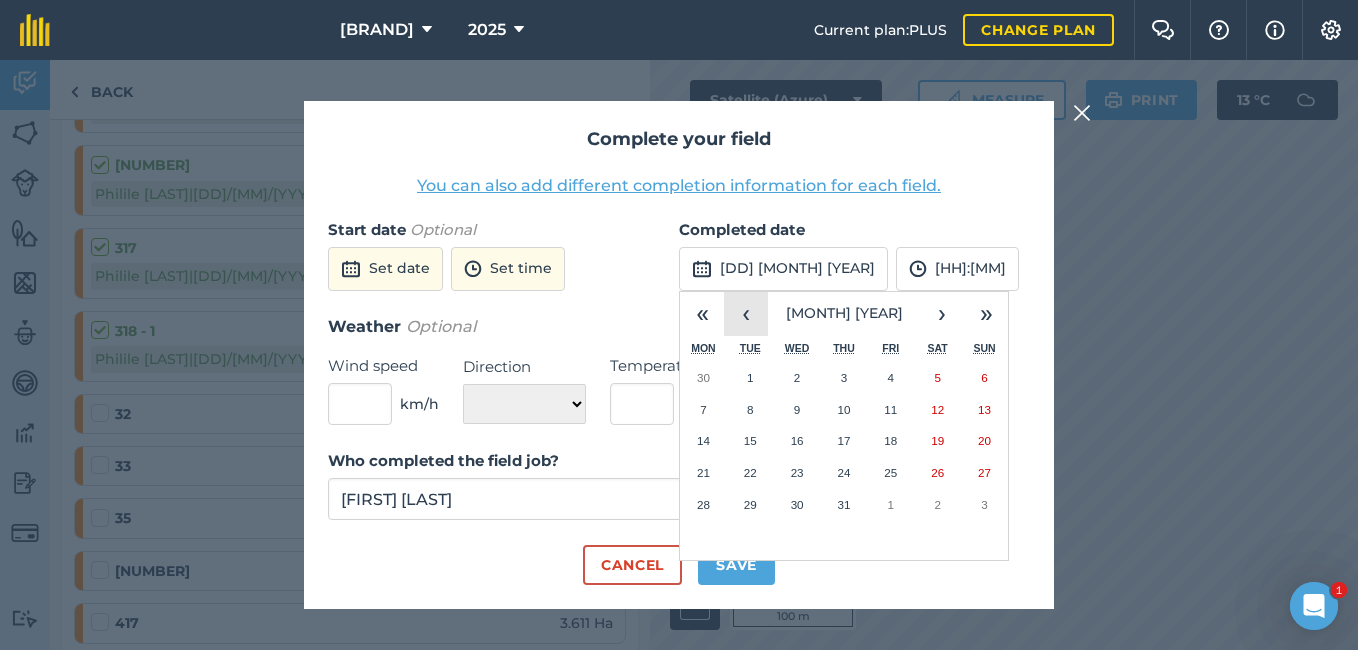 click on "‹" at bounding box center (746, 314) 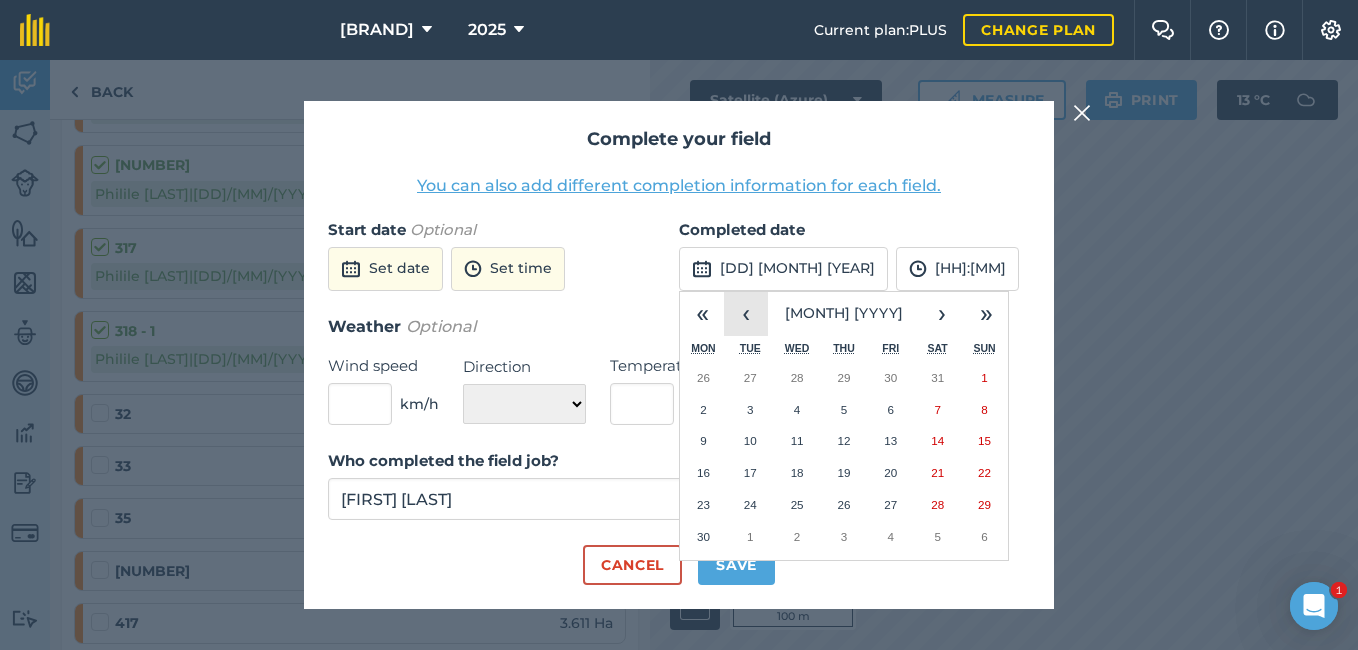 click on "‹" at bounding box center [746, 314] 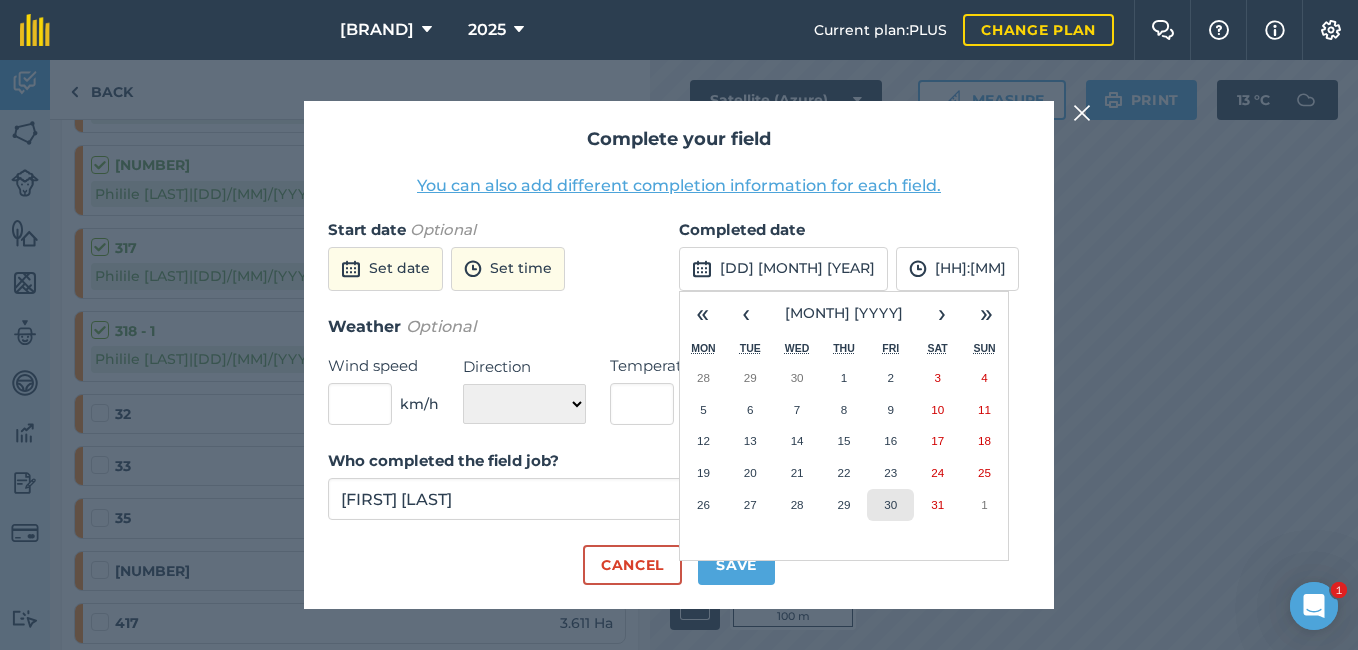 click on "30" at bounding box center [890, 505] 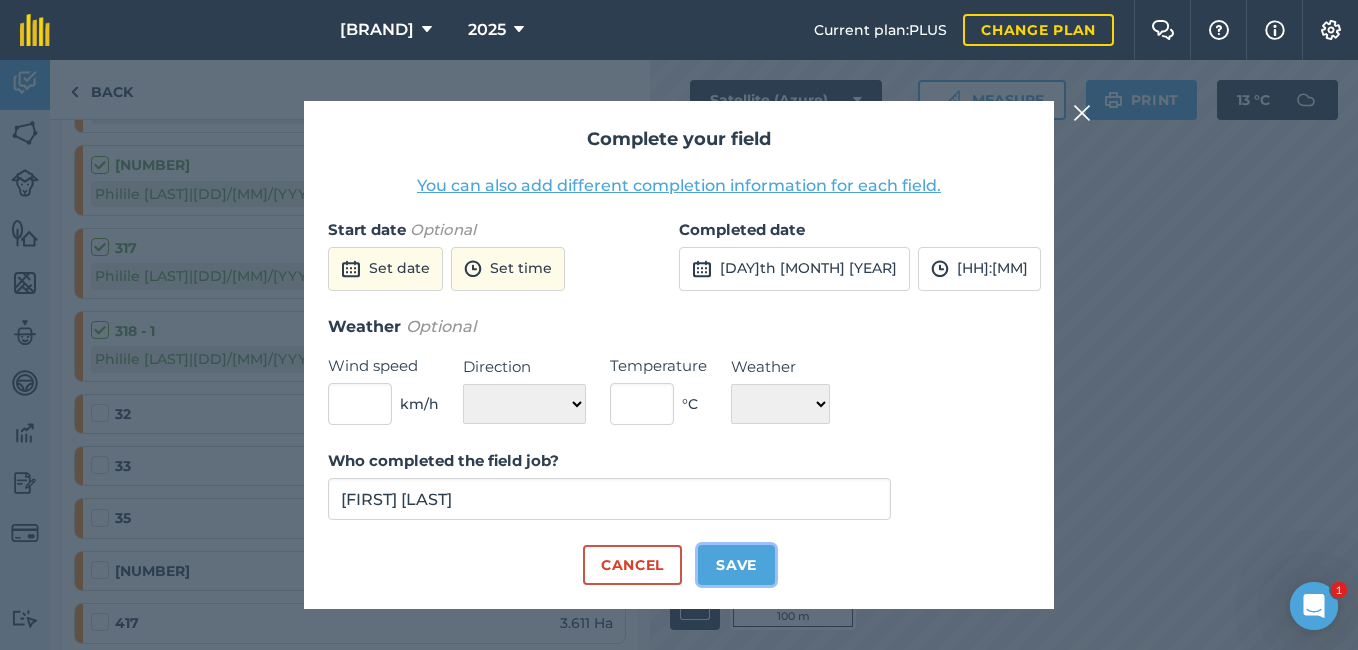 click on "Save" at bounding box center (736, 565) 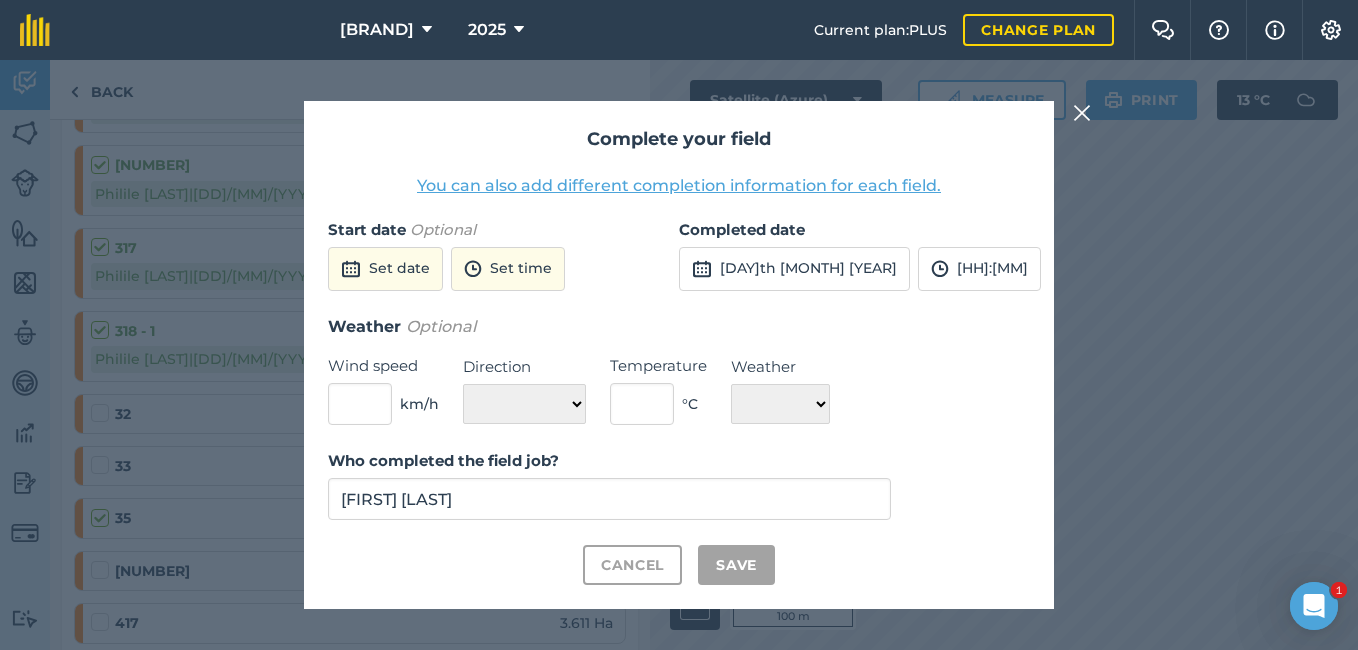 checkbox on "true" 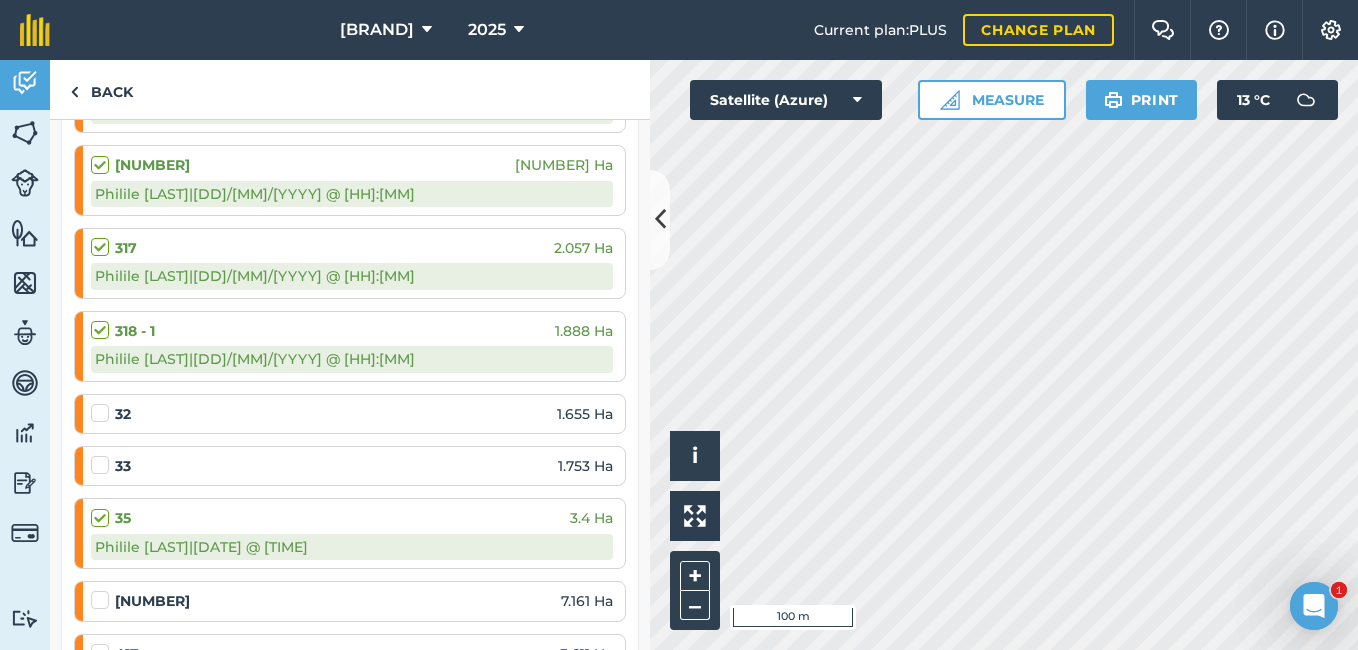 click at bounding box center [103, 455] 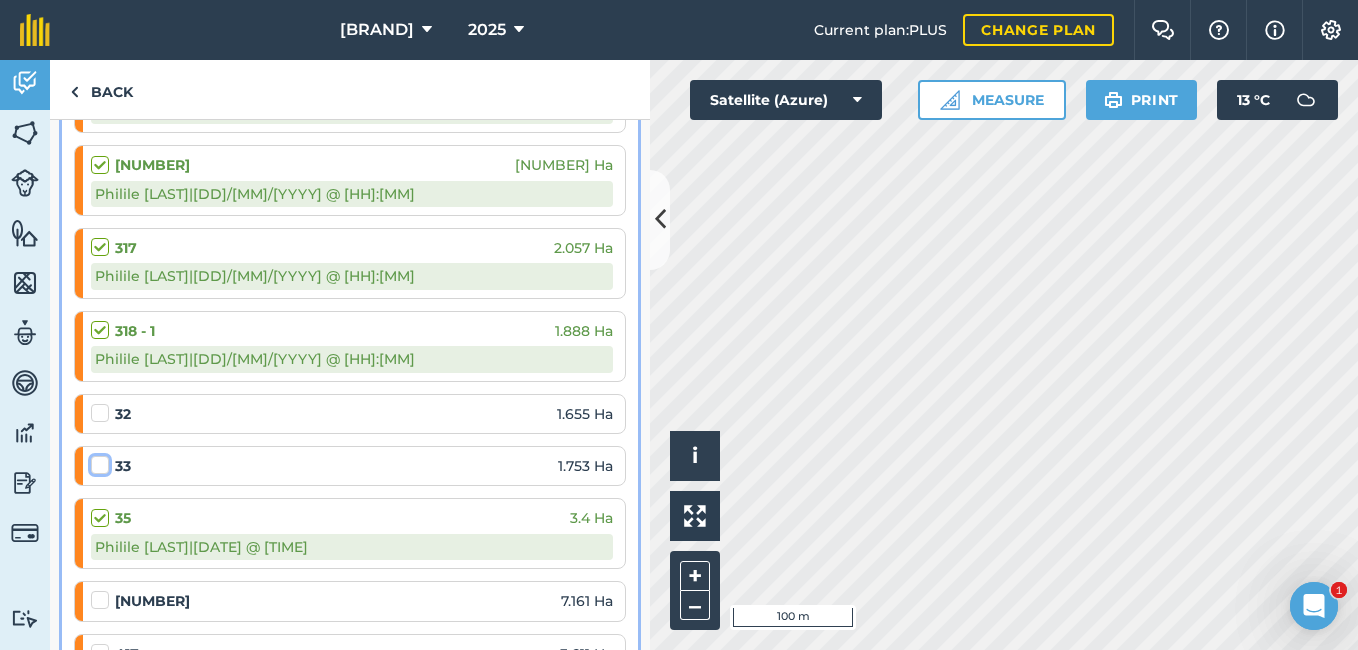 click at bounding box center (97, 461) 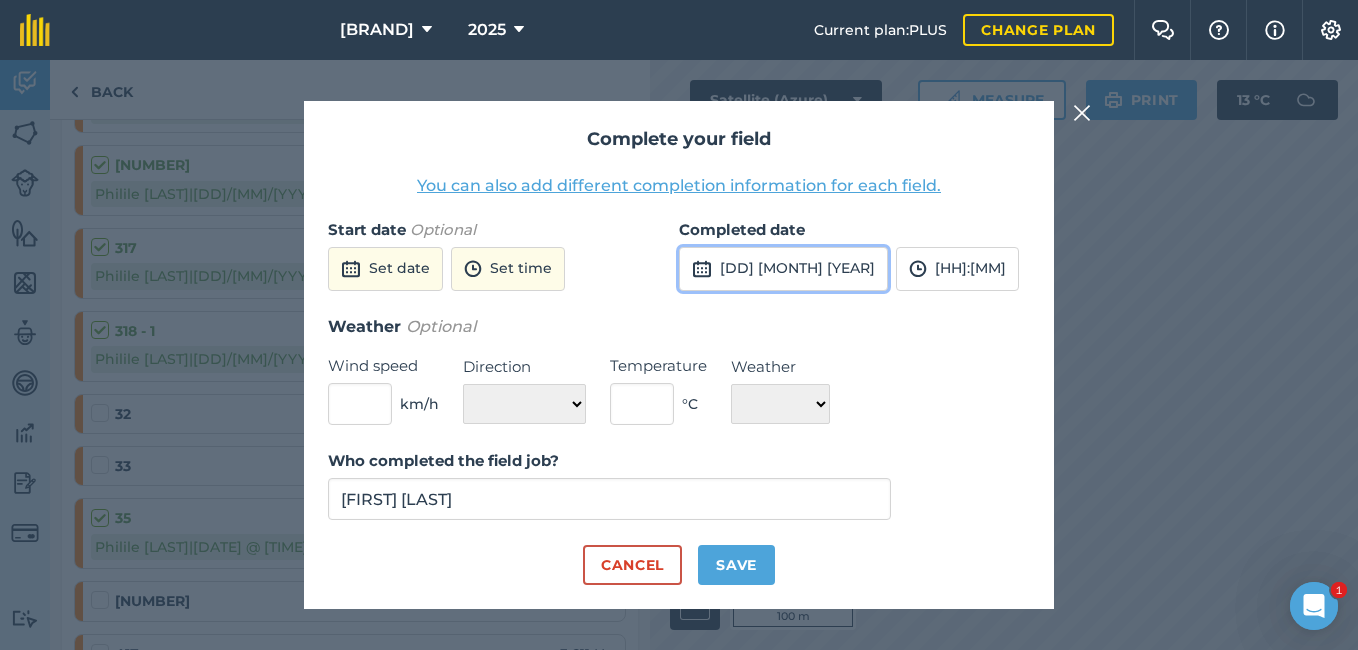 click on "[DD] [MONTH] [YEAR]" at bounding box center (783, 269) 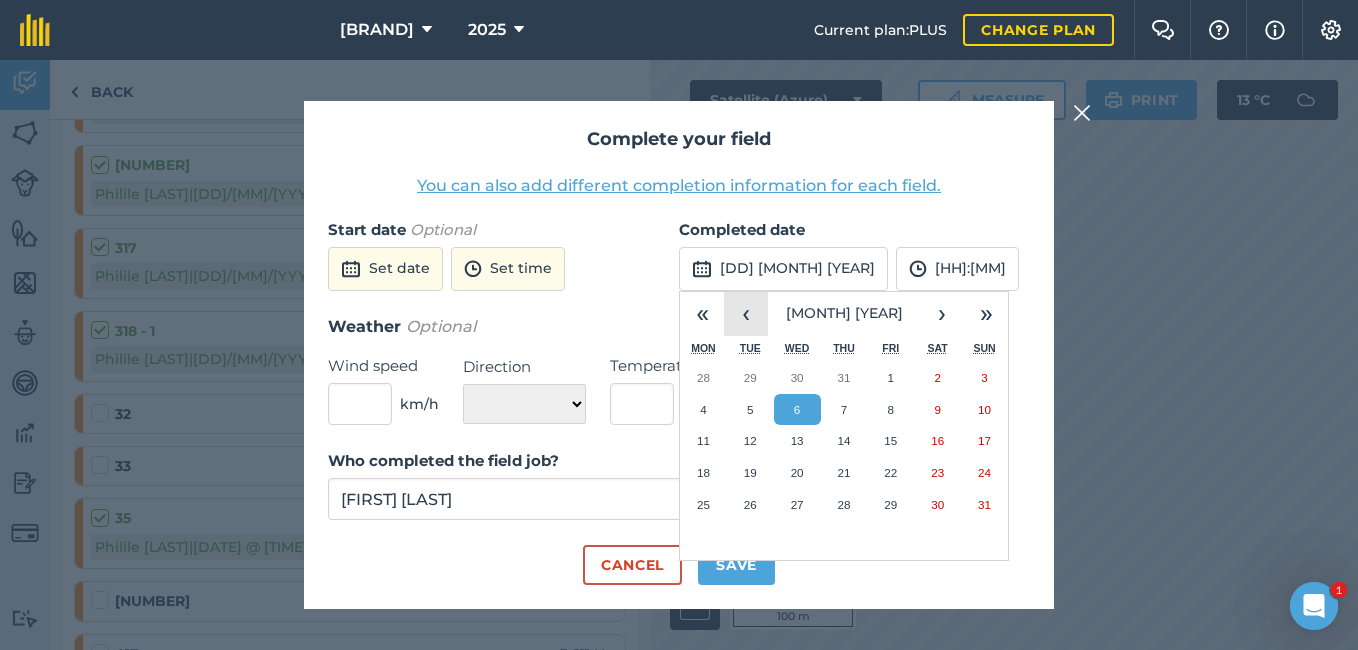 click on "‹" at bounding box center [746, 314] 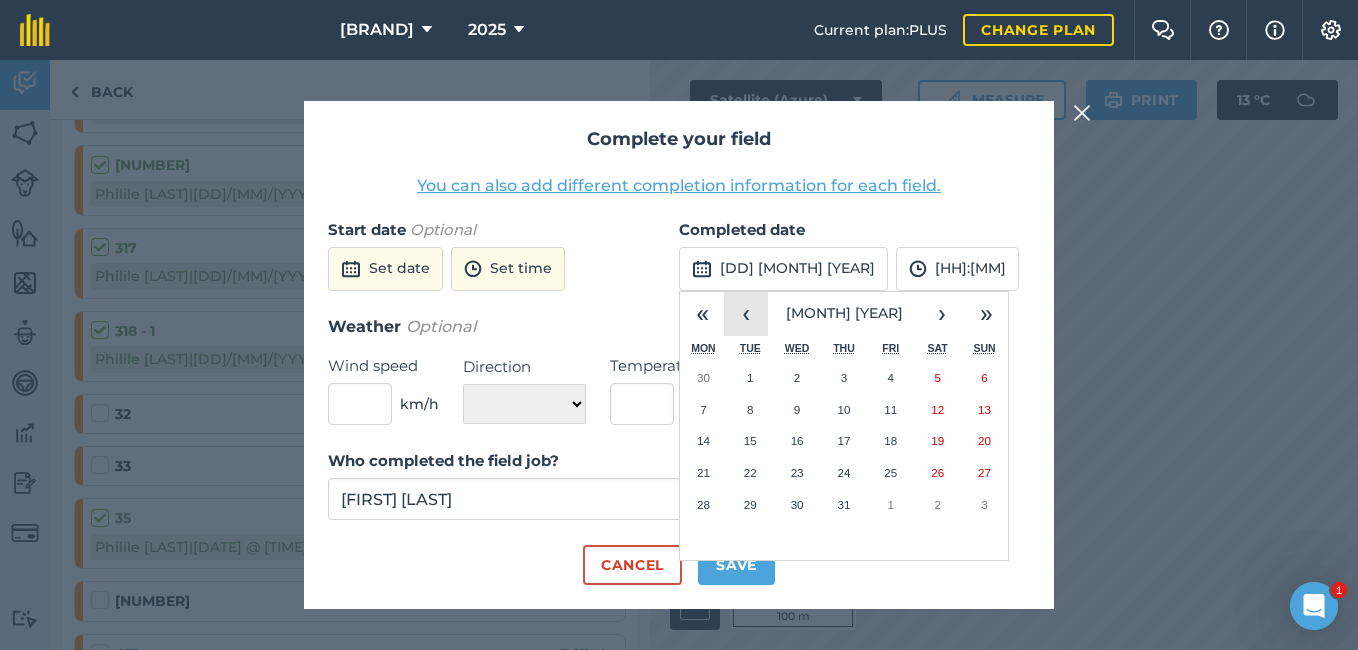 click on "‹" at bounding box center (746, 314) 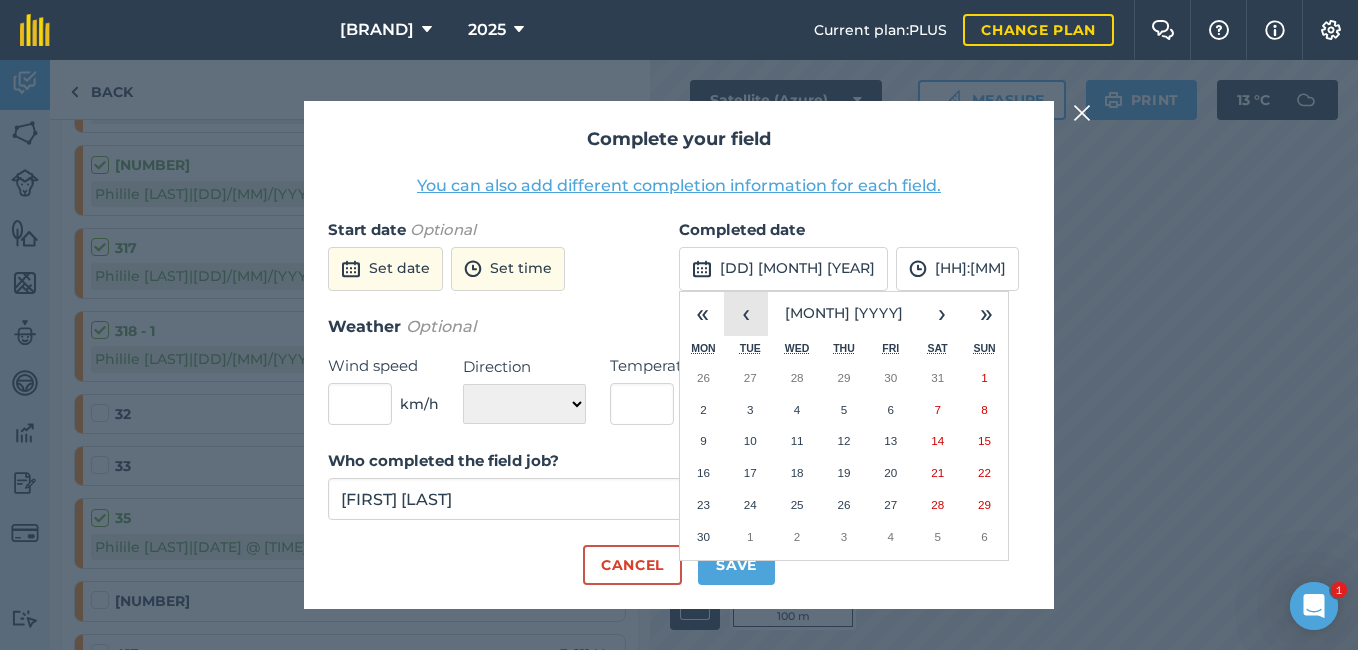 click on "‹" at bounding box center (746, 314) 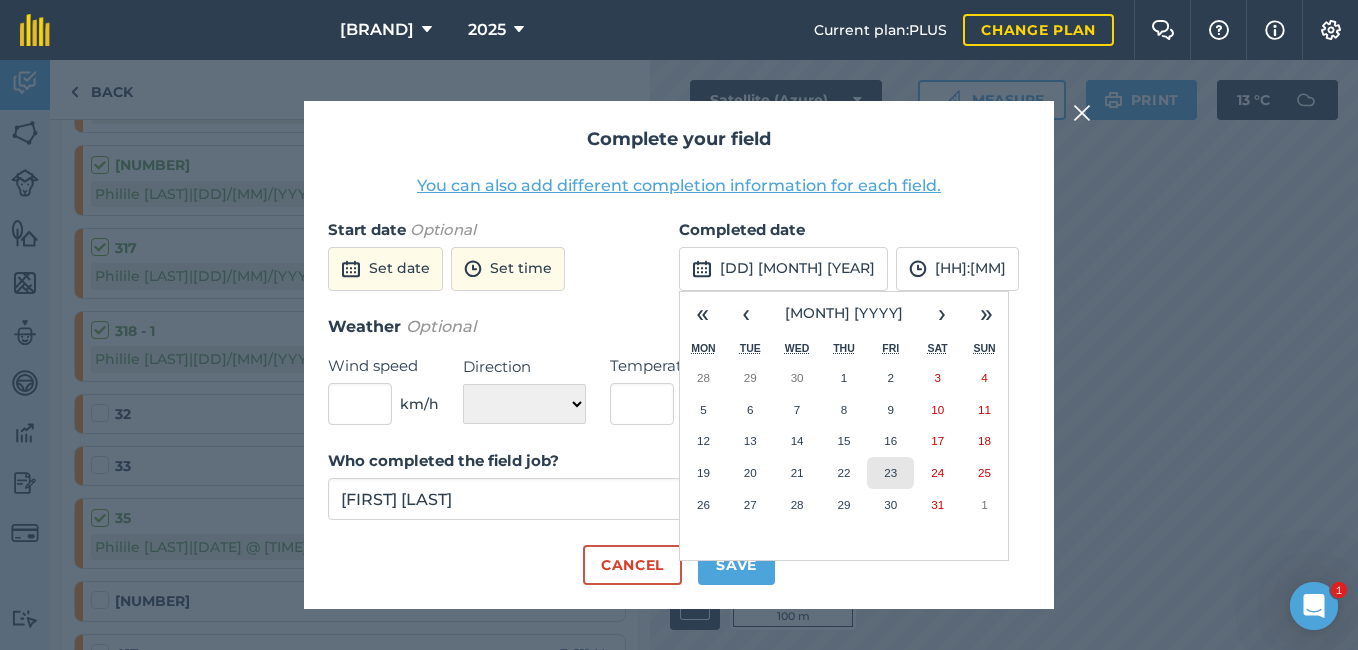 click on "23" at bounding box center [890, 473] 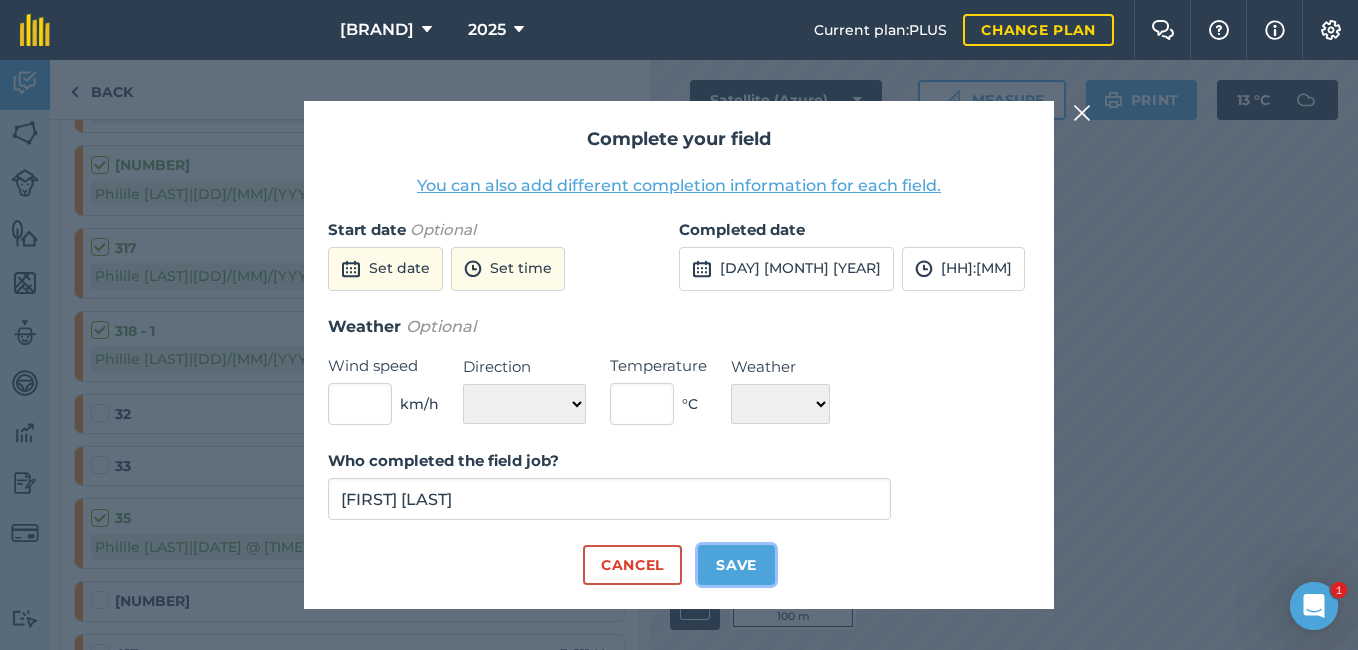 click on "Save" at bounding box center (736, 565) 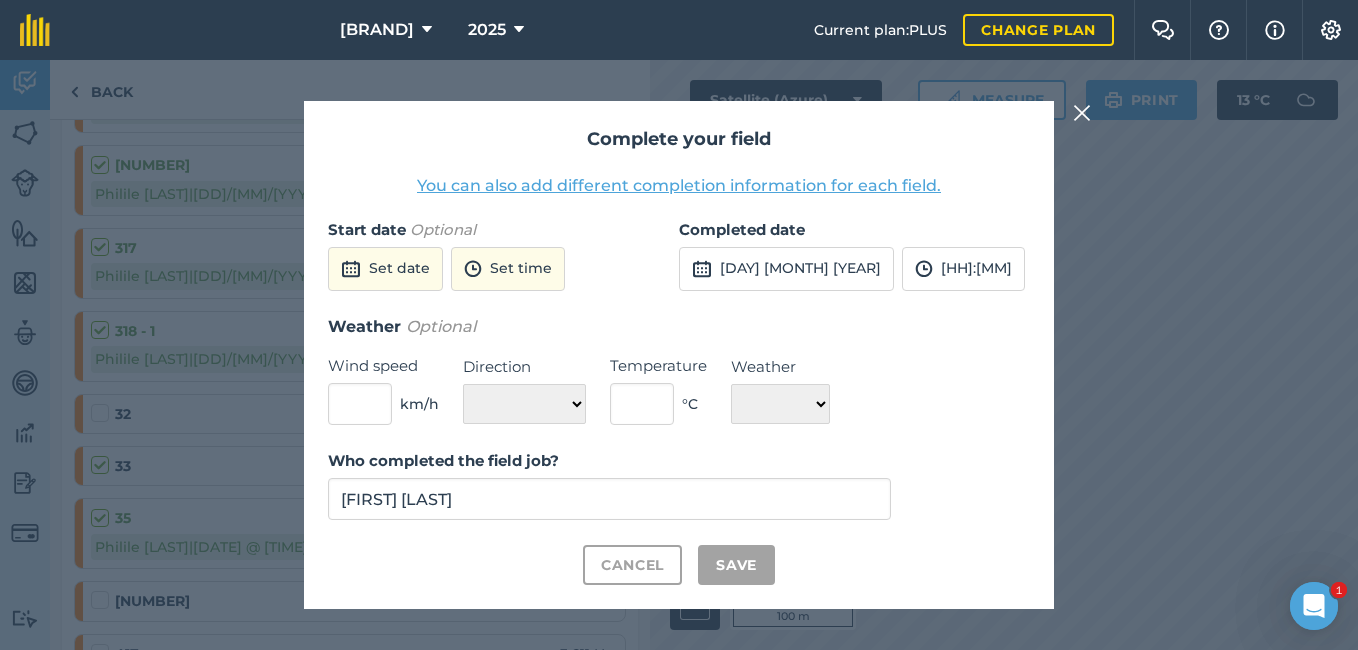 checkbox on "true" 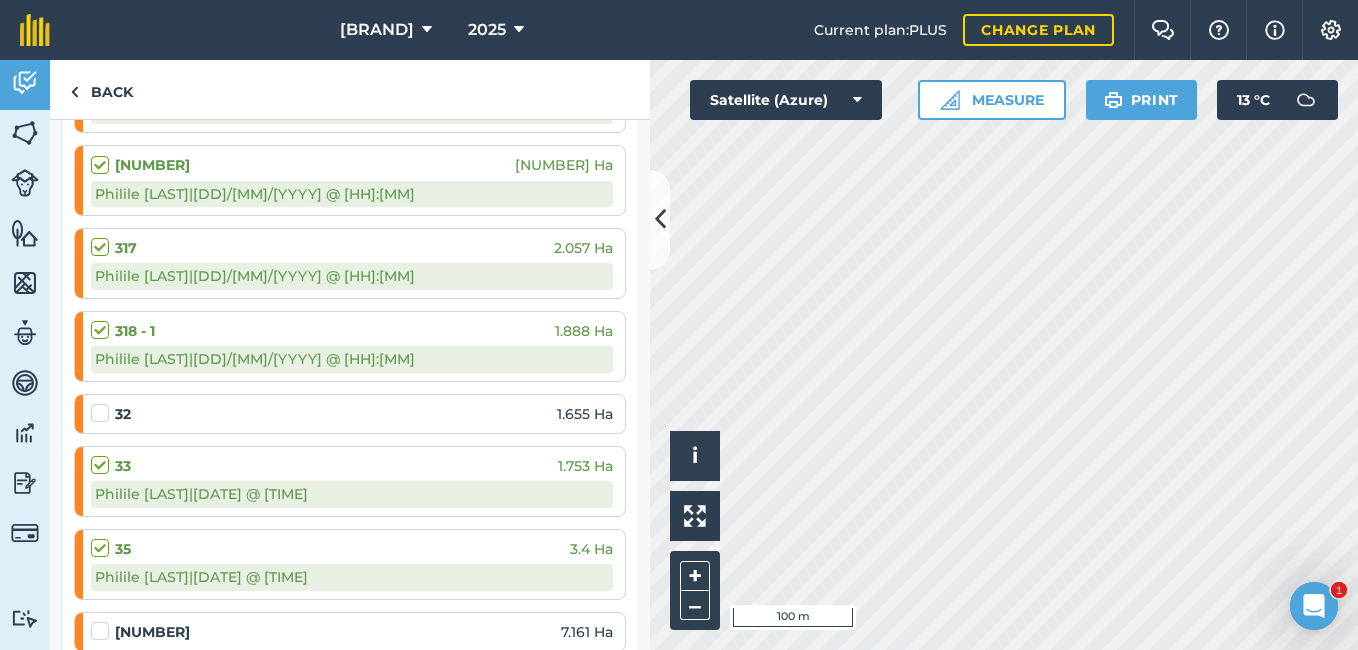 click at bounding box center (103, 403) 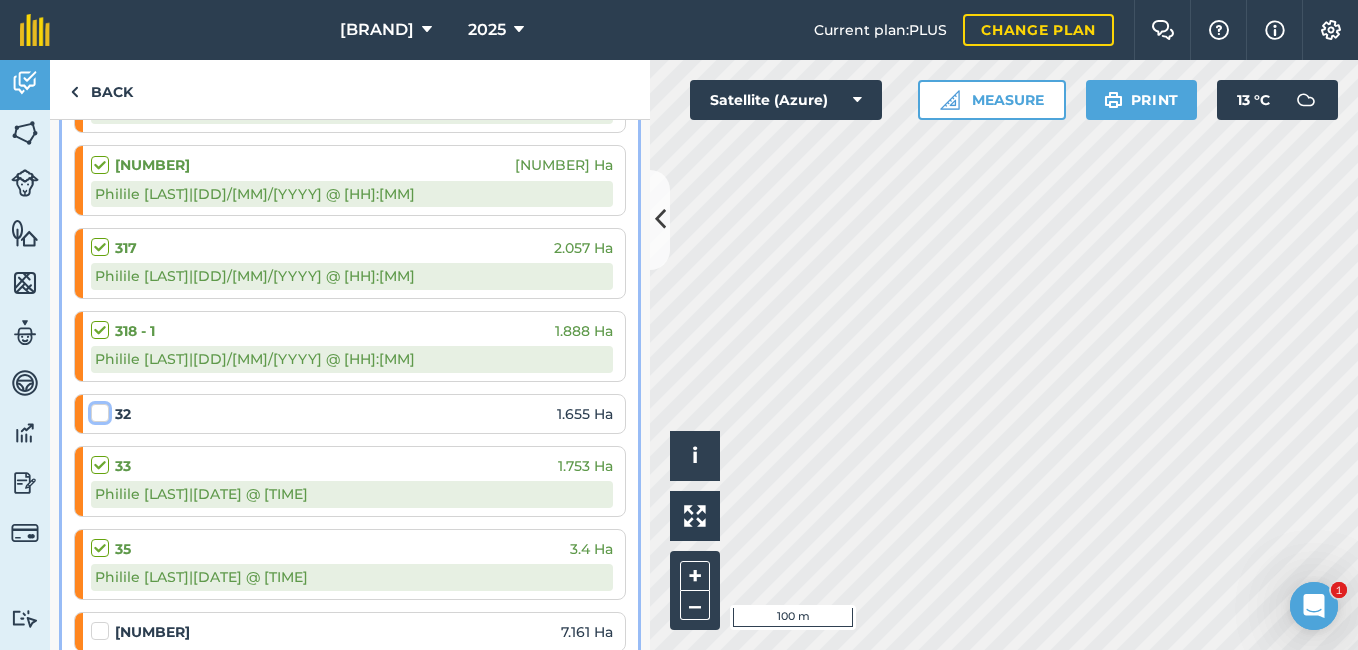 click at bounding box center [97, 409] 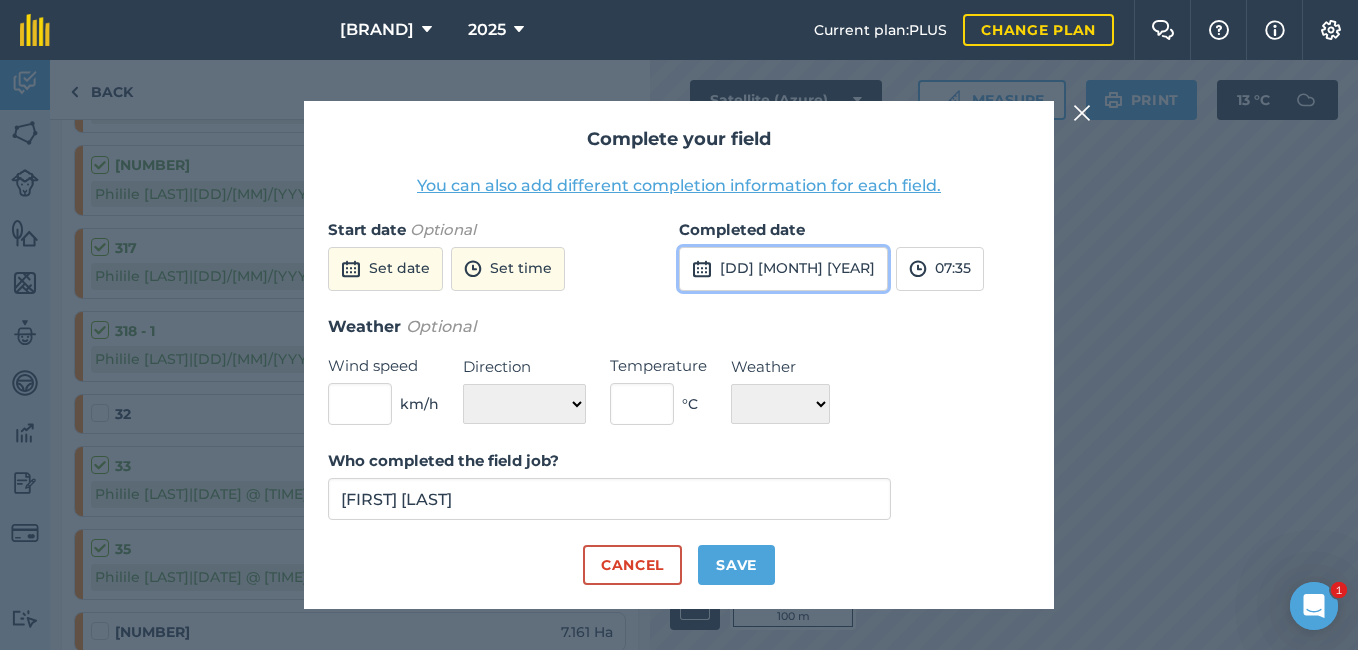 click on "[DD] [MONTH] [YEAR]" at bounding box center (783, 269) 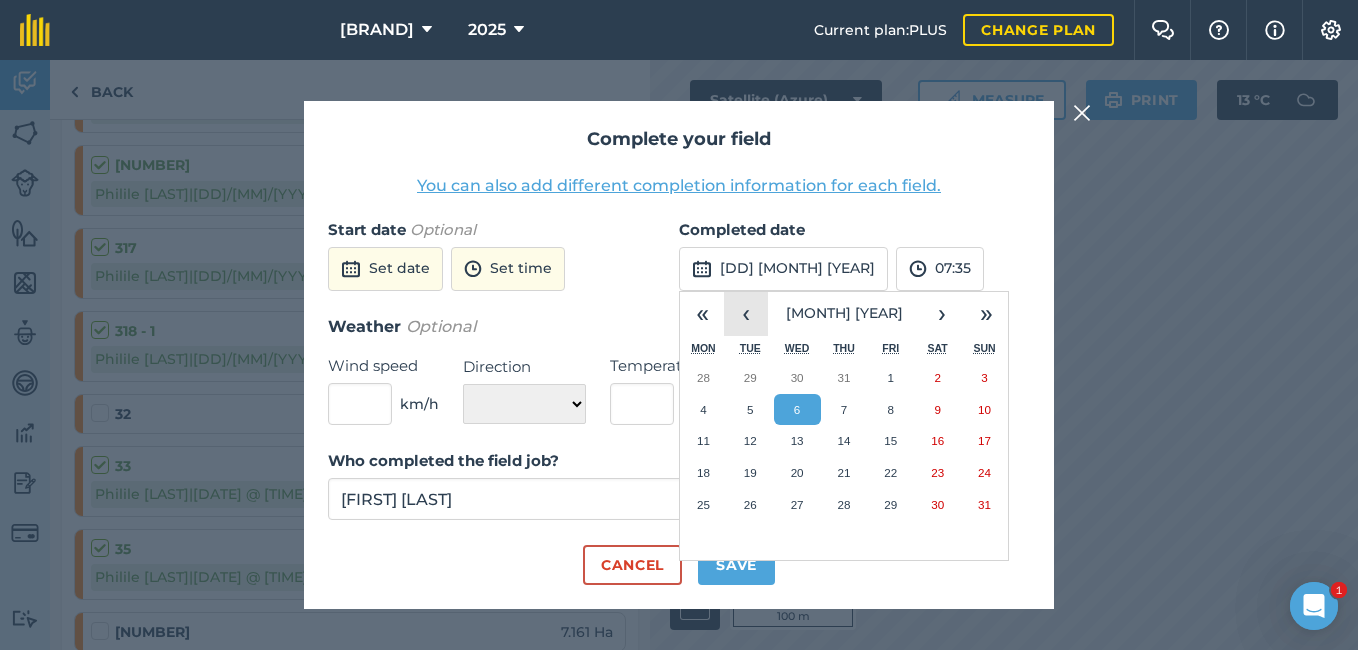 click on "‹" at bounding box center (746, 314) 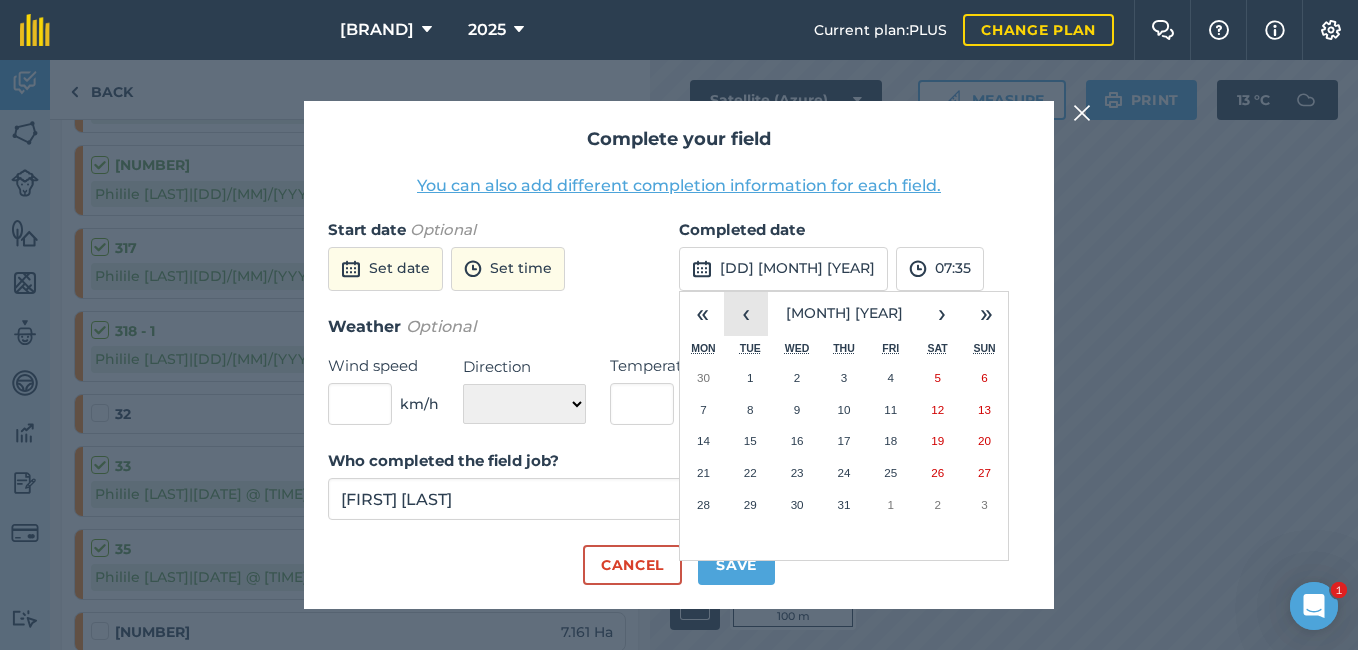 click on "‹" at bounding box center (746, 314) 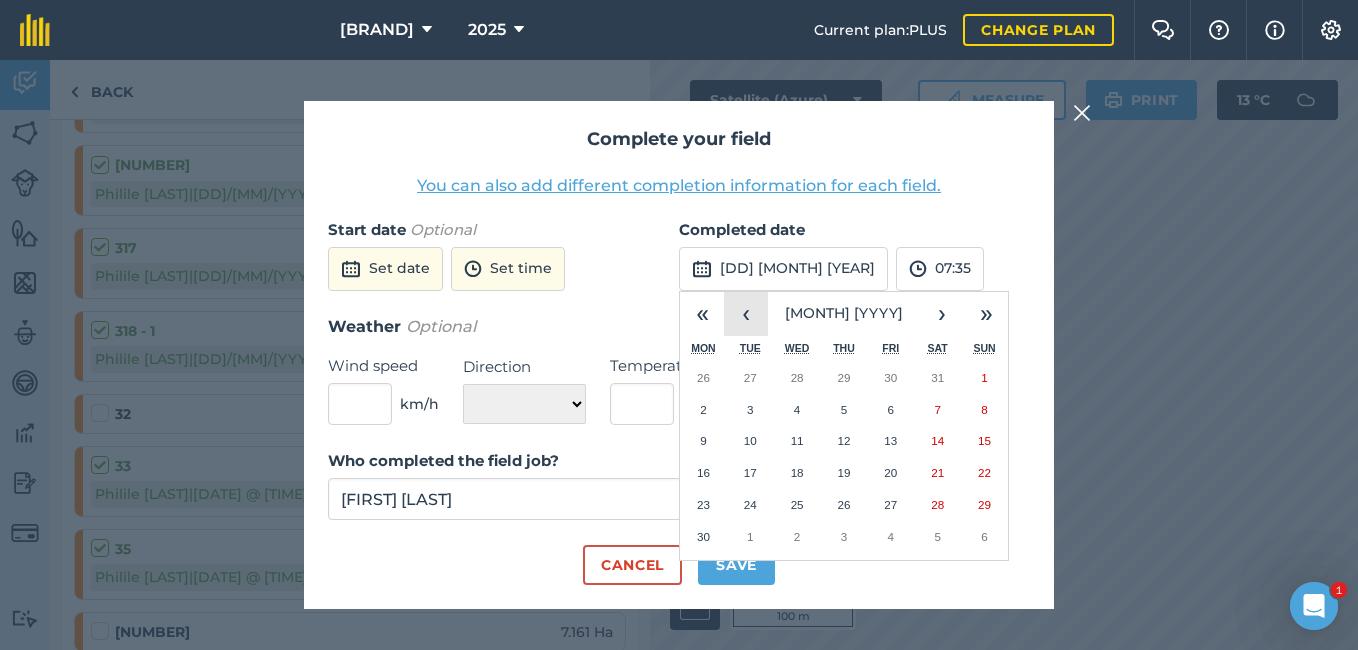click on "‹" at bounding box center (746, 314) 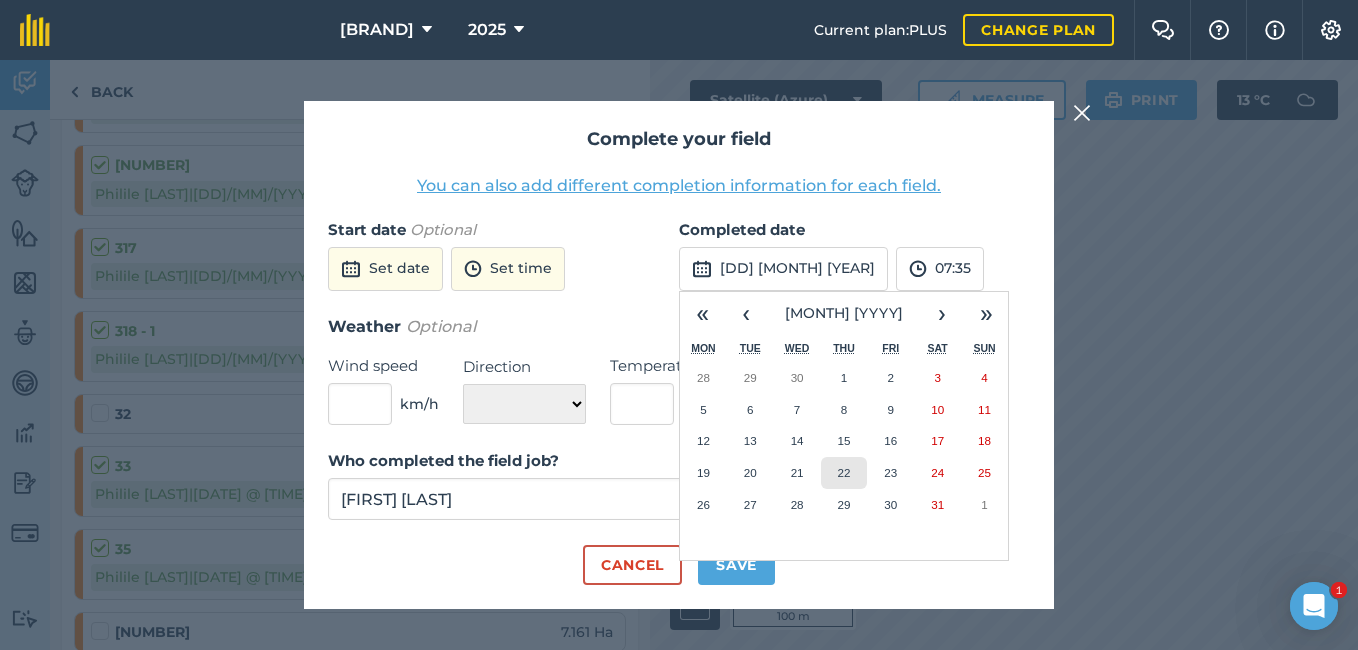click on "22" at bounding box center [844, 473] 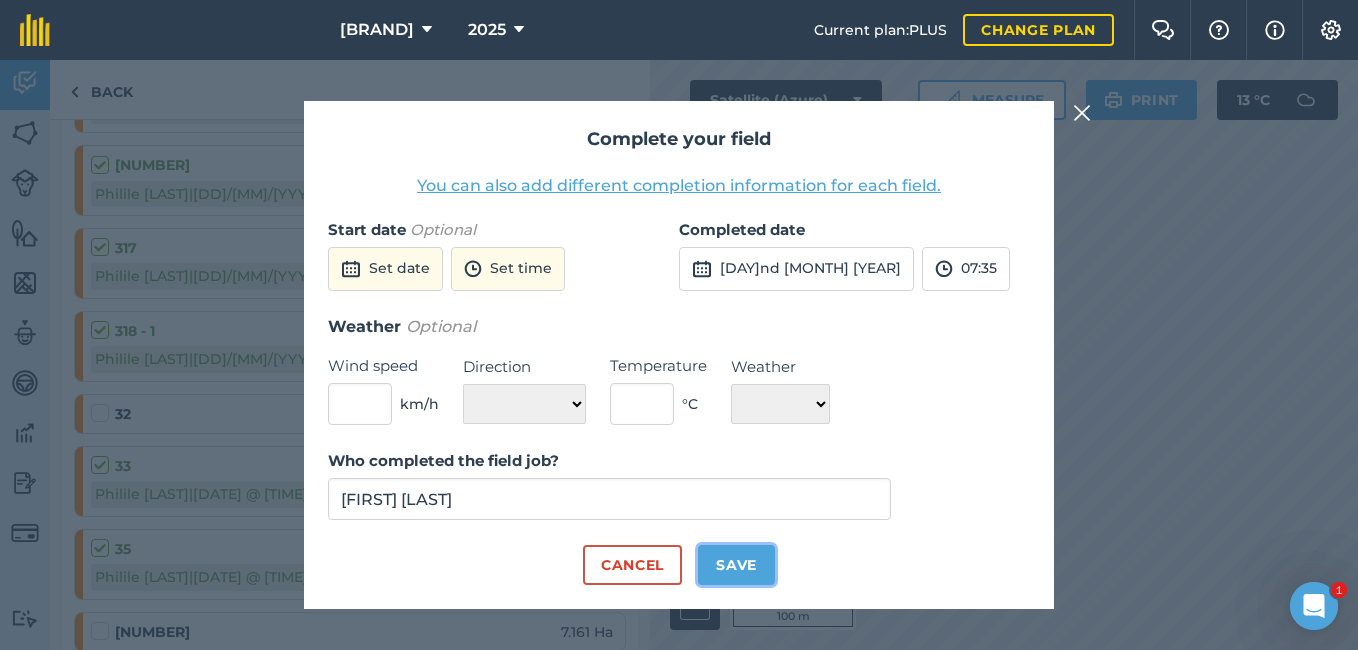 click on "Save" at bounding box center [736, 565] 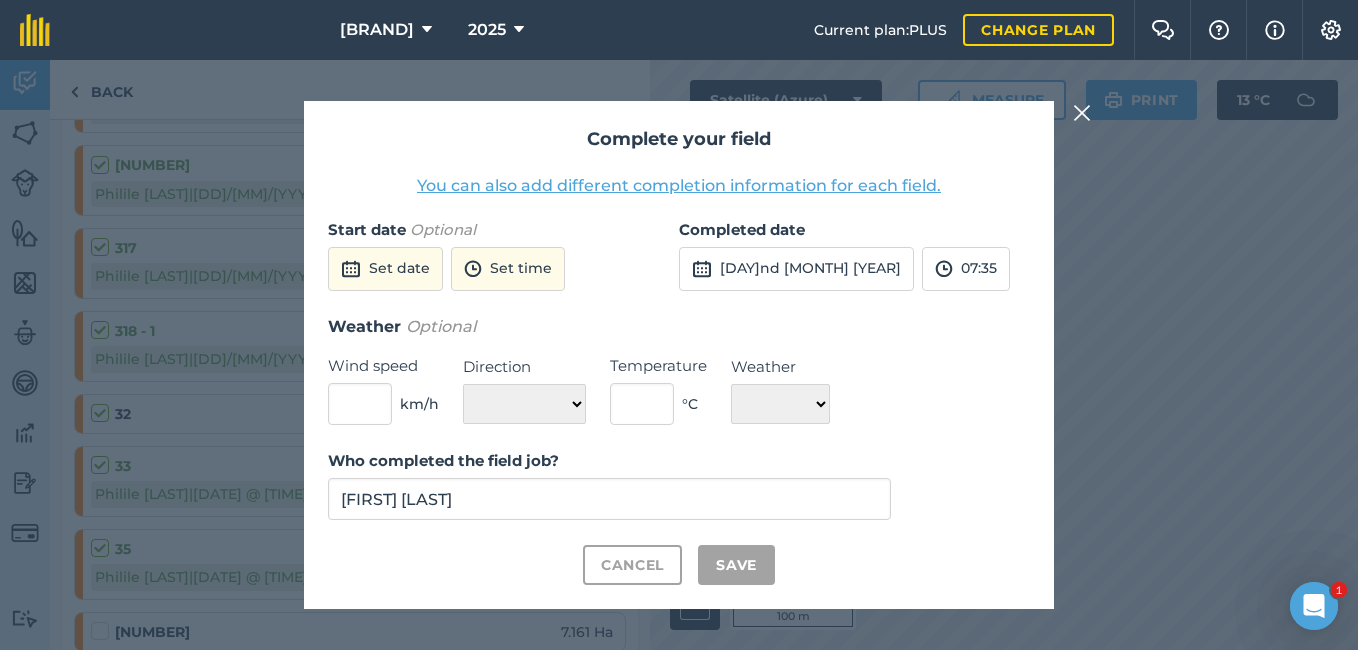 checkbox on "true" 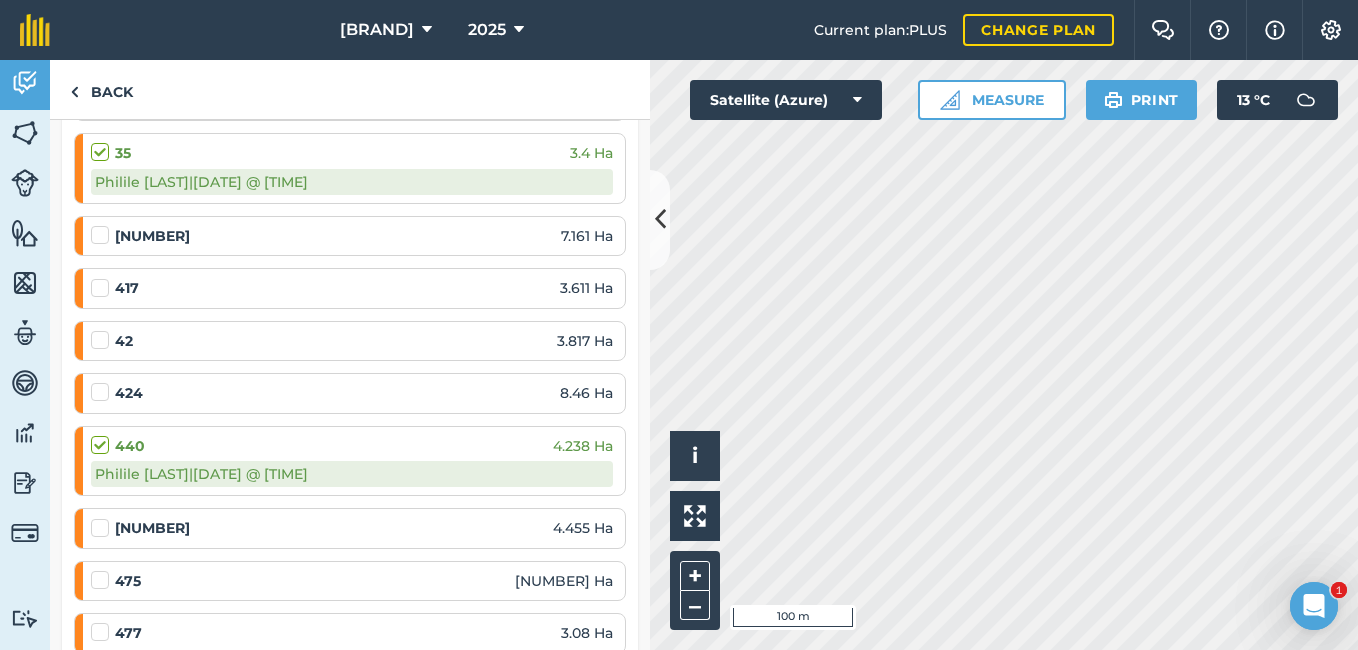 scroll, scrollTop: 3755, scrollLeft: 0, axis: vertical 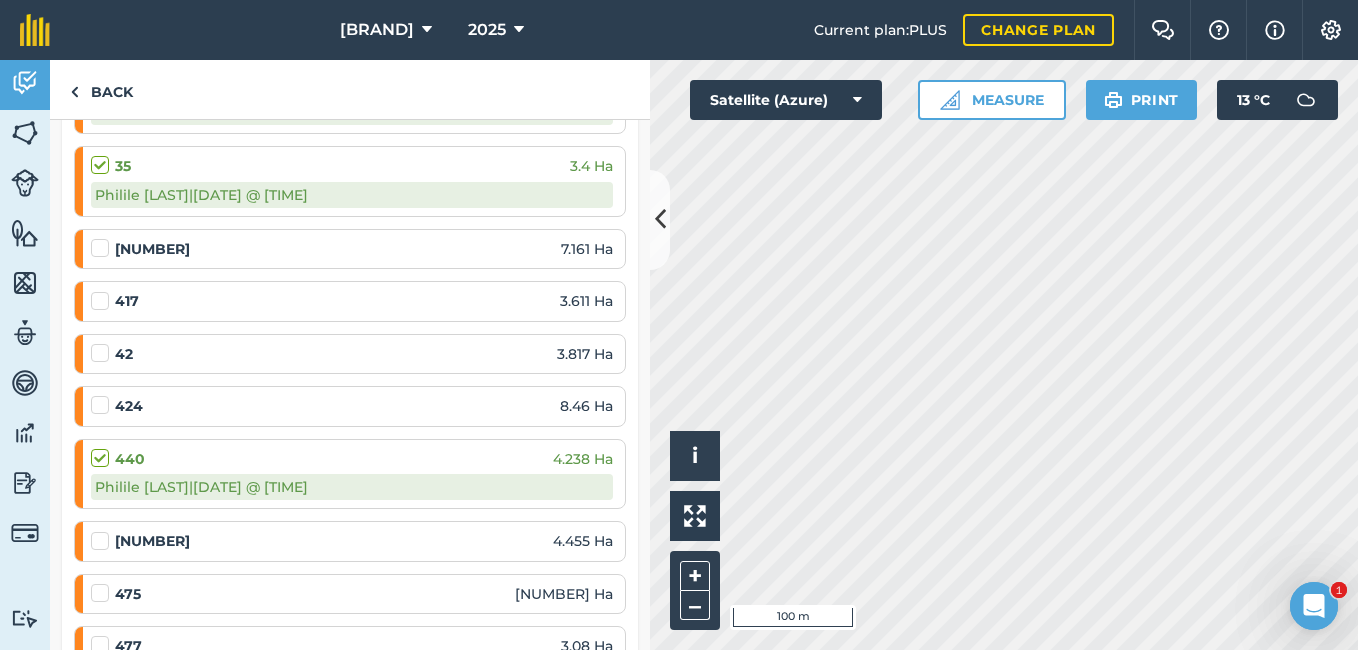 click at bounding box center [103, 635] 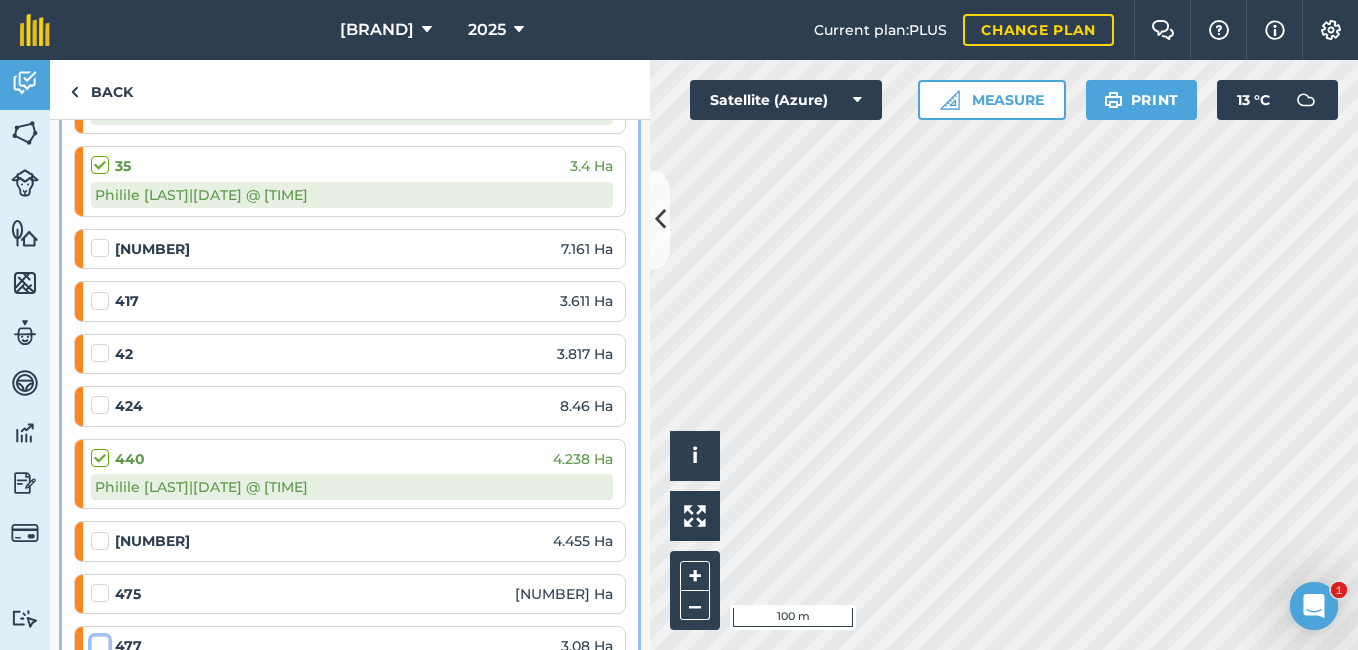 click at bounding box center (97, 641) 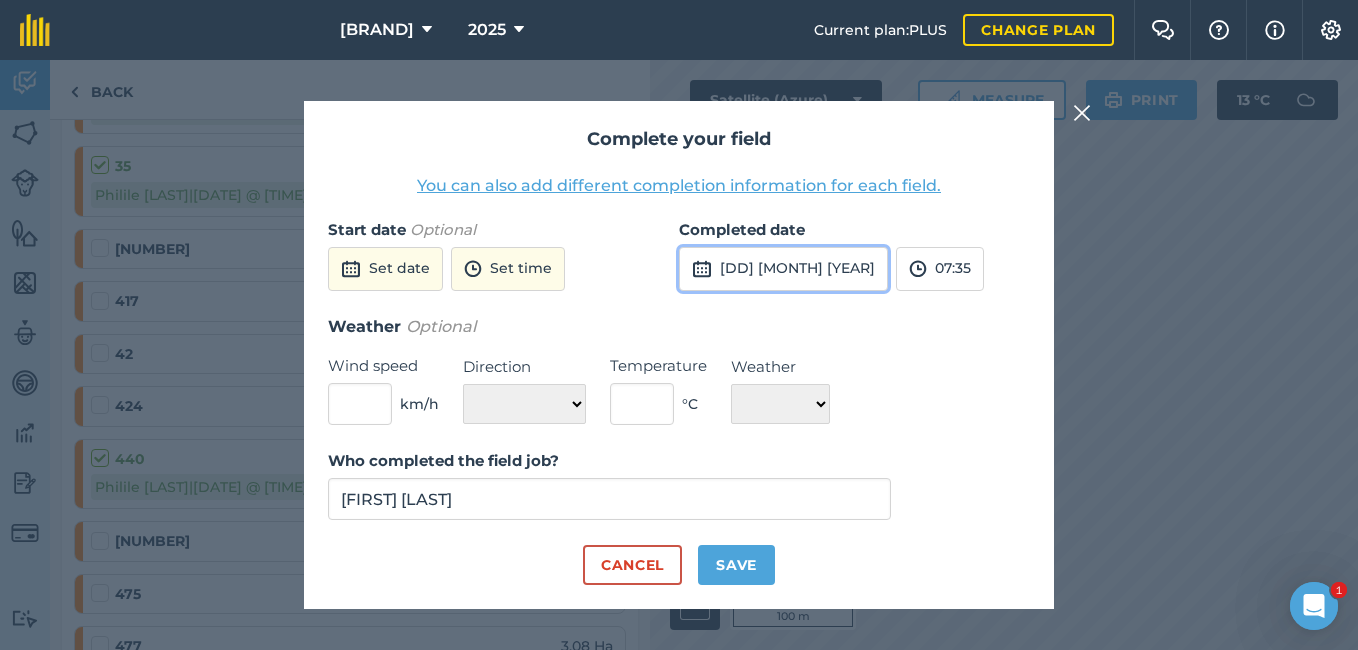 click on "[DD] [MONTH] [YEAR]" at bounding box center [783, 269] 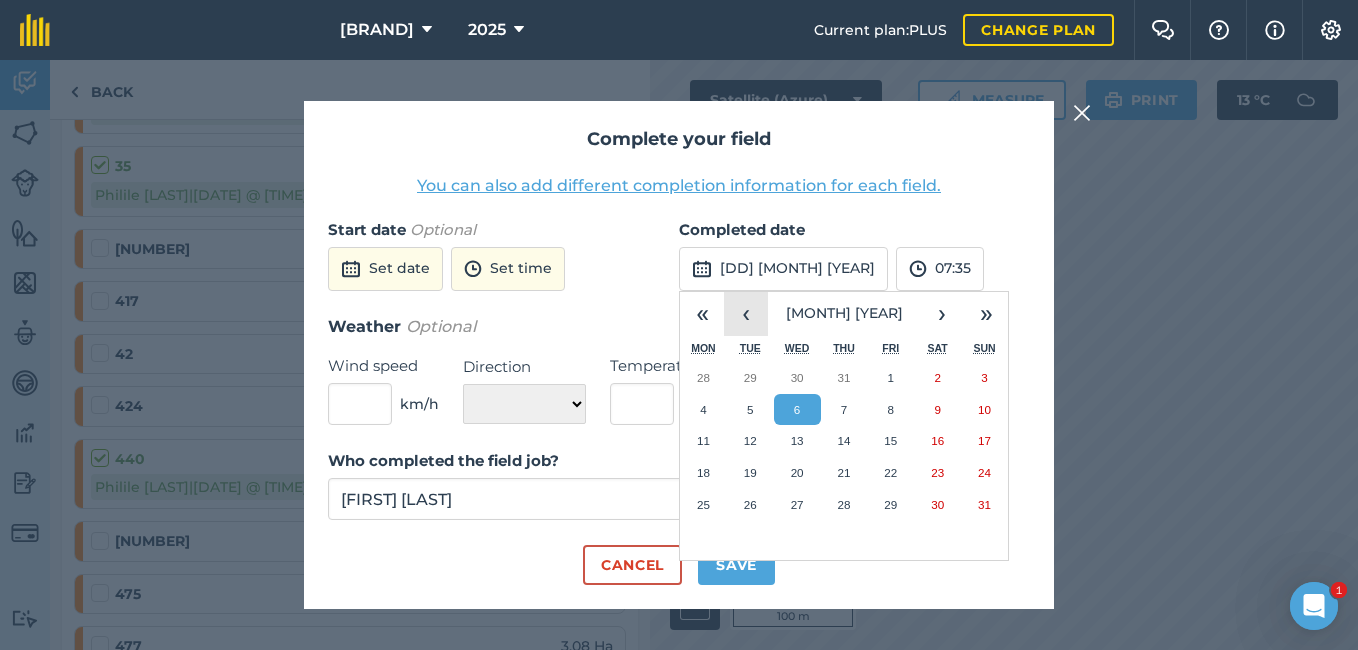 click on "‹" at bounding box center [746, 314] 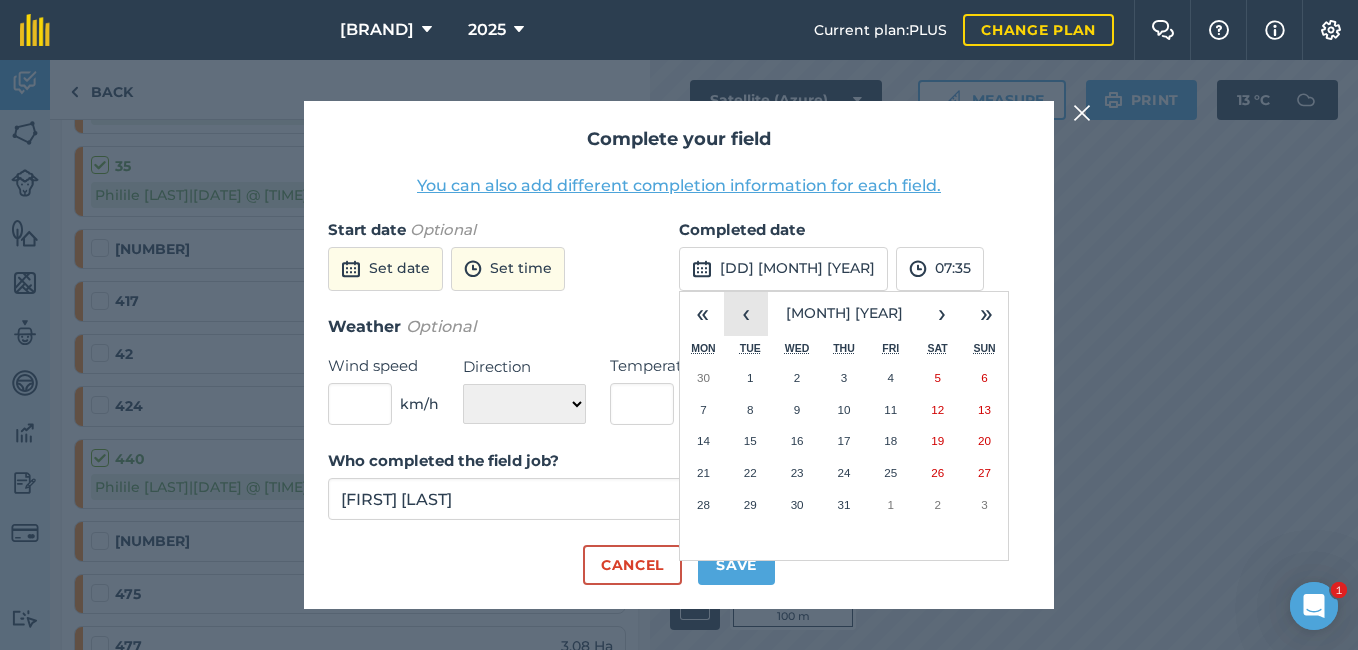 click on "‹" at bounding box center [746, 314] 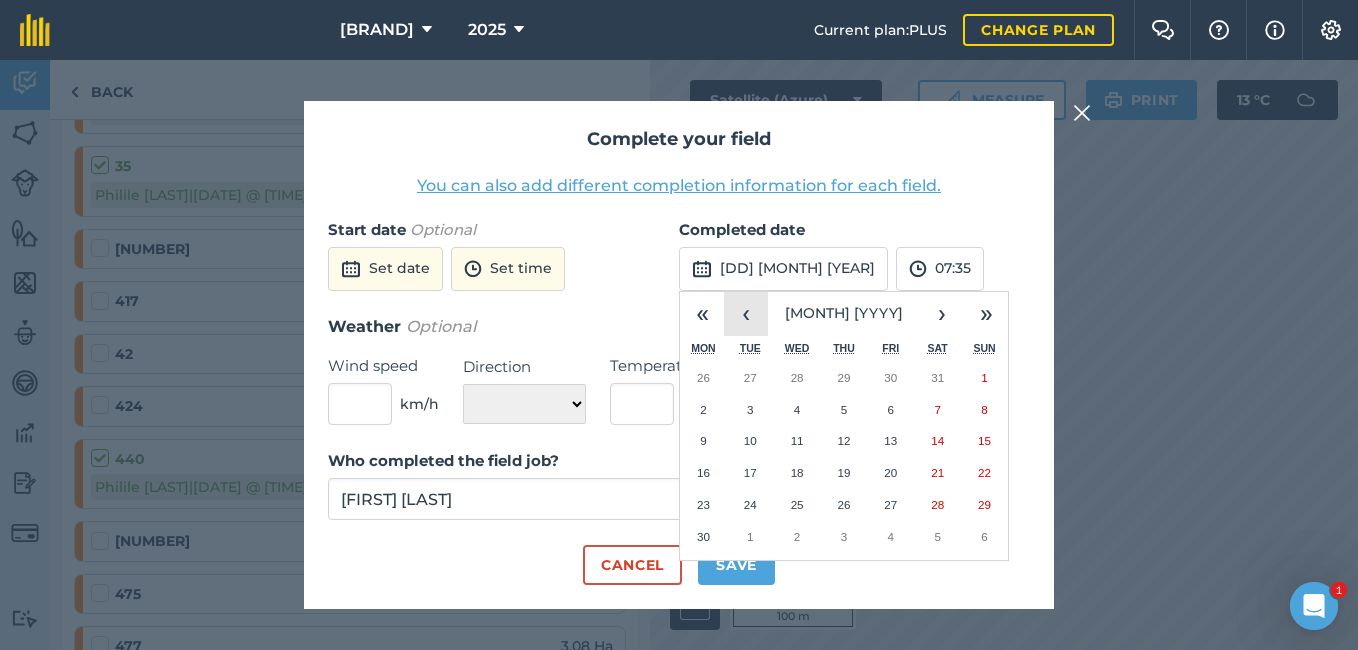 click on "‹" at bounding box center (746, 314) 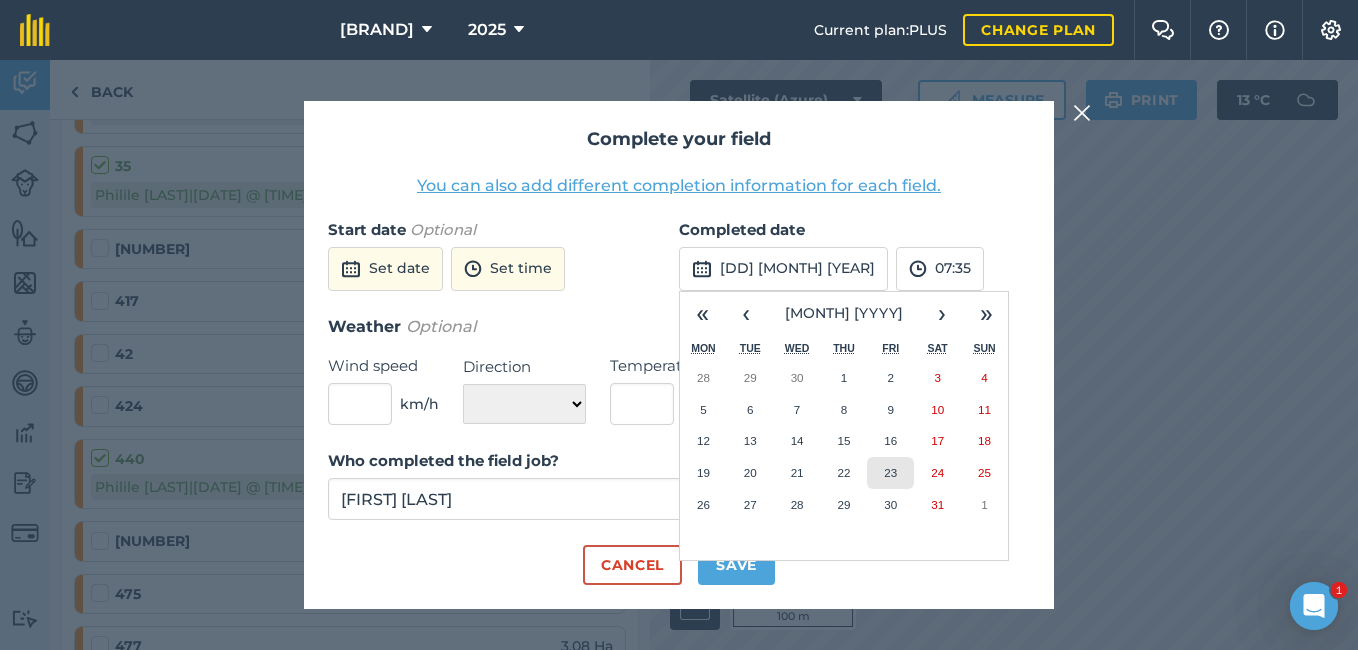 click on "23" at bounding box center (890, 473) 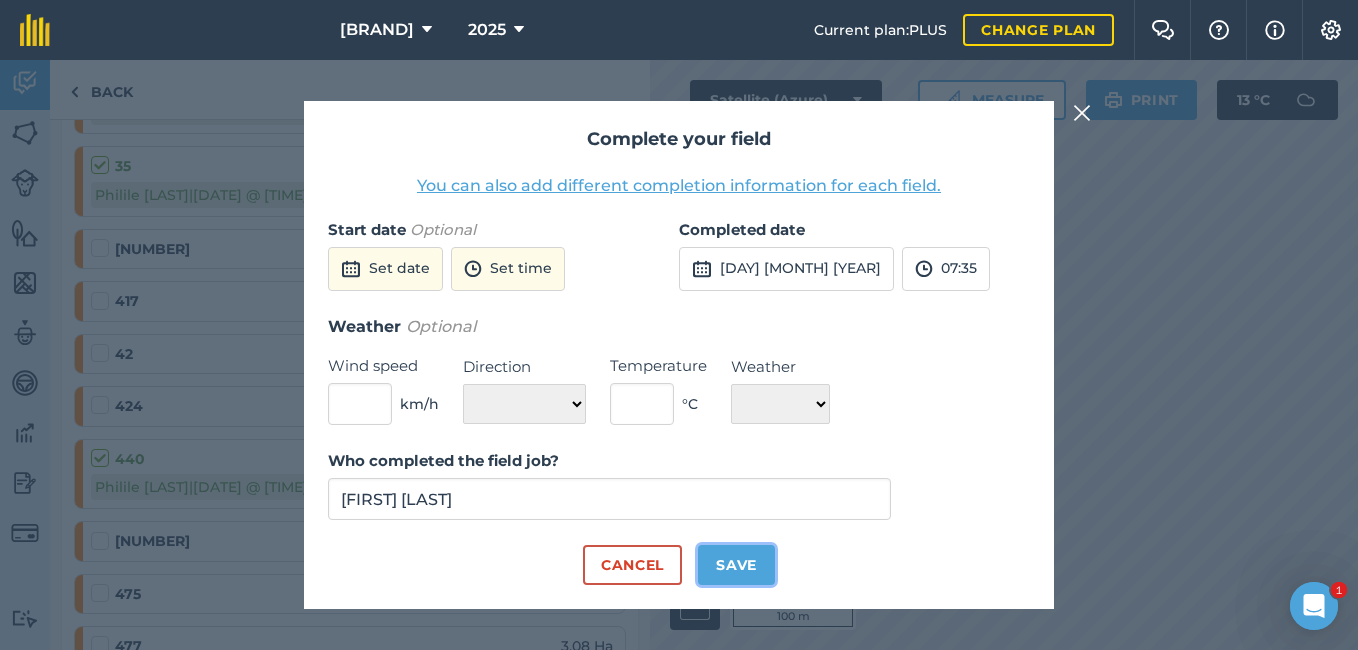 click on "Save" at bounding box center [736, 565] 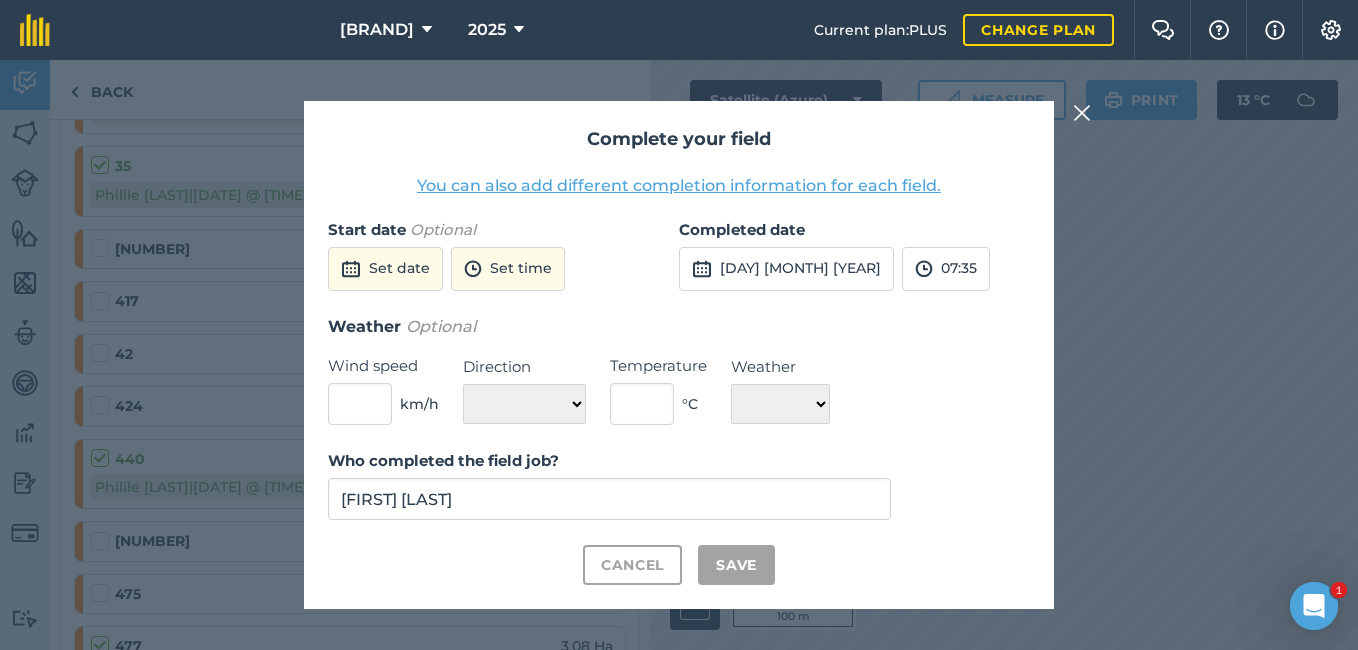 checkbox on "true" 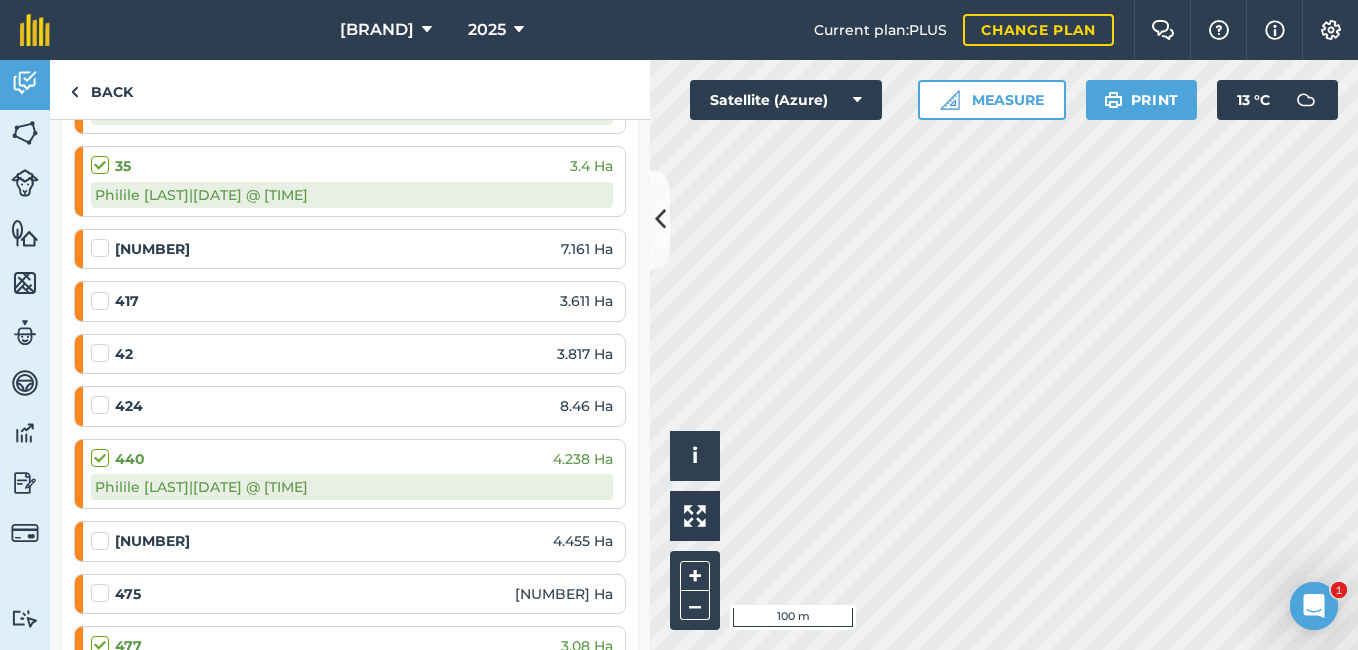 click at bounding box center [103, 238] 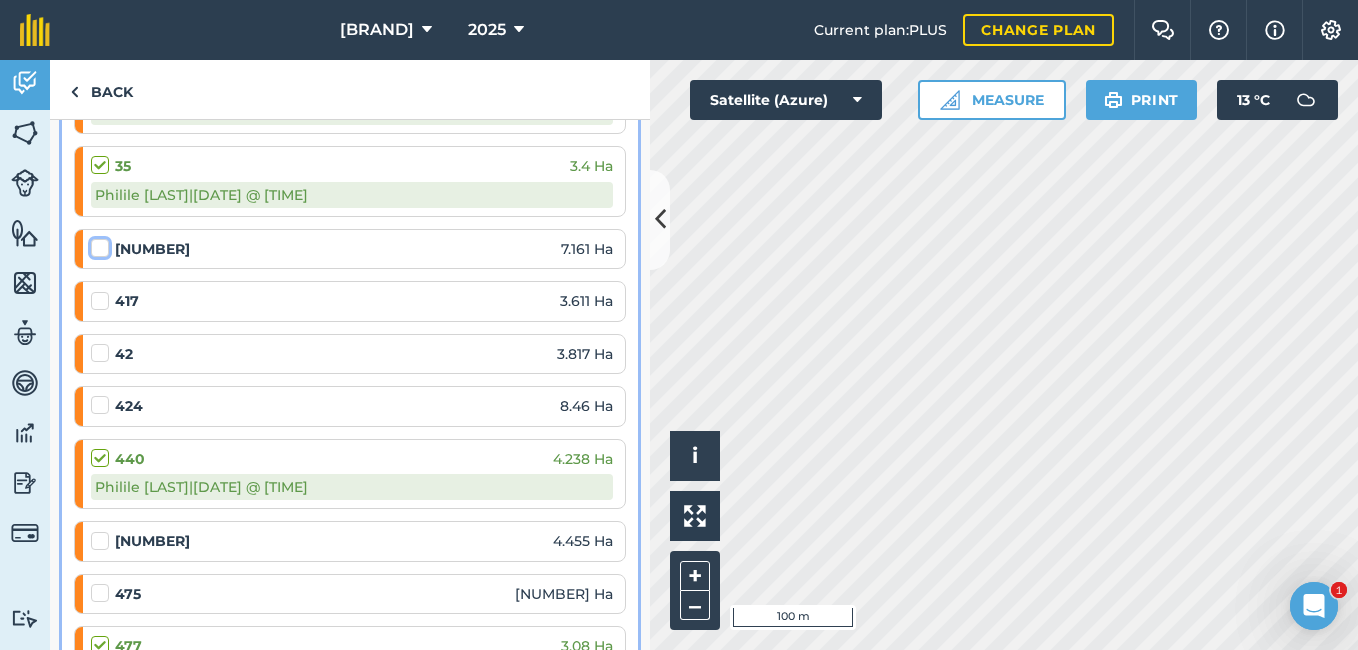click at bounding box center (97, 244) 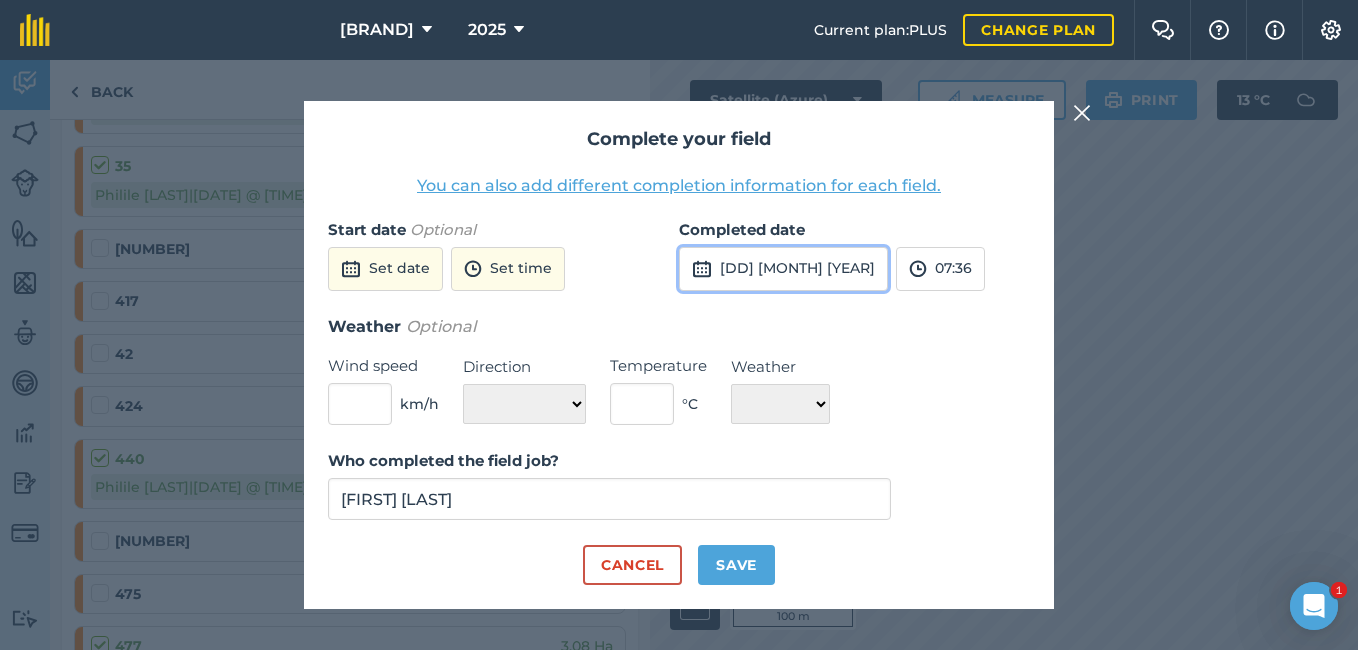 click on "[DD] [MONTH] [YEAR]" at bounding box center [783, 269] 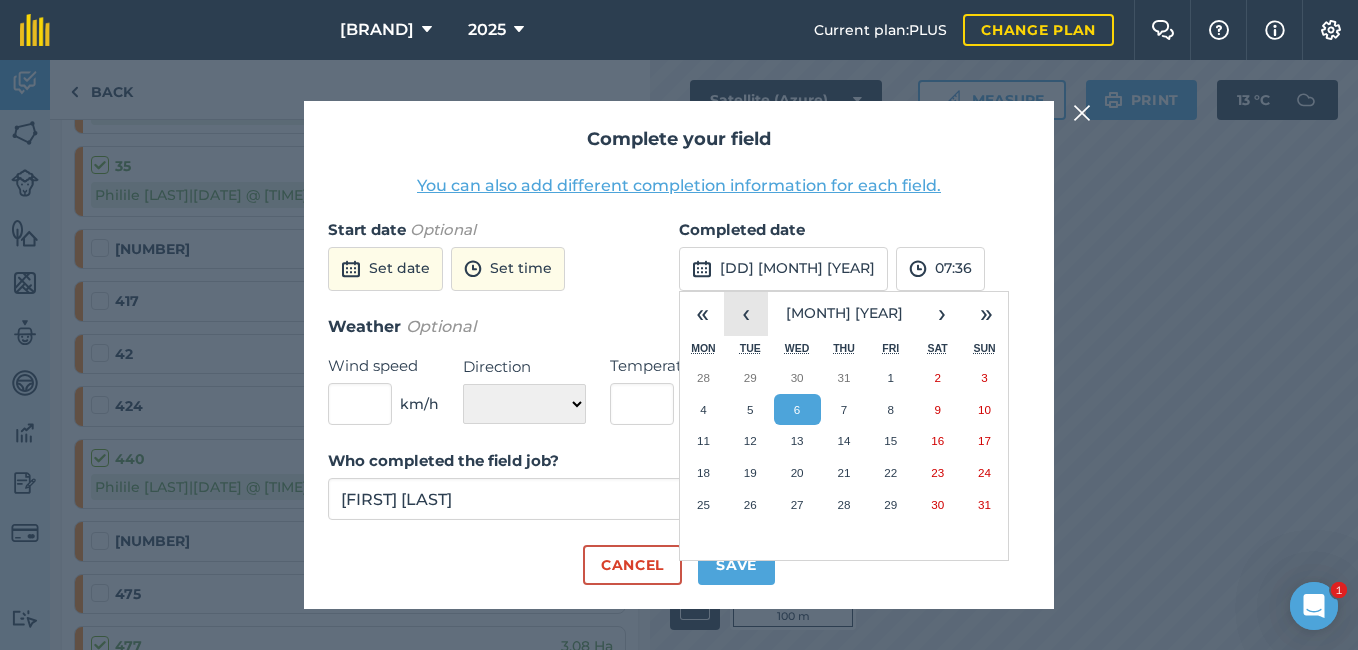click on "‹" at bounding box center [746, 314] 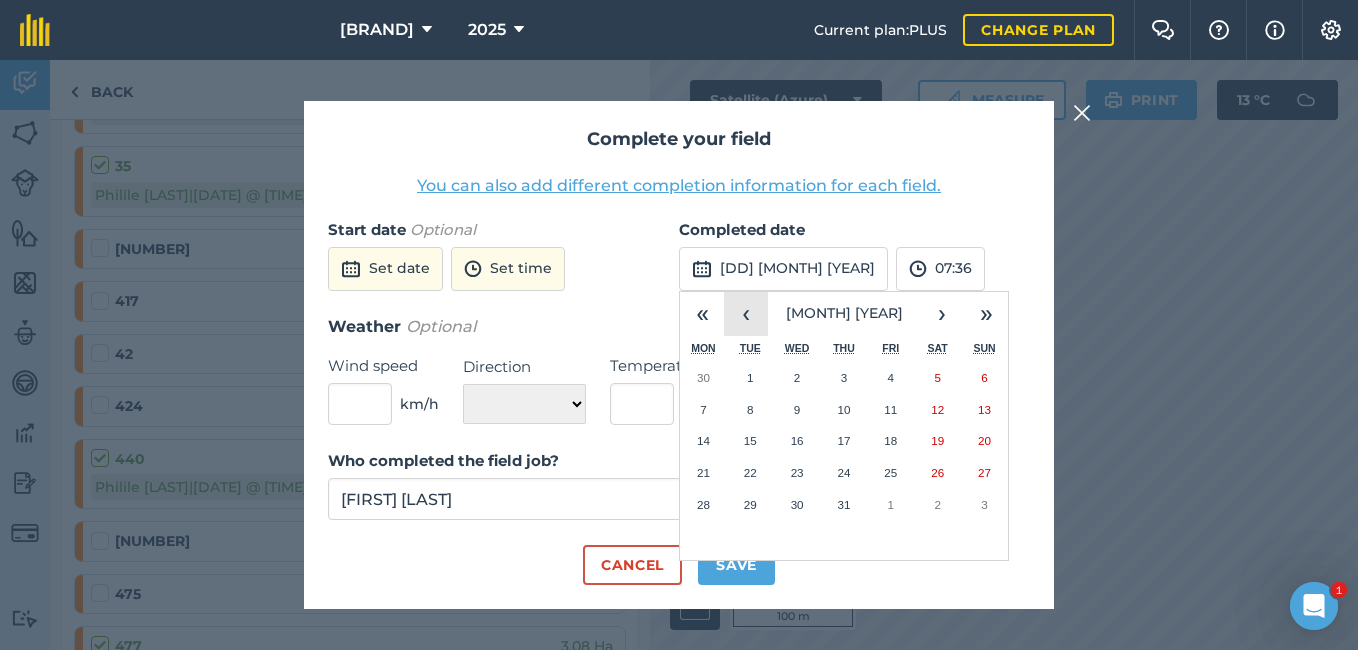 click on "‹" at bounding box center [746, 314] 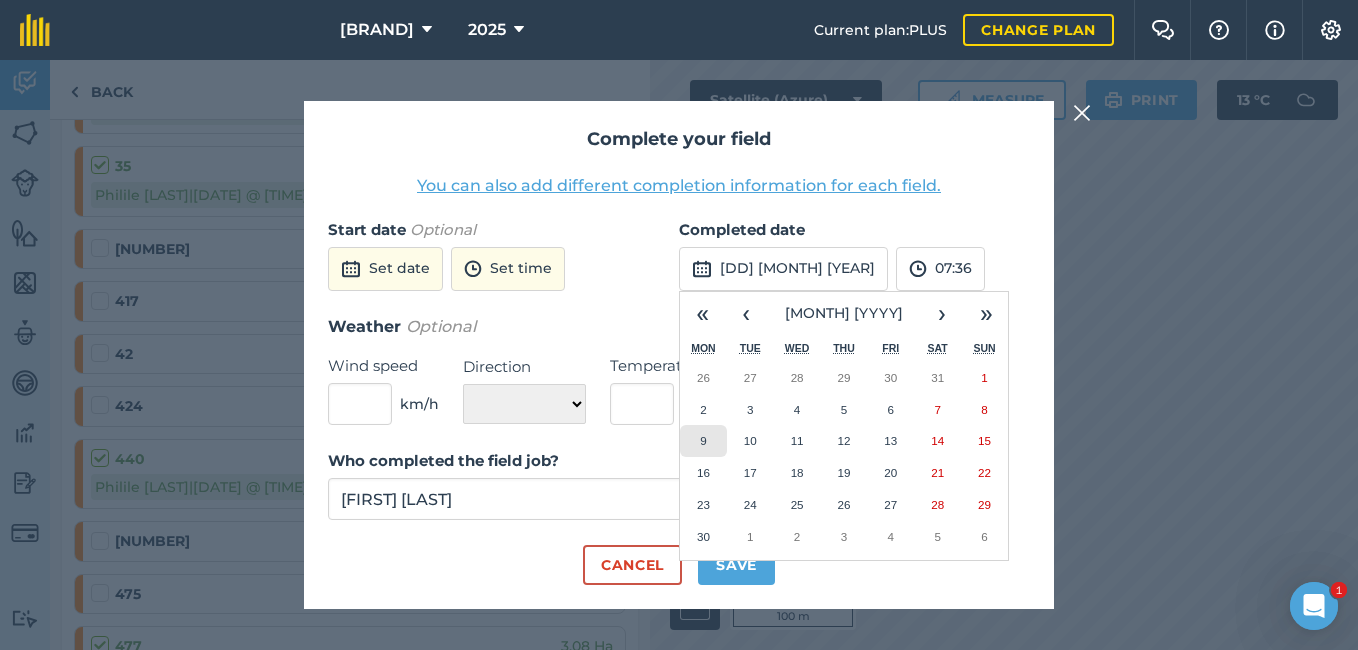 click on "9" at bounding box center (703, 441) 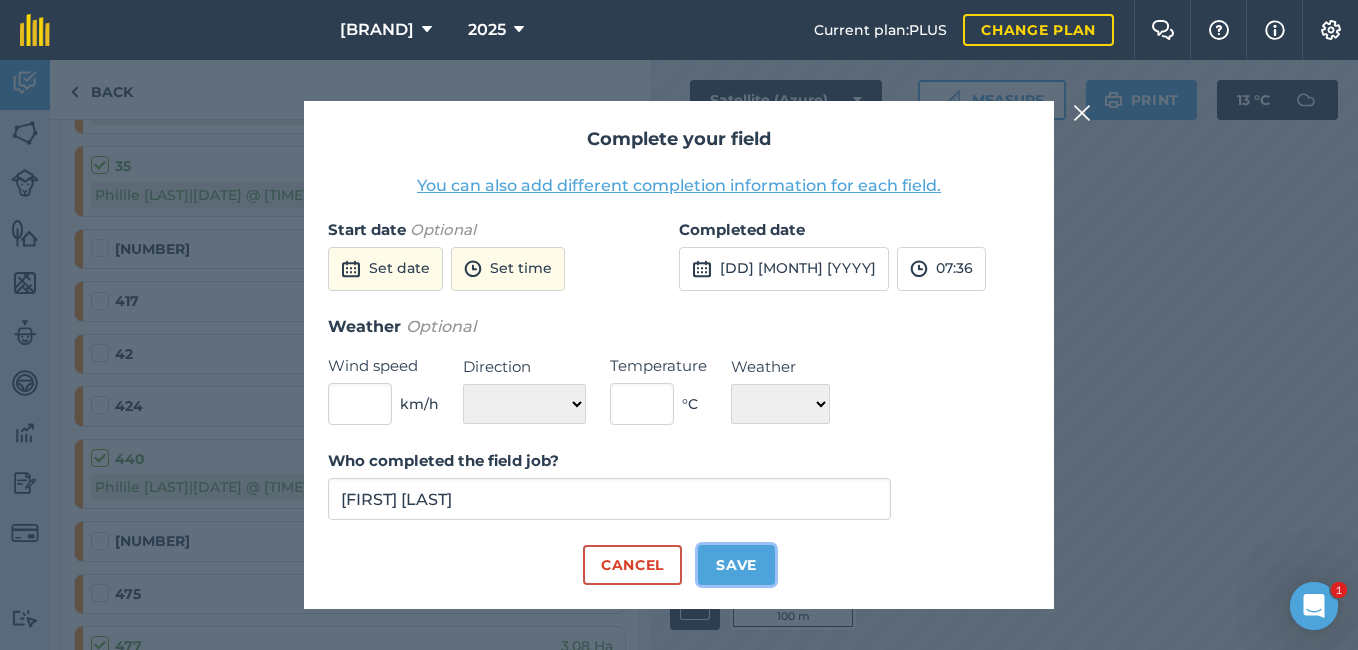 click on "Save" at bounding box center (736, 565) 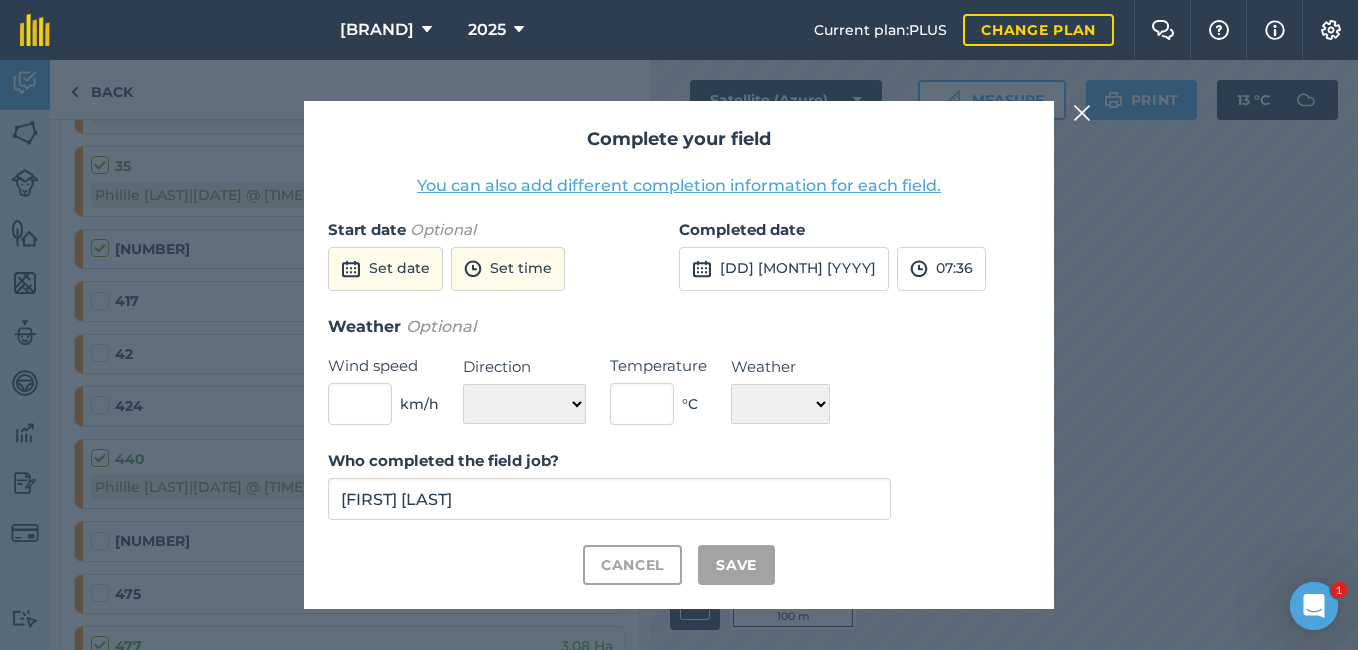 checkbox on "true" 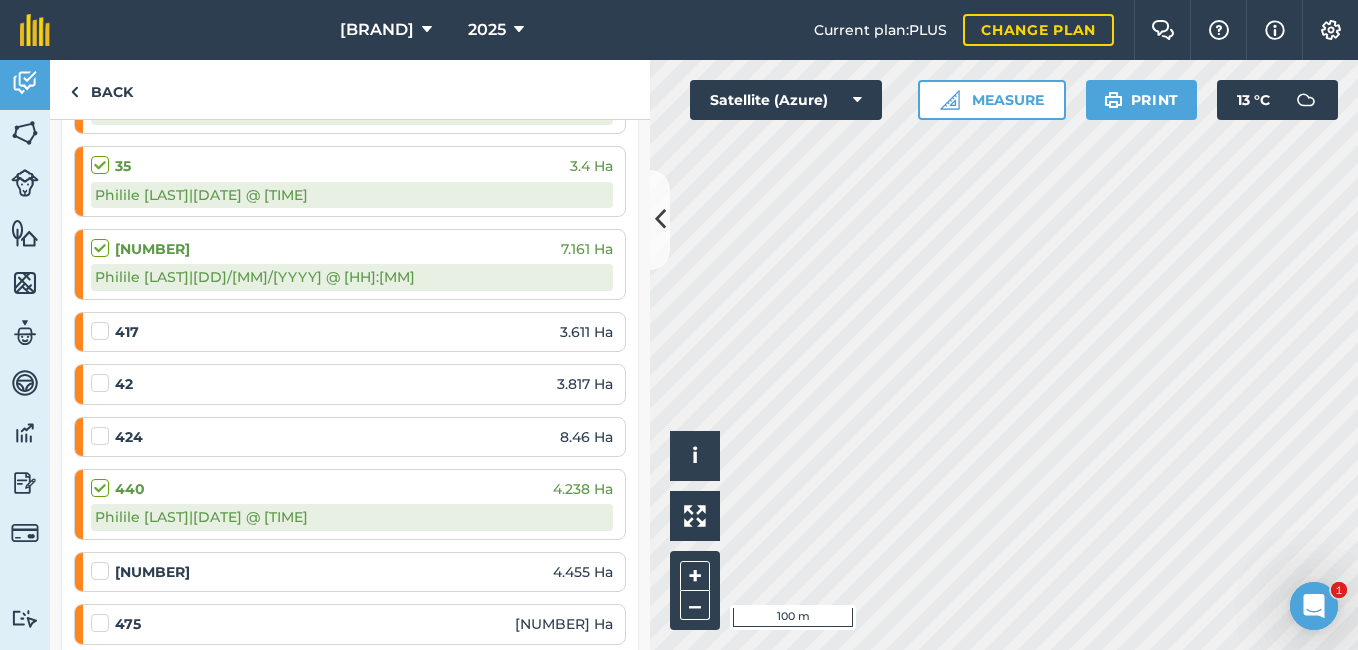 click at bounding box center (103, 373) 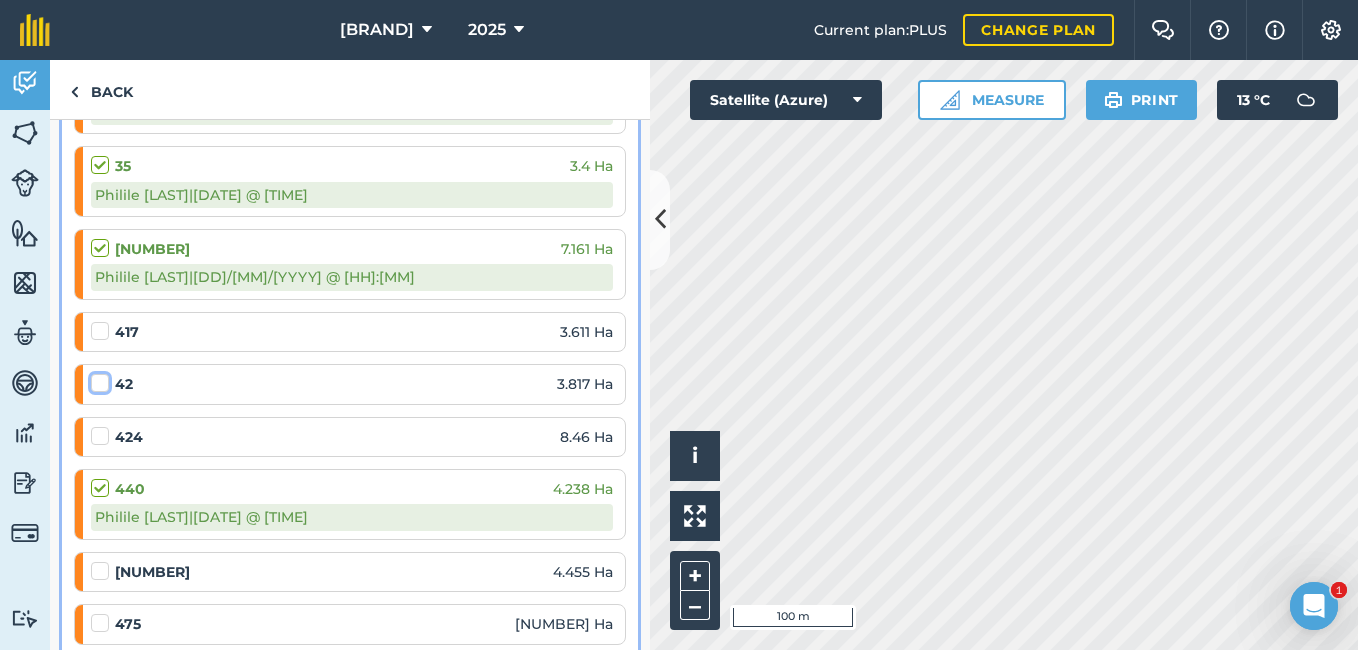 click at bounding box center (97, 379) 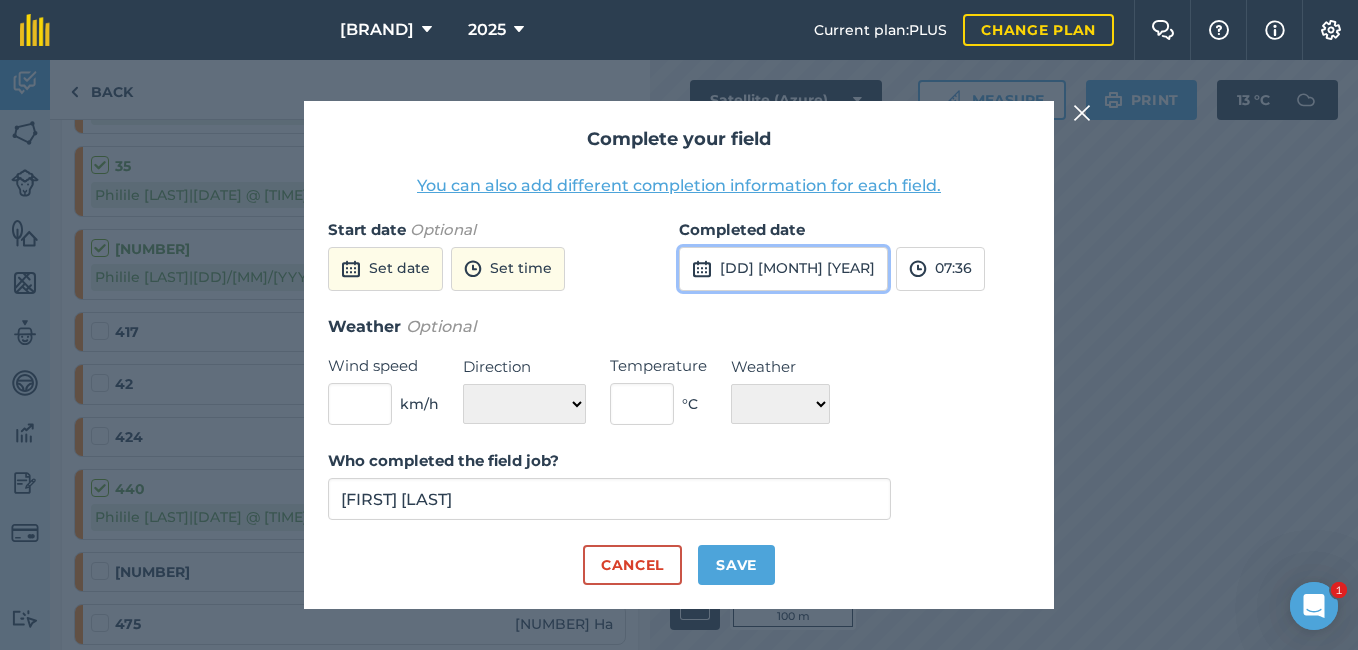 click on "[DD] [MONTH] [YEAR]" at bounding box center [783, 269] 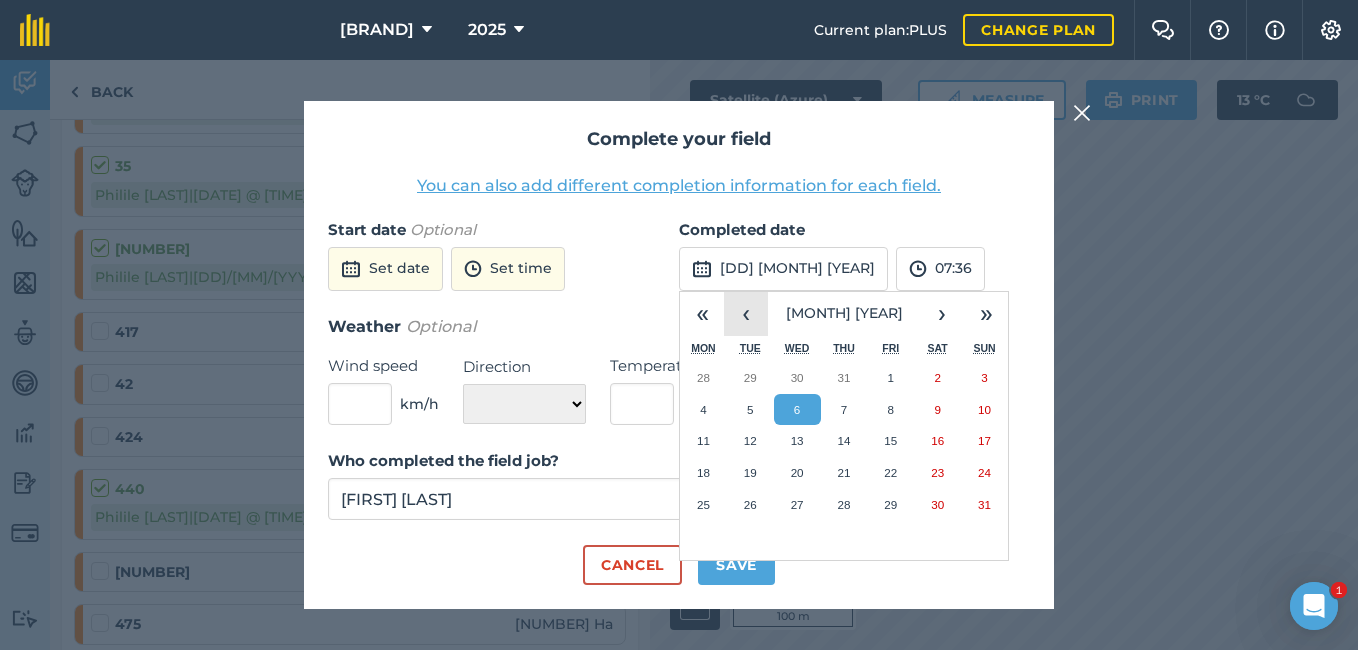 click on "‹" at bounding box center [746, 314] 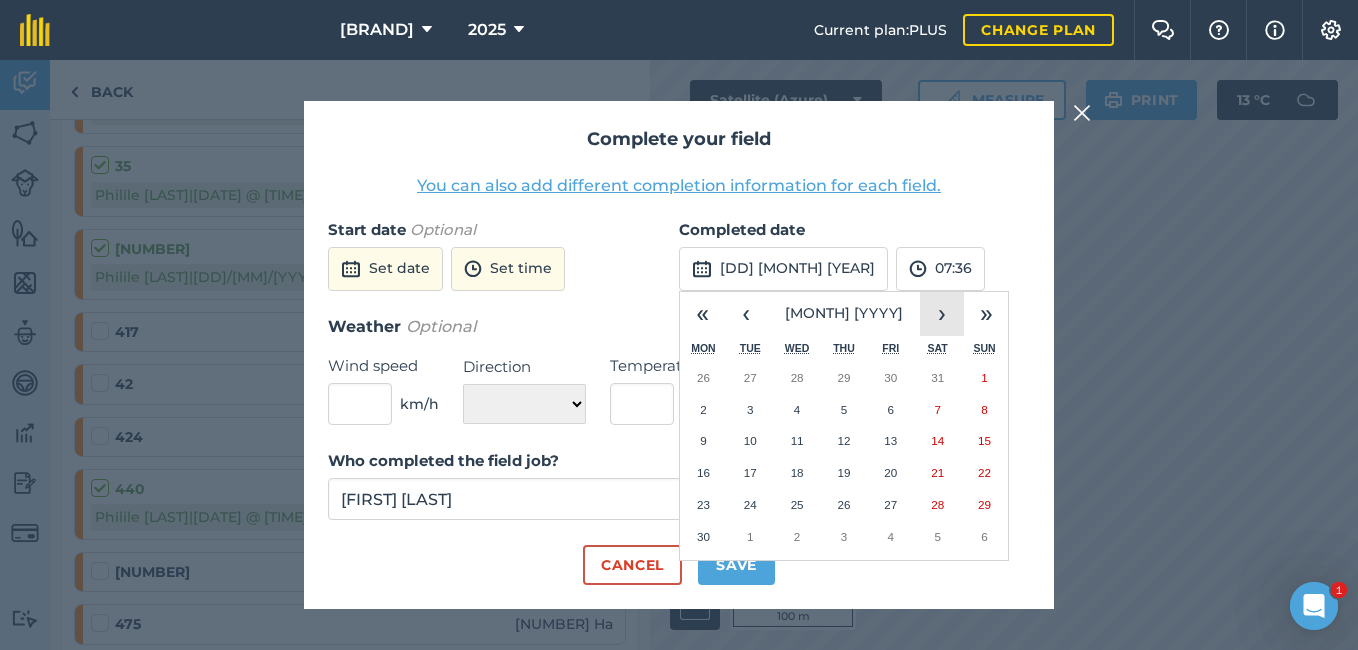 click on "›" at bounding box center [942, 314] 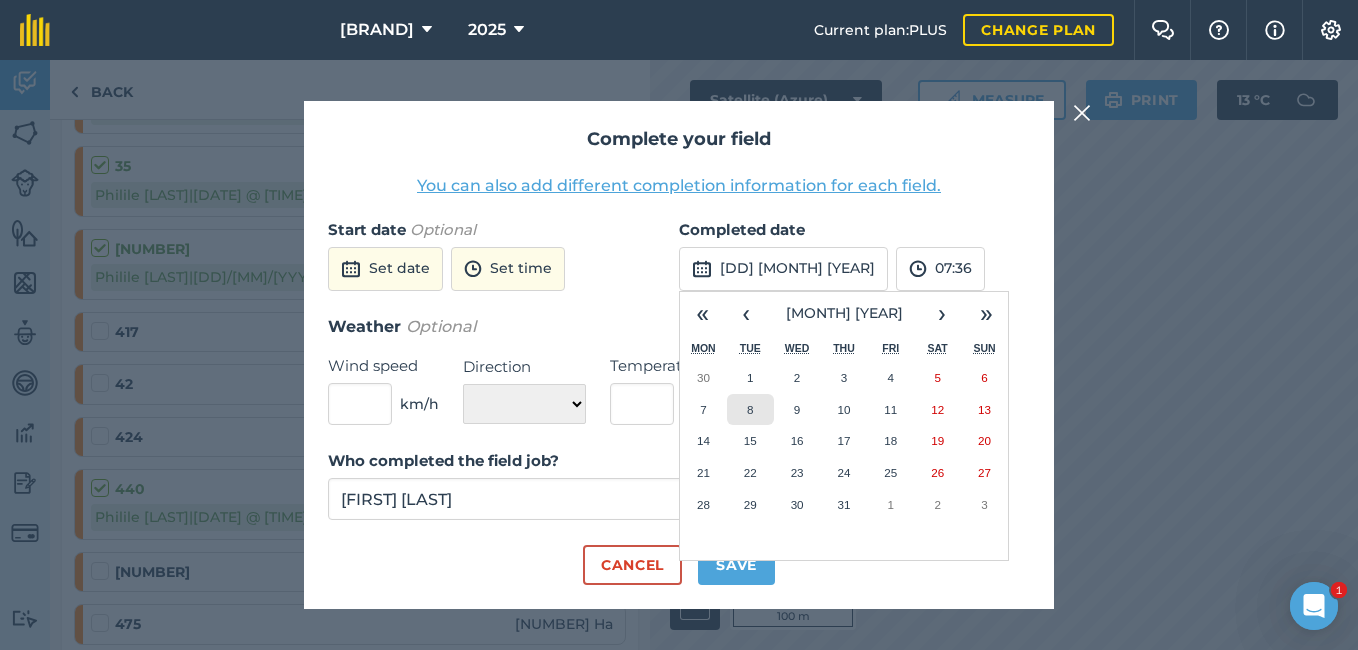 click on "8" at bounding box center [750, 410] 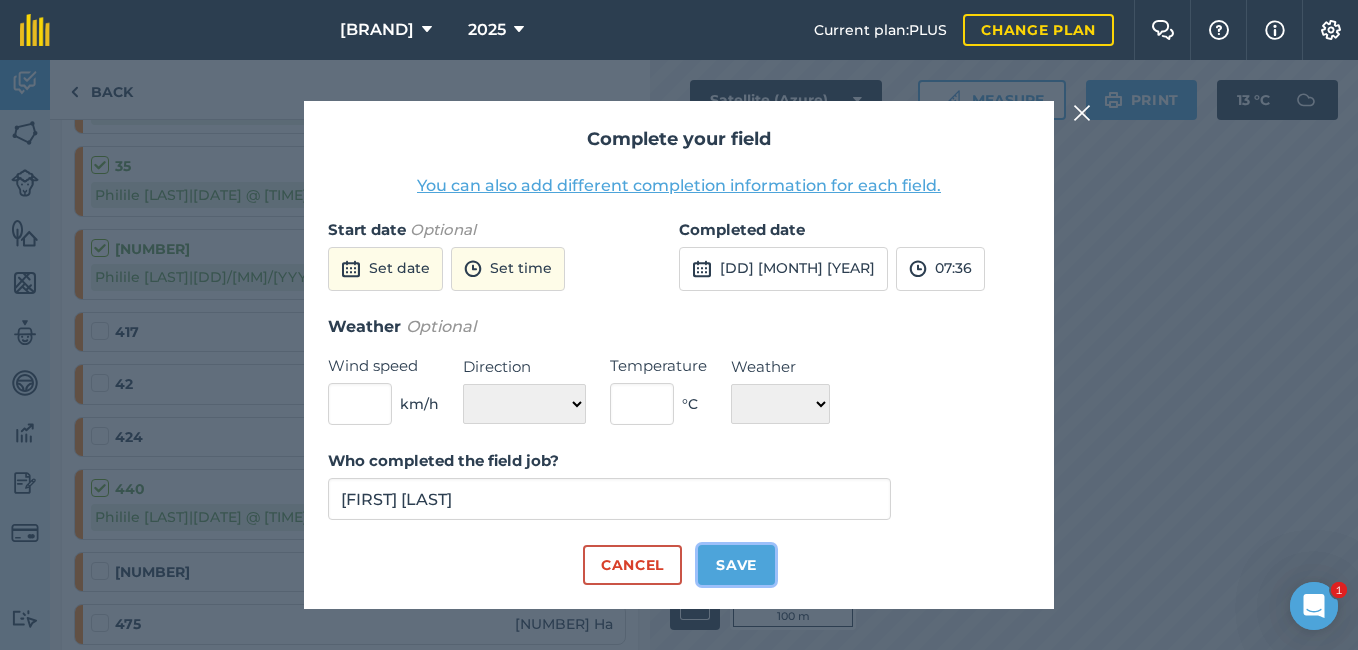 click on "Save" at bounding box center [736, 565] 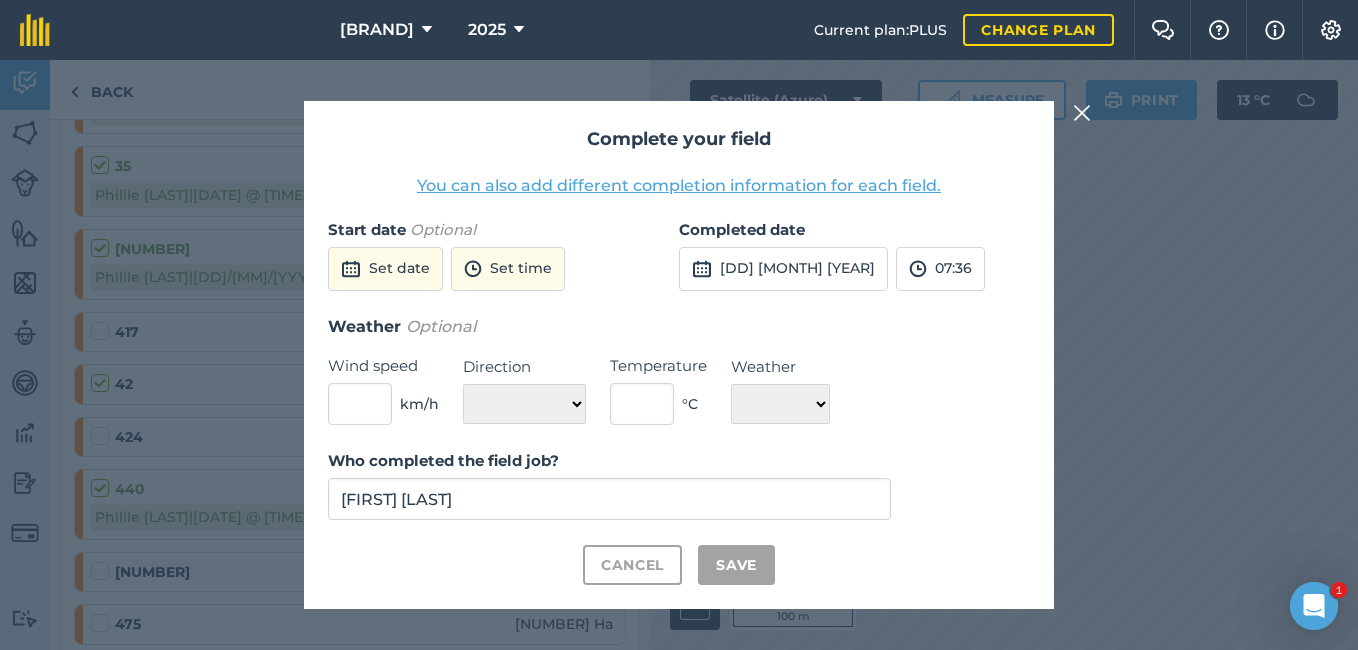 checkbox on "true" 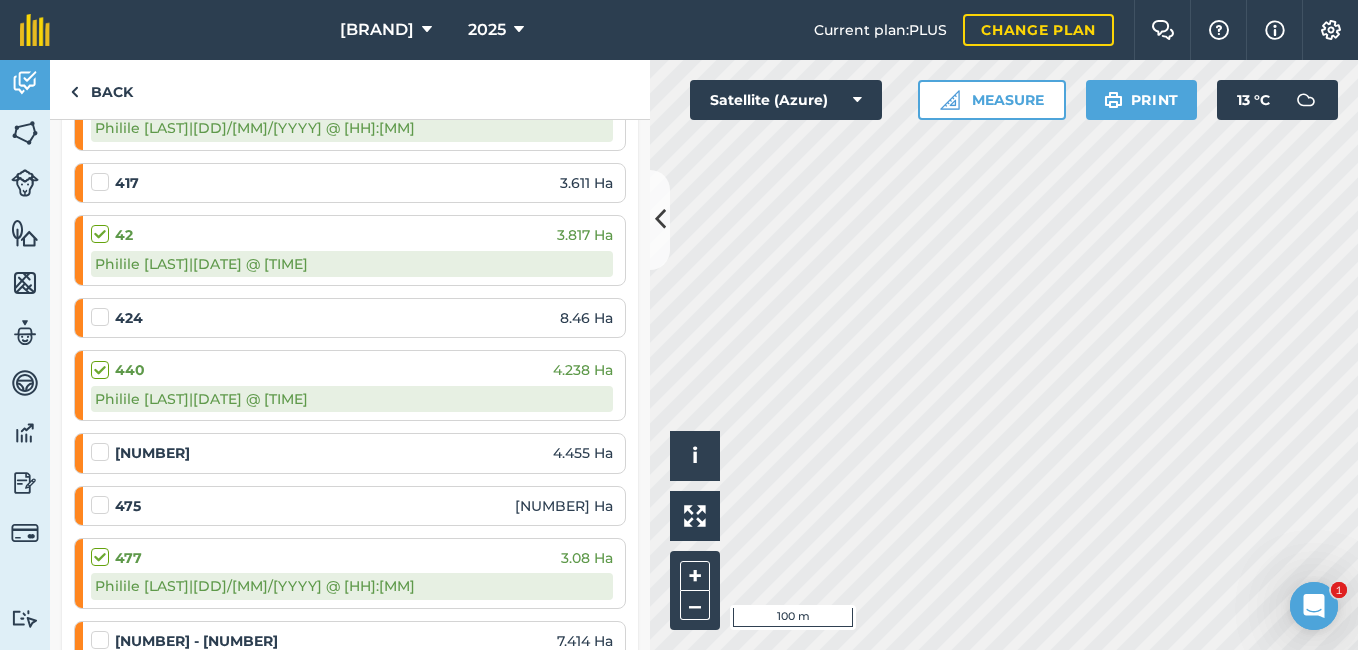 scroll, scrollTop: 3916, scrollLeft: 0, axis: vertical 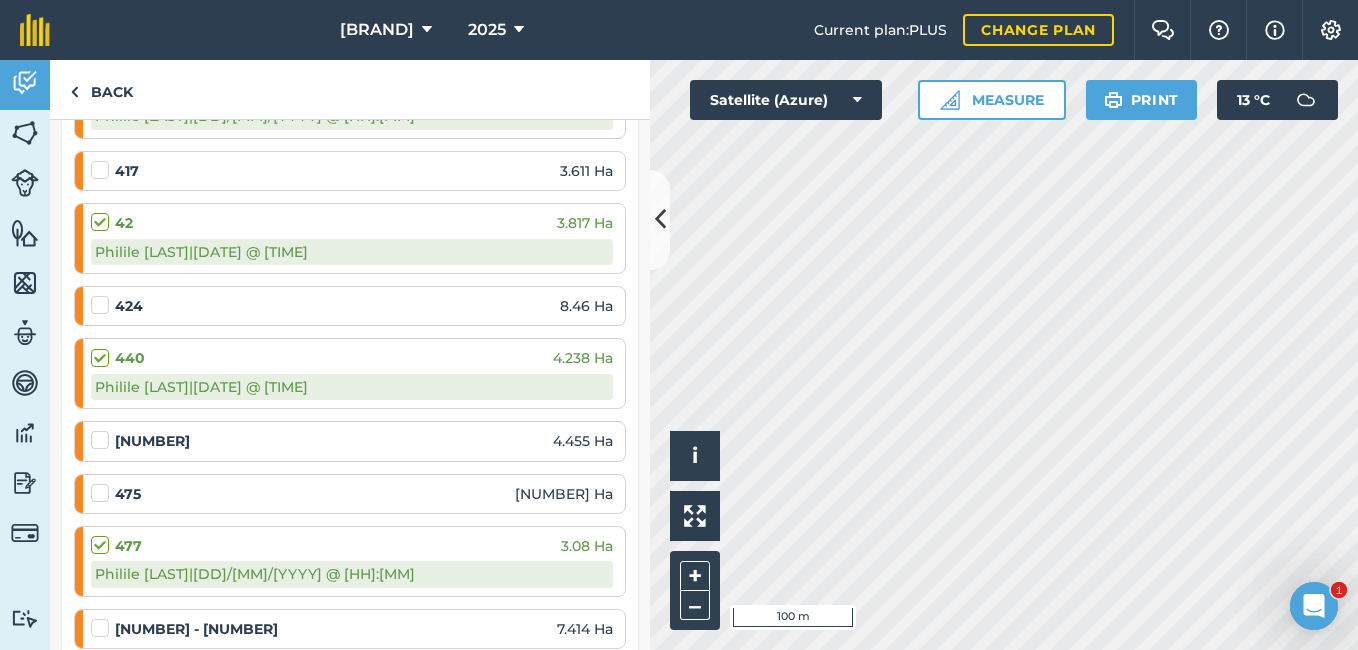 click at bounding box center (103, 483) 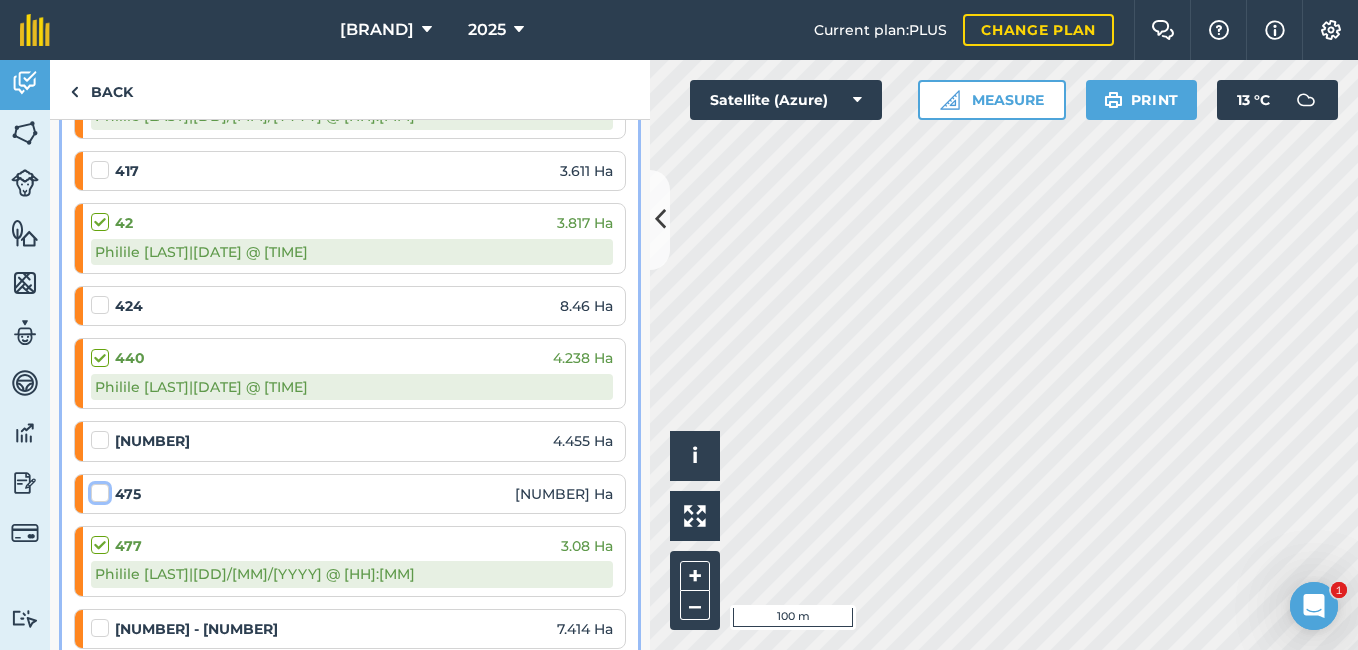click at bounding box center [97, 489] 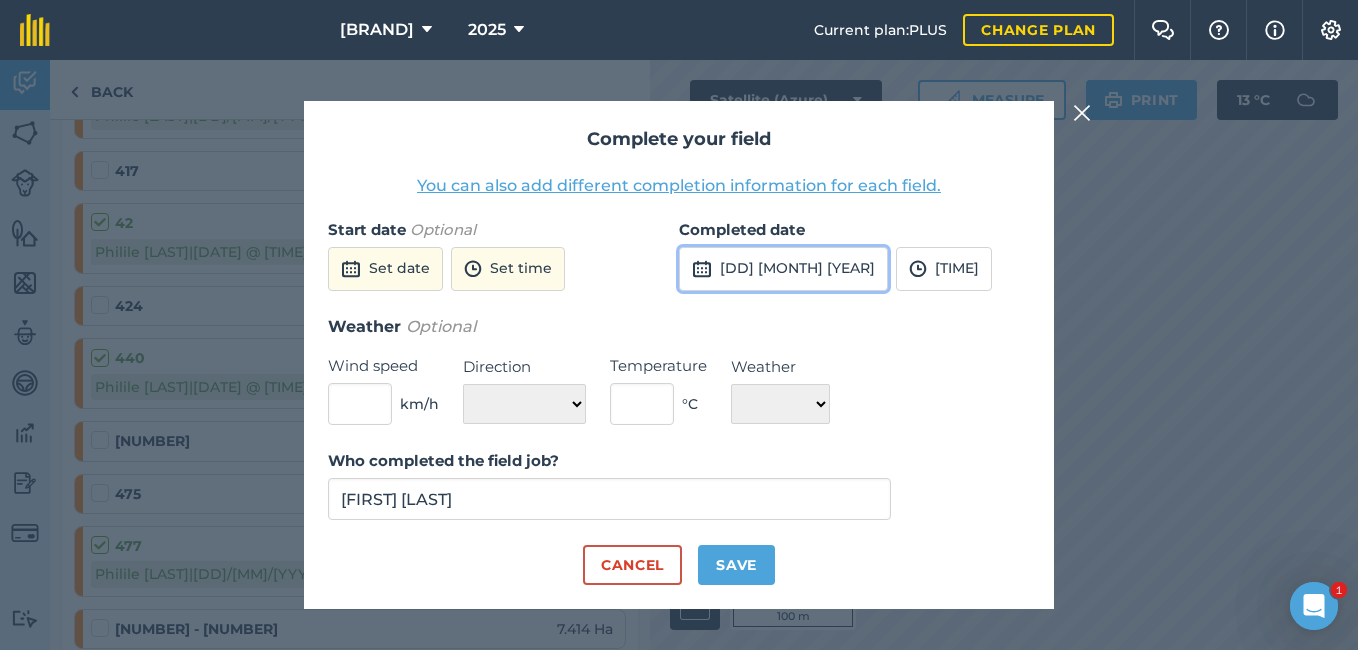 click on "[DD] [MONTH] [YEAR]" at bounding box center (783, 269) 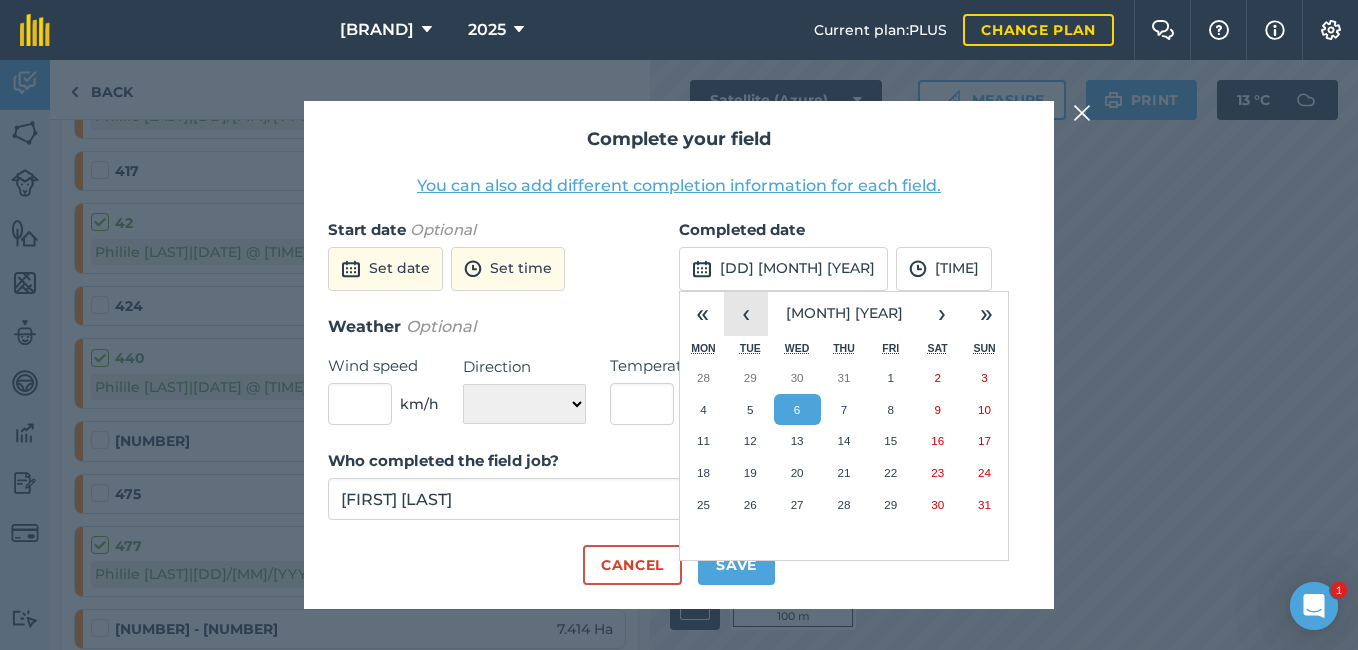 click on "‹" at bounding box center (746, 314) 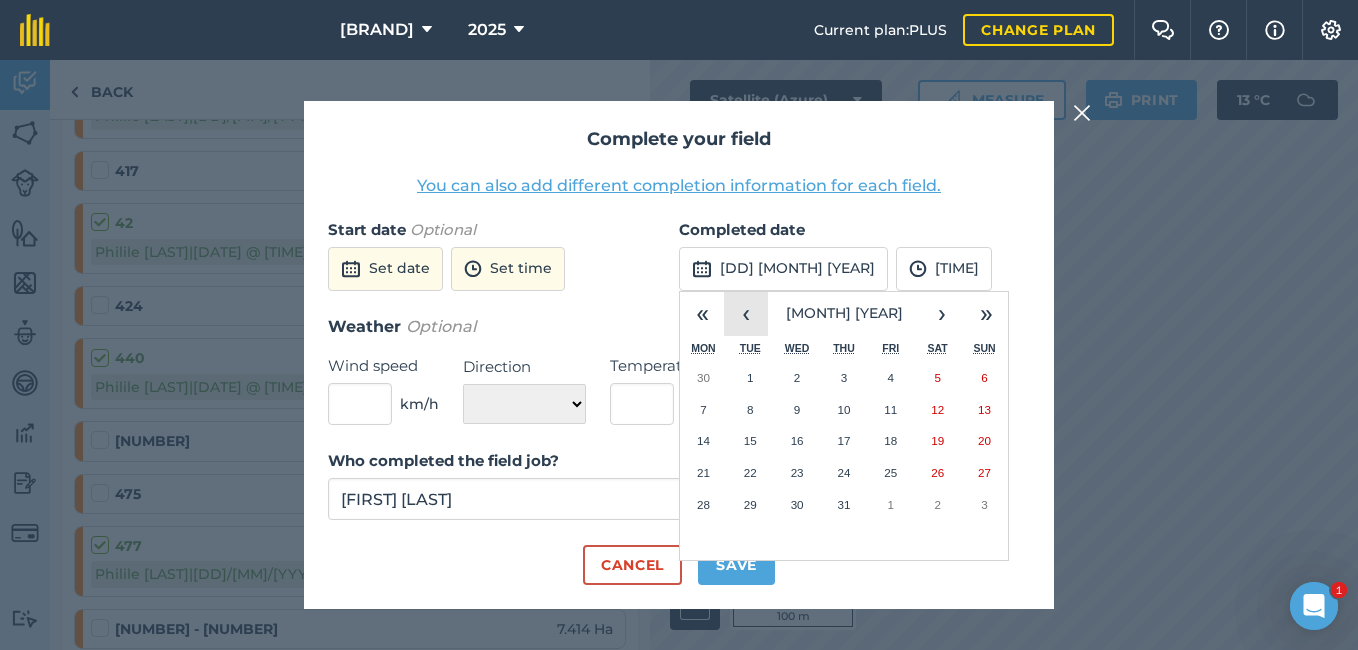 click on "‹" at bounding box center (746, 314) 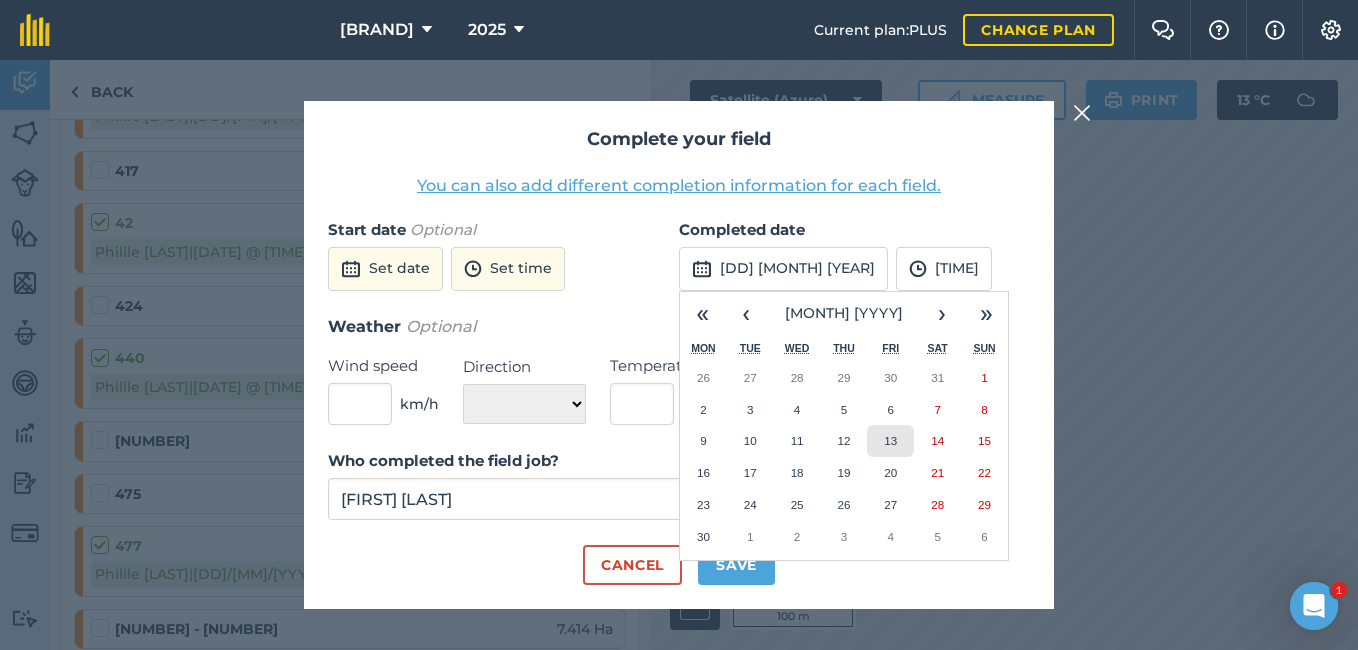 click on "13" at bounding box center [890, 440] 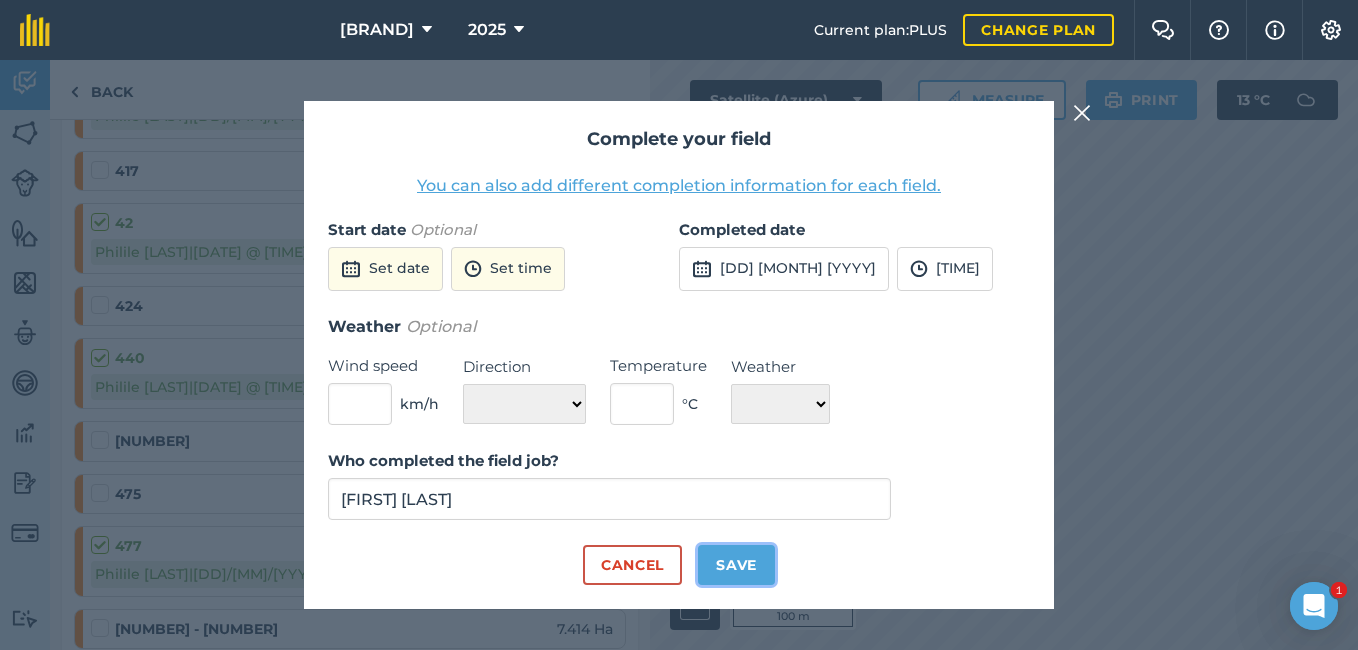 click on "Save" at bounding box center [736, 565] 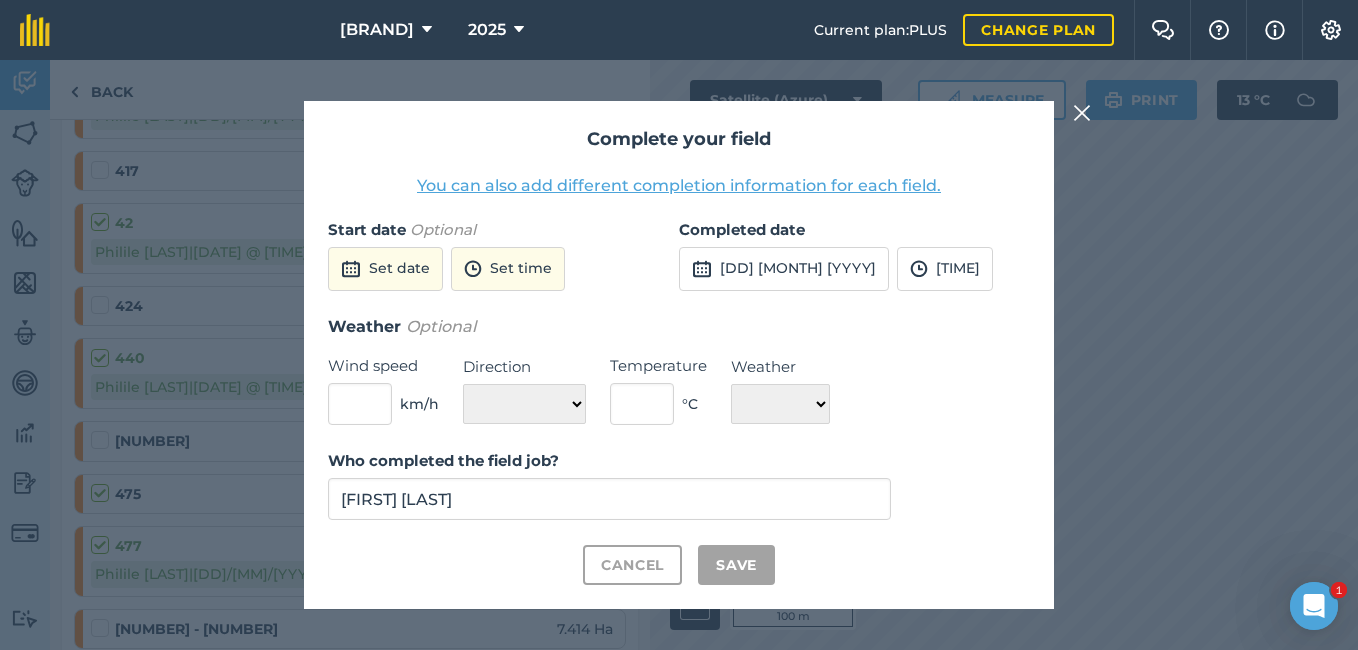 checkbox on "true" 